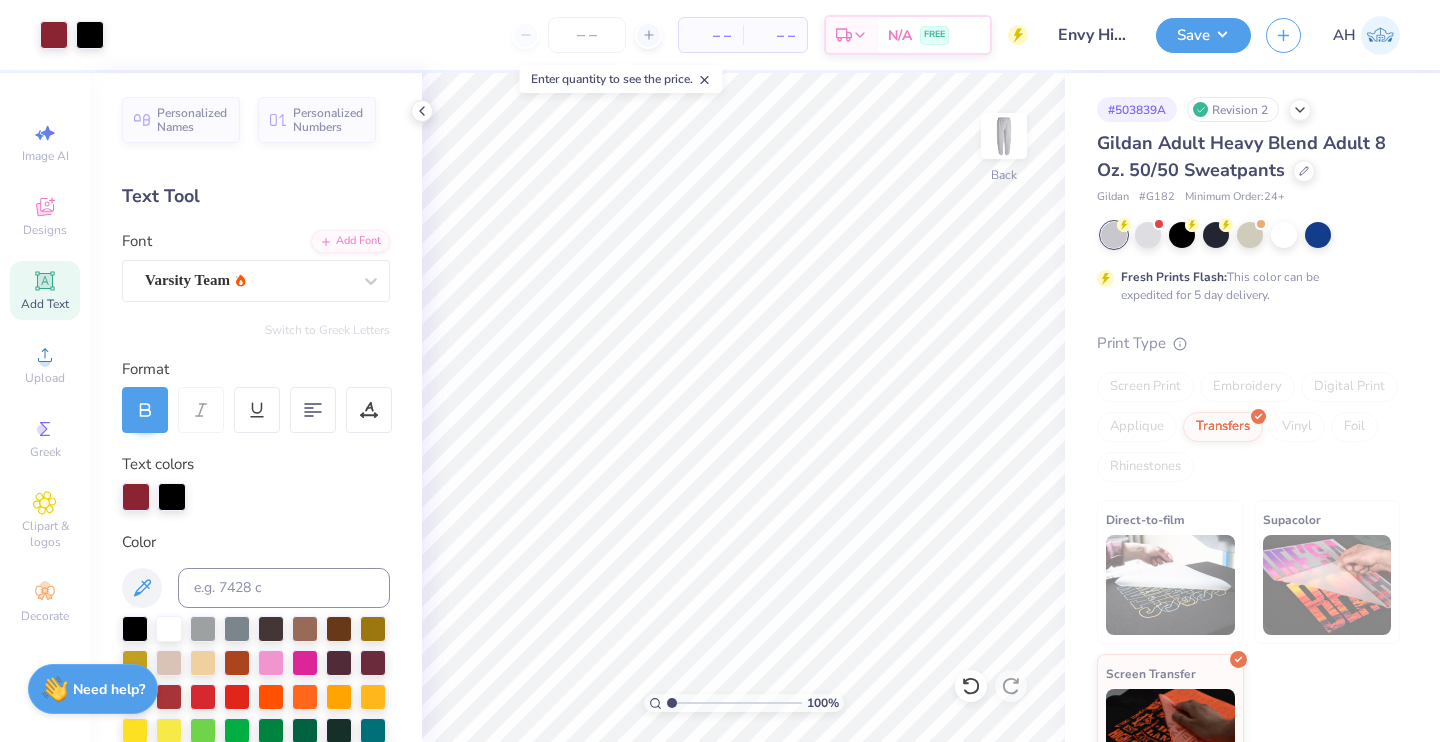 scroll, scrollTop: 0, scrollLeft: 0, axis: both 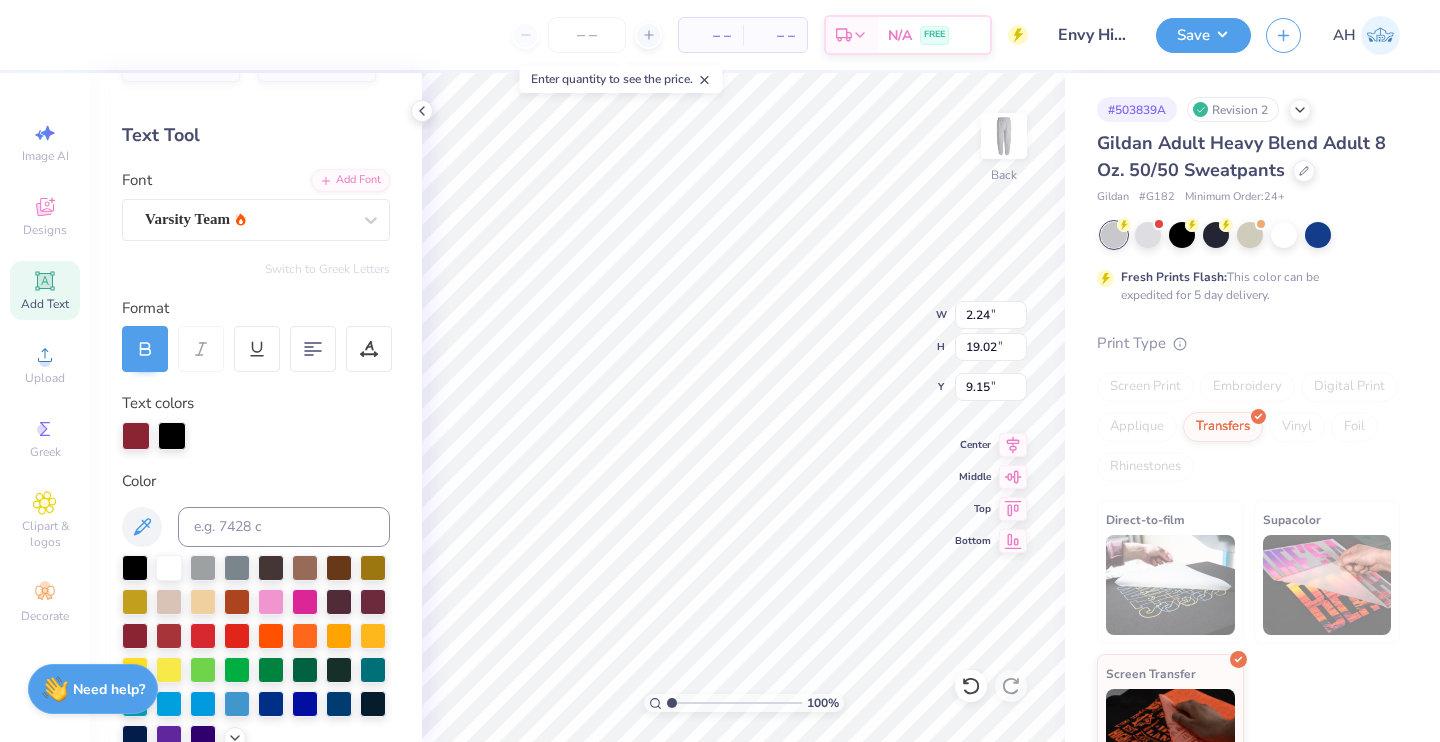type on "2.24" 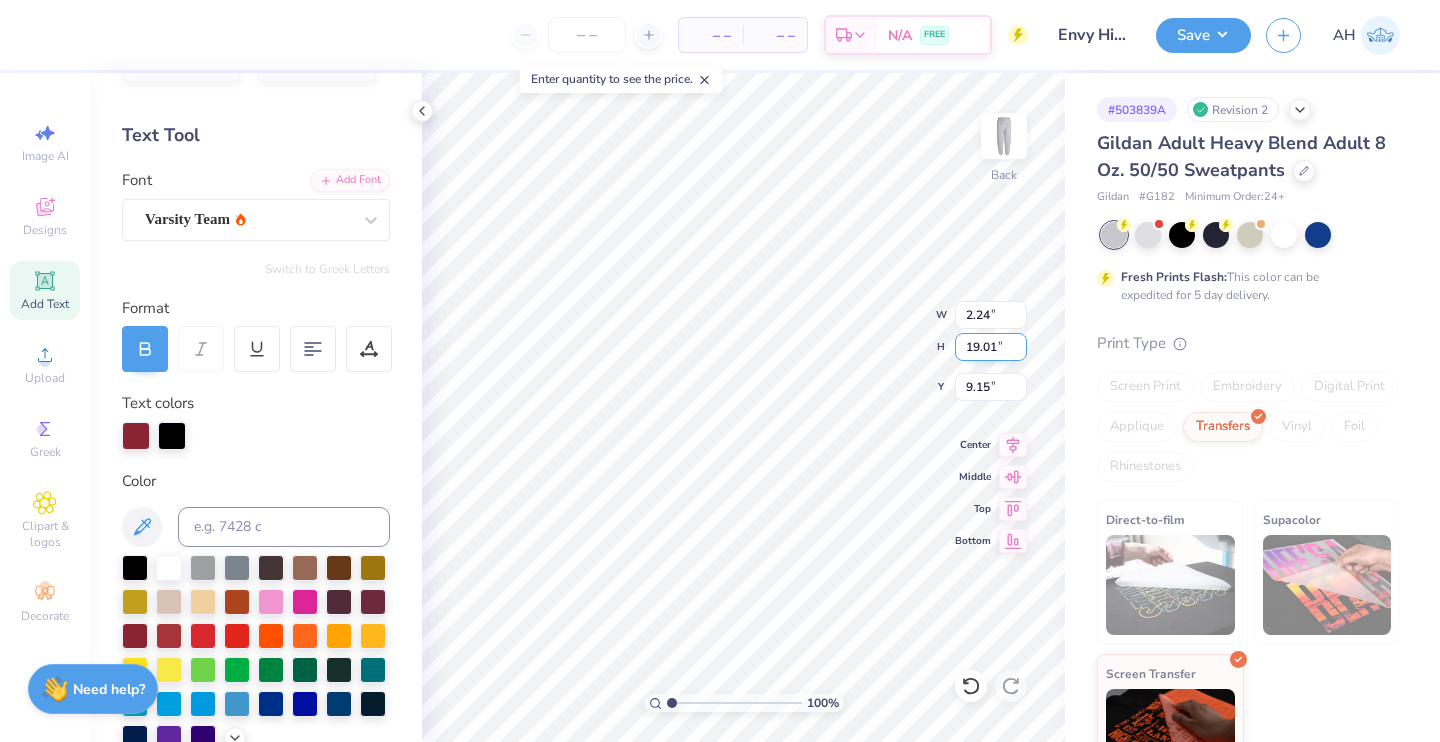 click on "19.01" at bounding box center (991, 347) 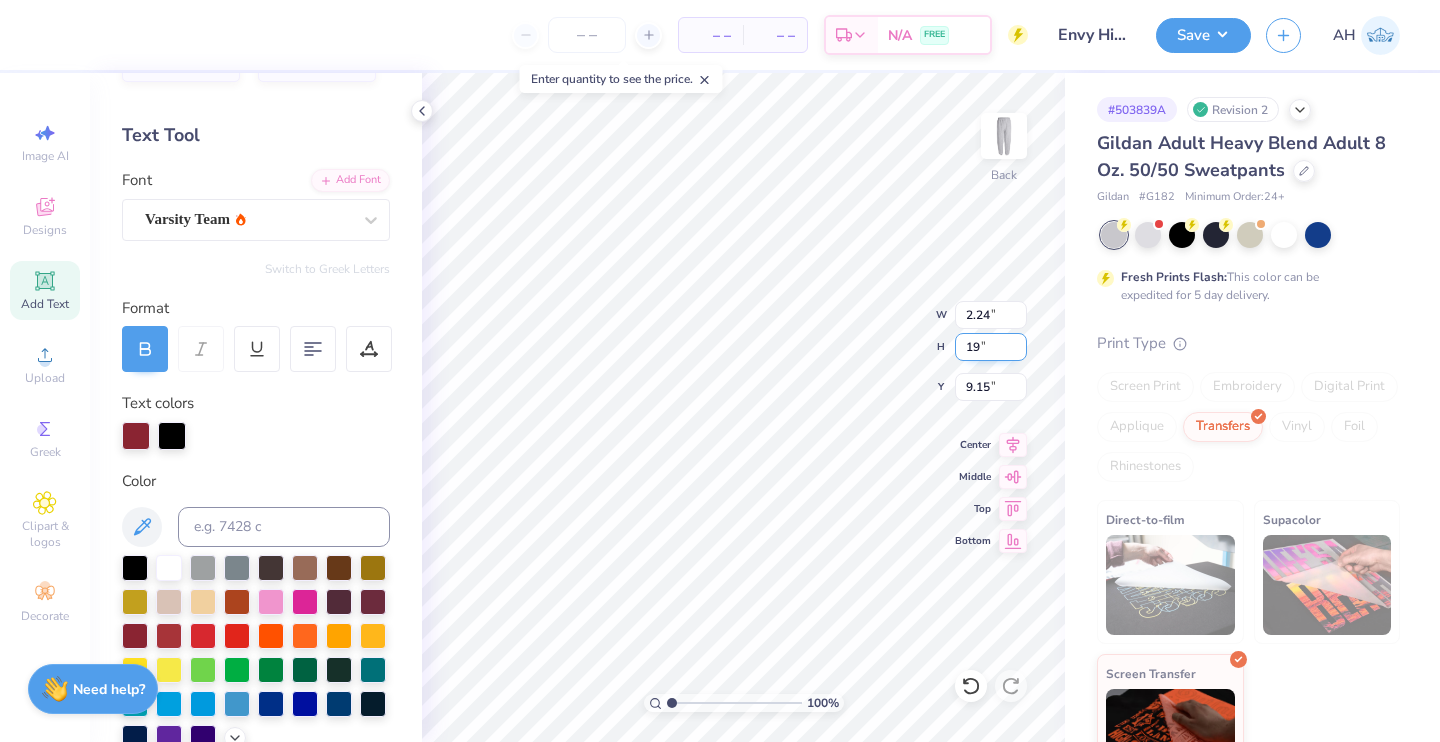 click on "19" at bounding box center (991, 347) 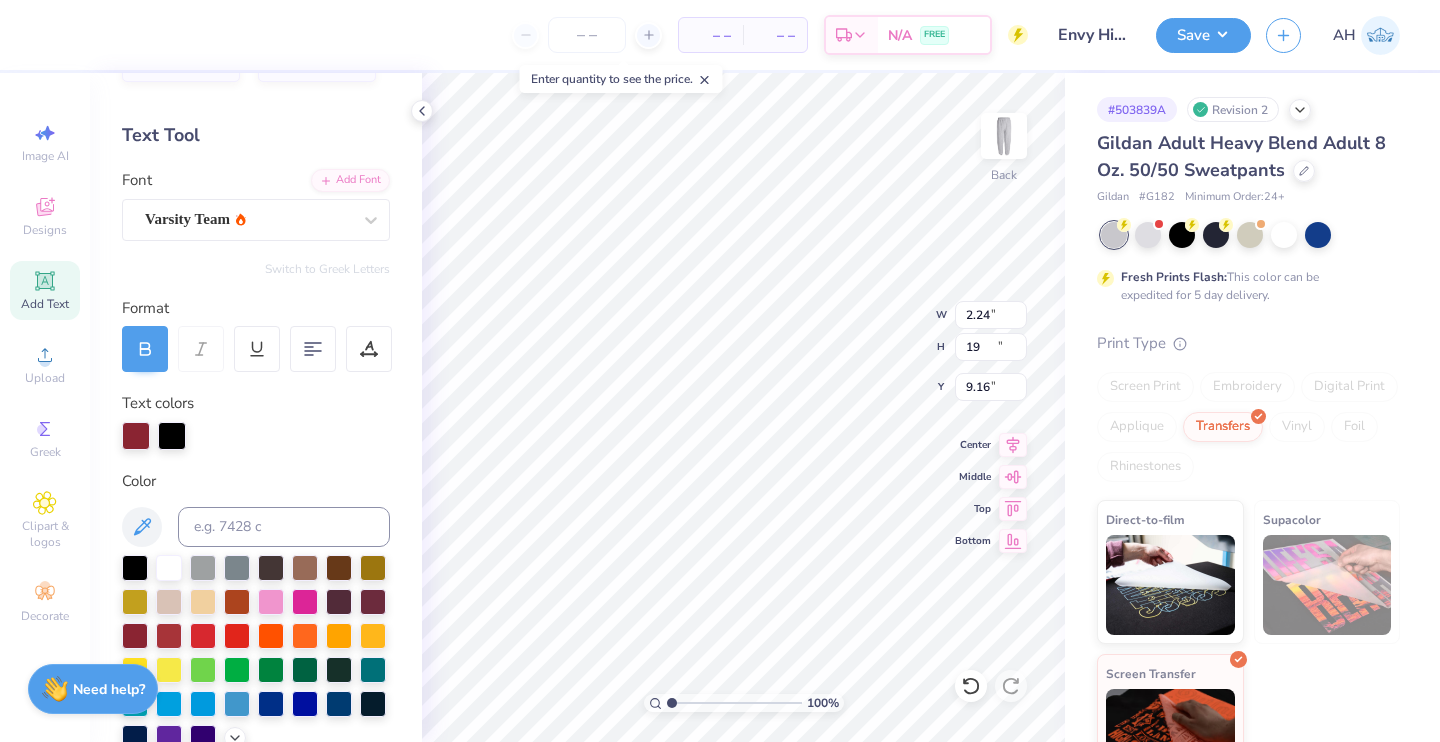 type on "19.00" 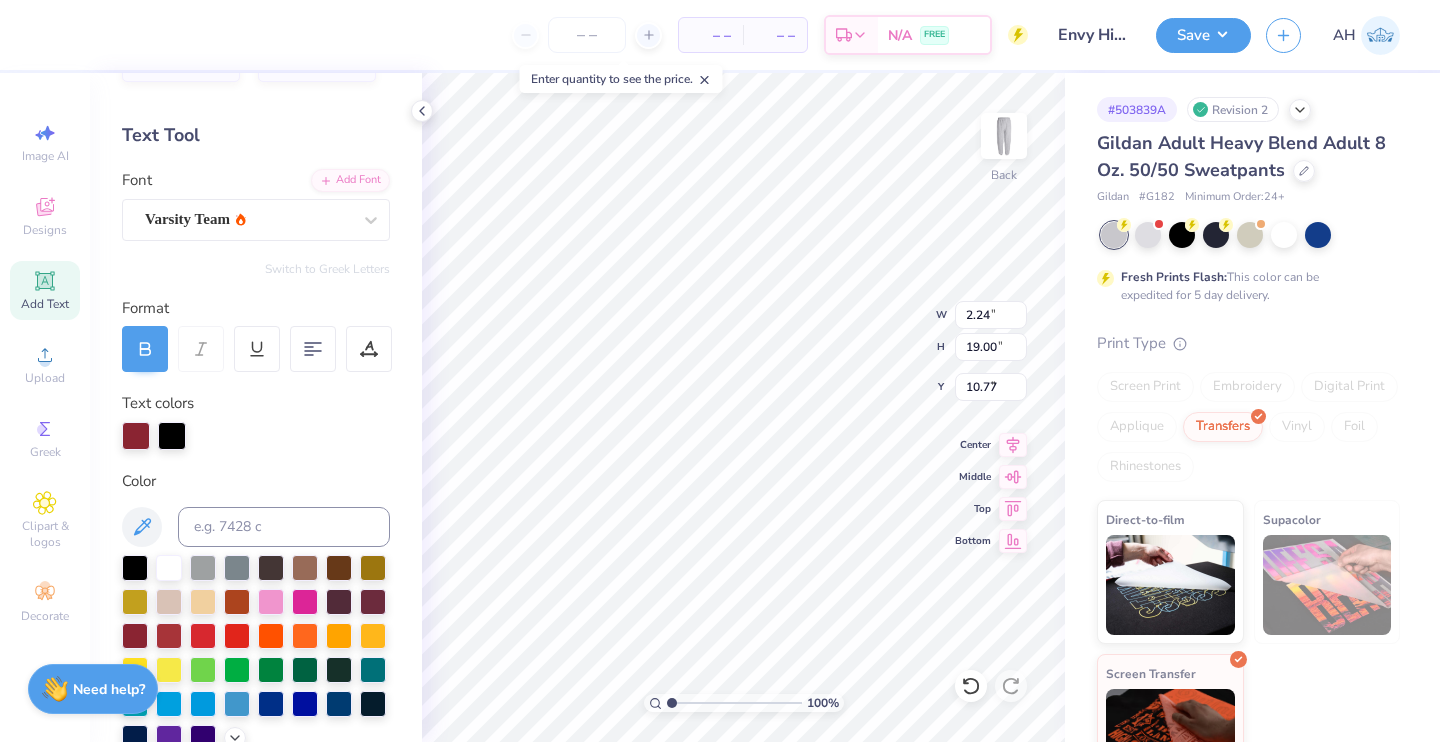 type on "9.74" 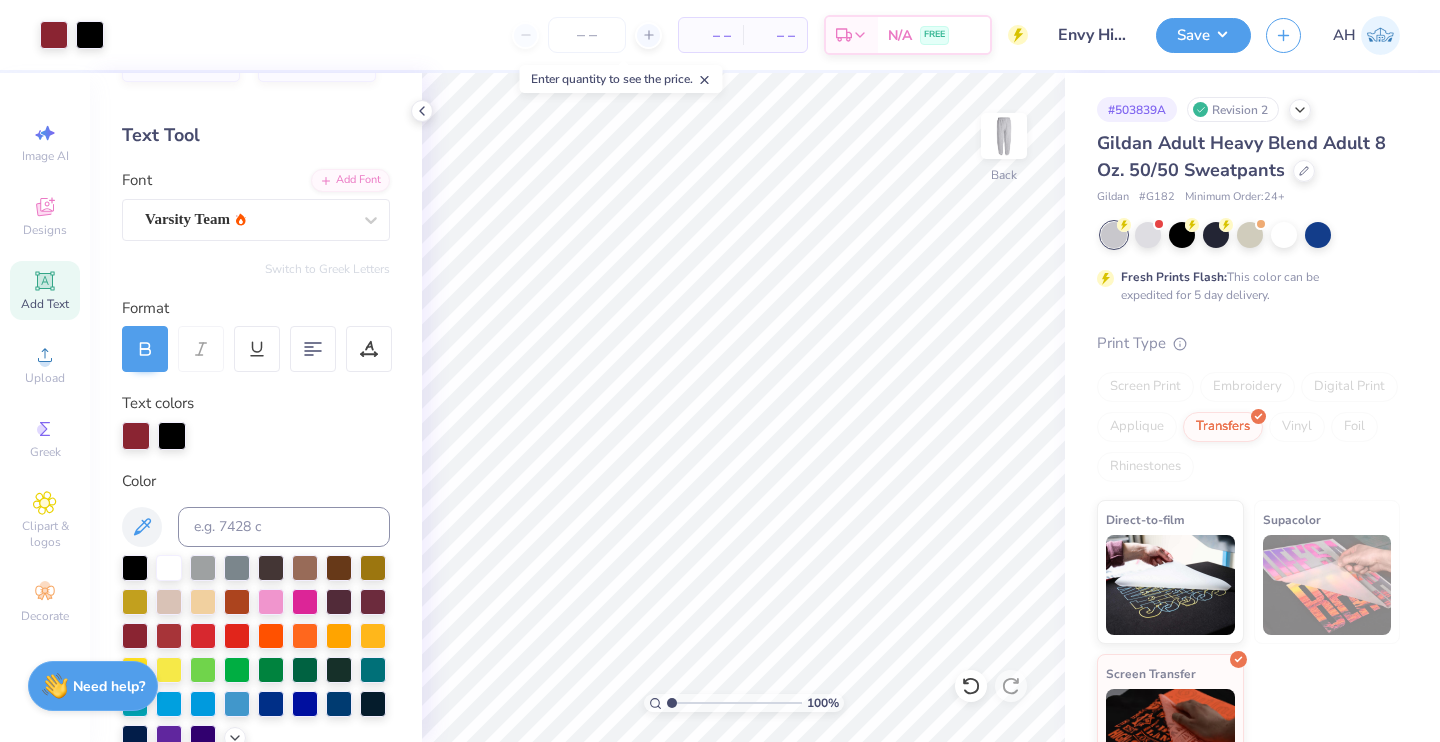 click at bounding box center (55, 686) 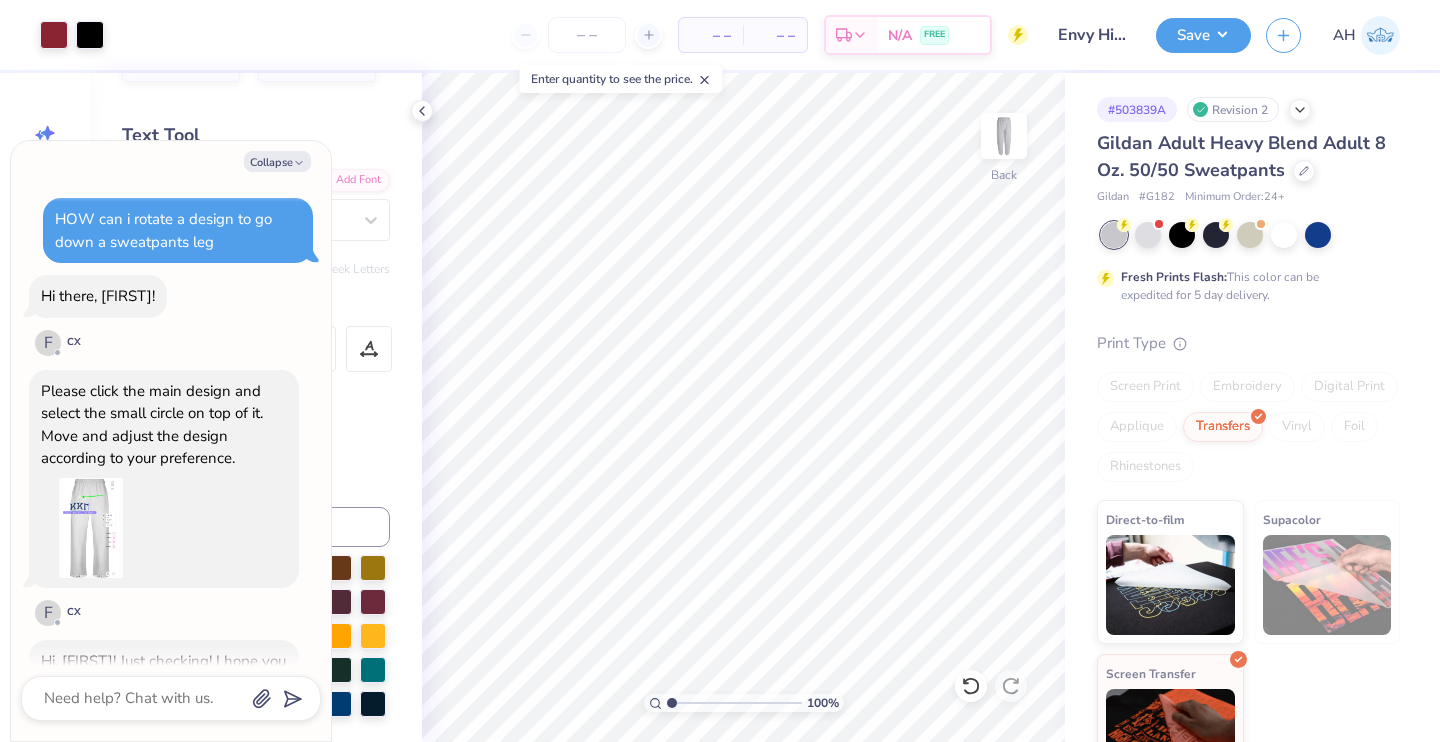 scroll, scrollTop: 1949, scrollLeft: 0, axis: vertical 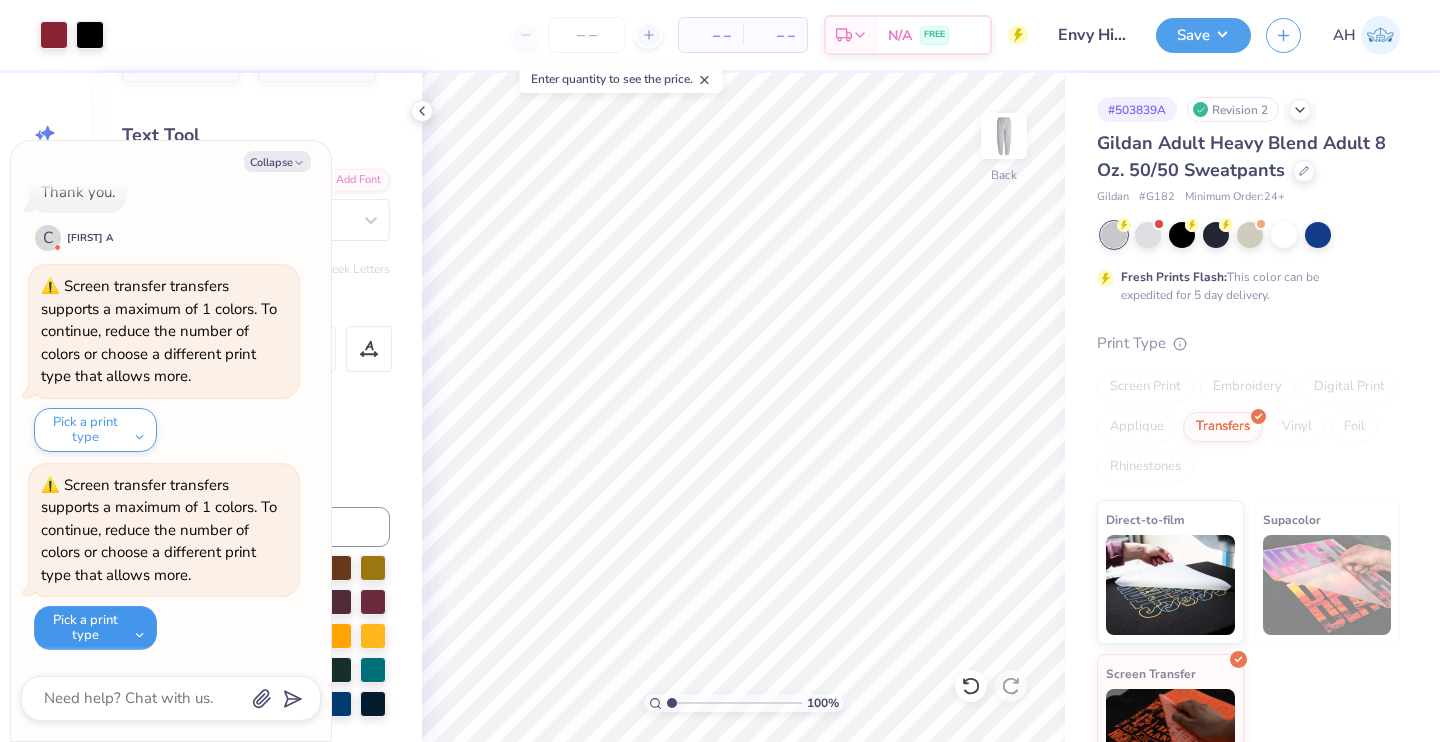 click on "Pick a print type" at bounding box center [95, 628] 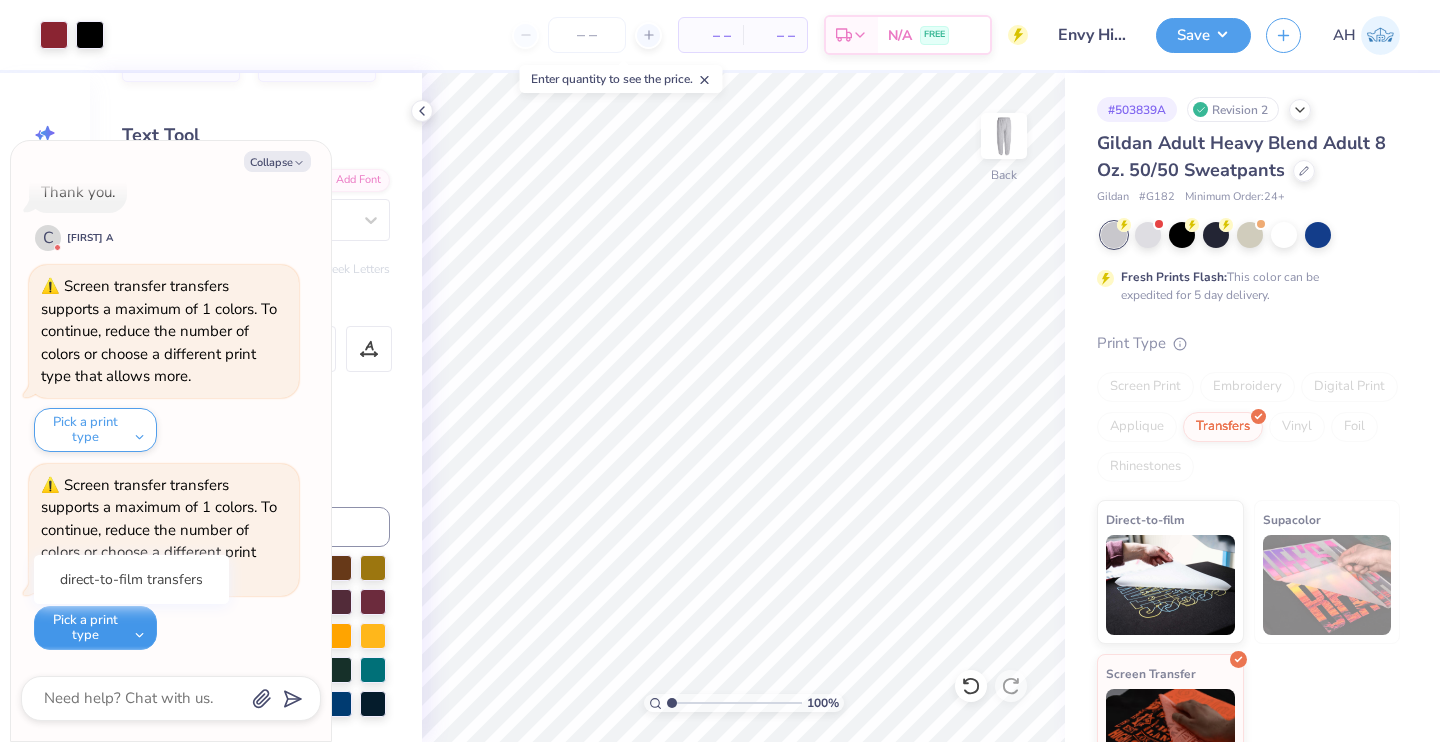 click on "Pick a print type" at bounding box center (95, 628) 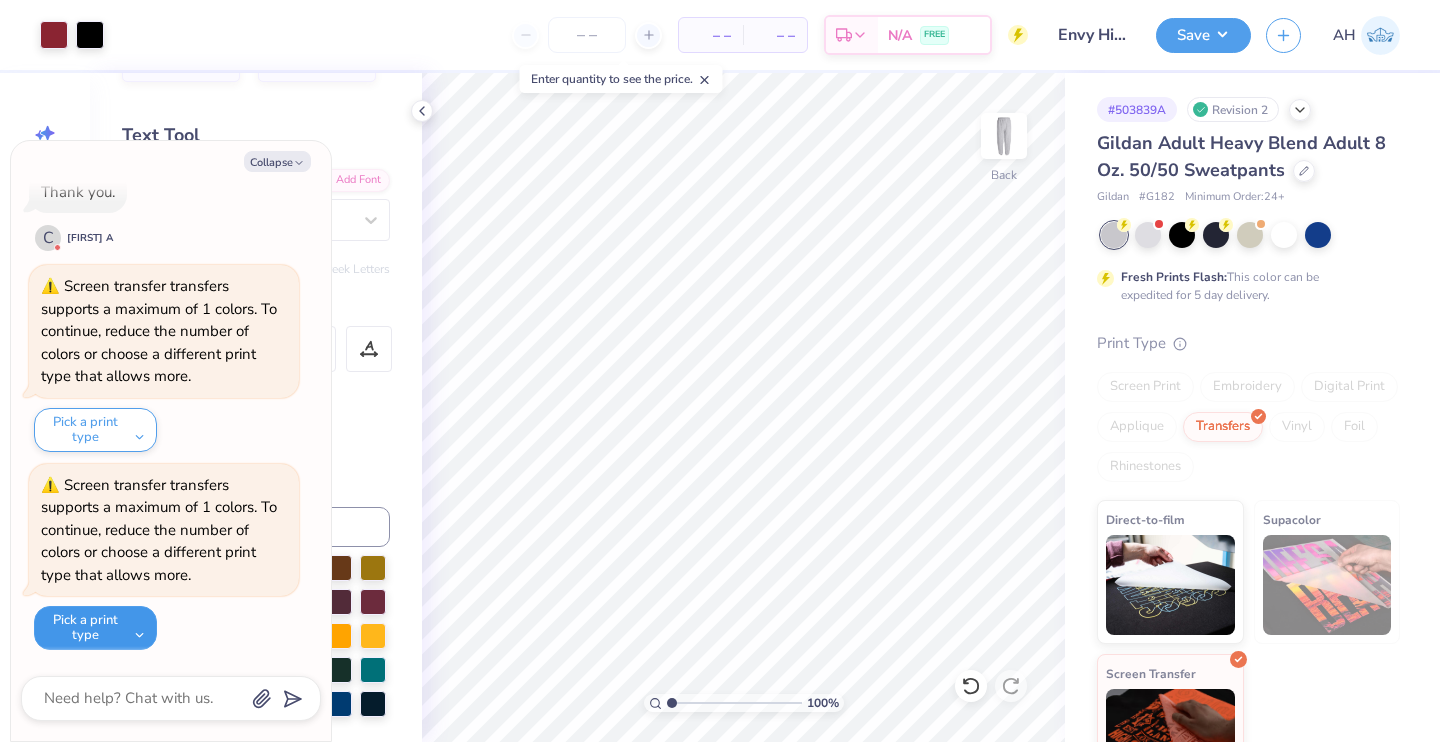click on "Pick a print type" at bounding box center [95, 628] 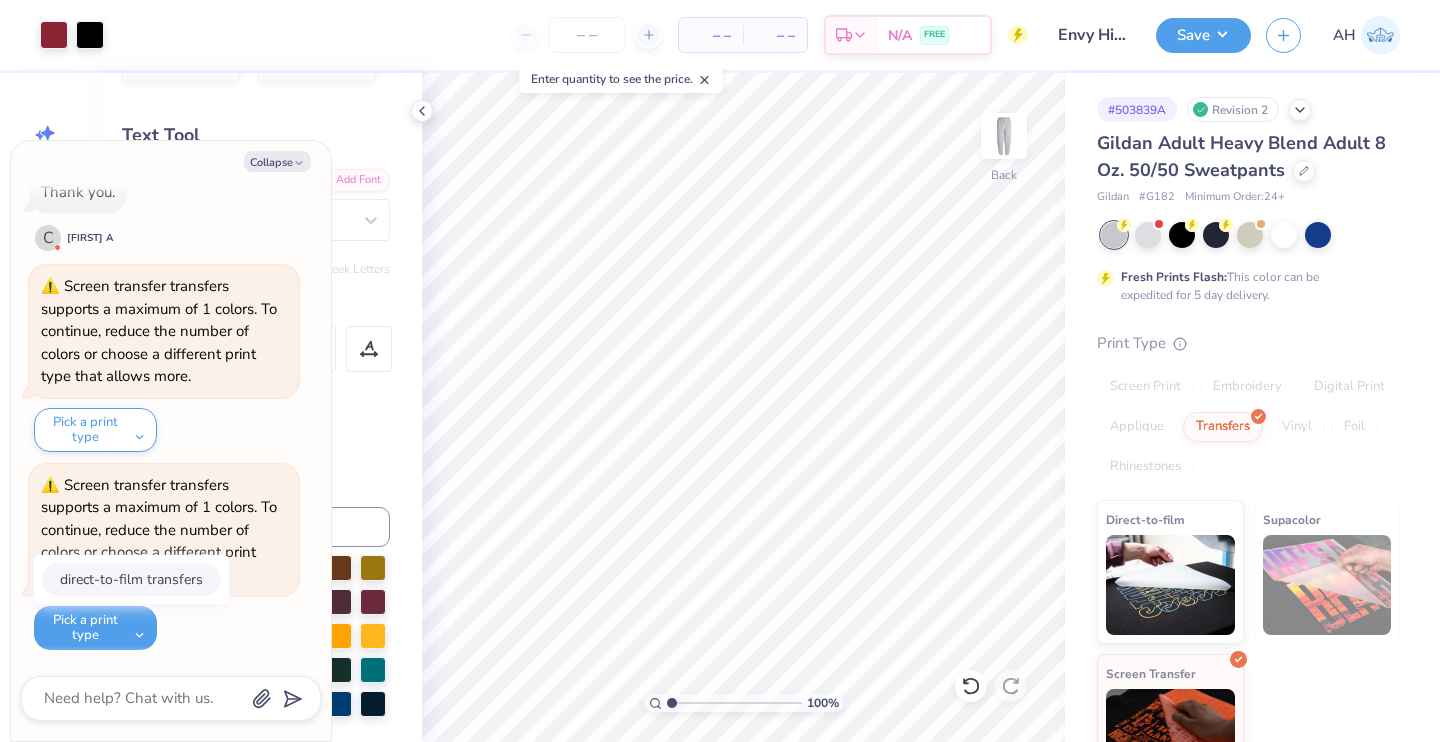 click on "direct-to-film transfers" at bounding box center [131, 579] 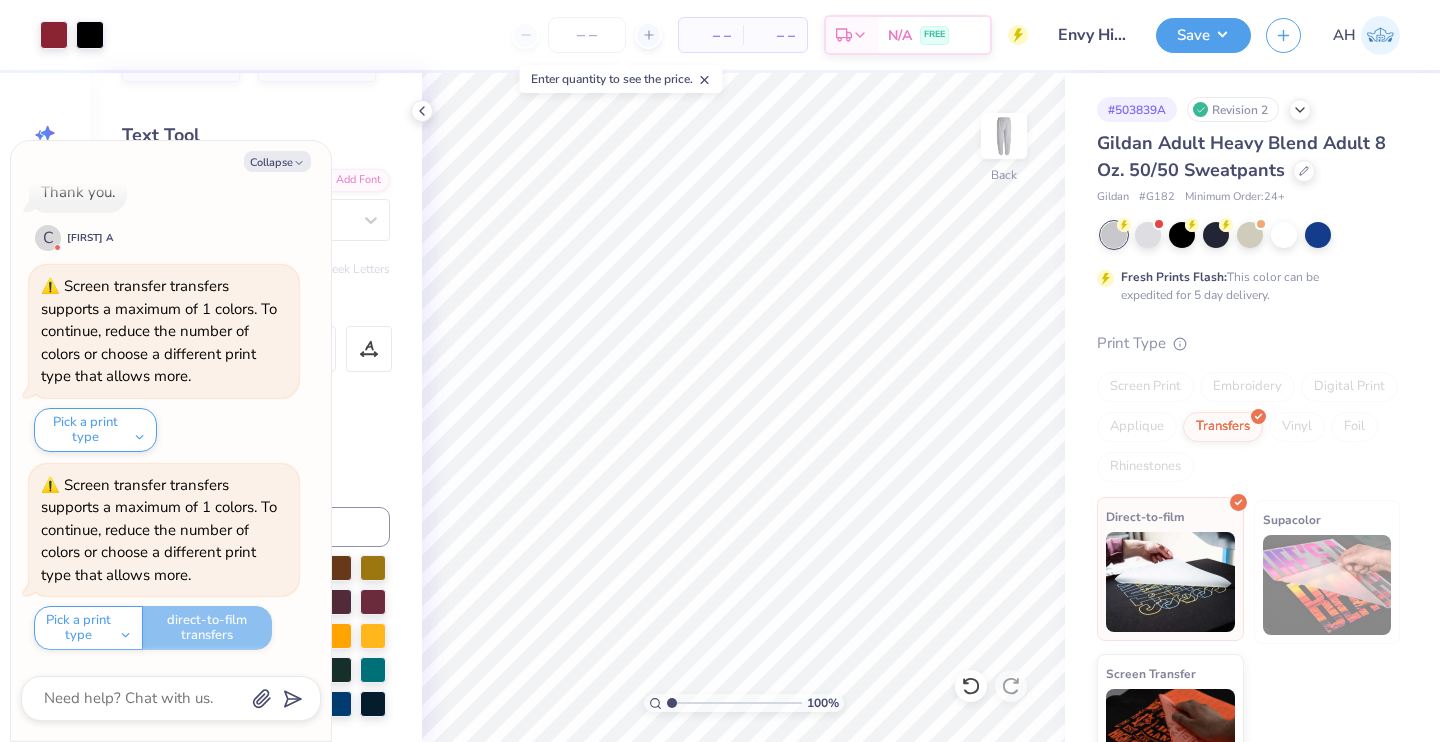 click at bounding box center [1170, 582] 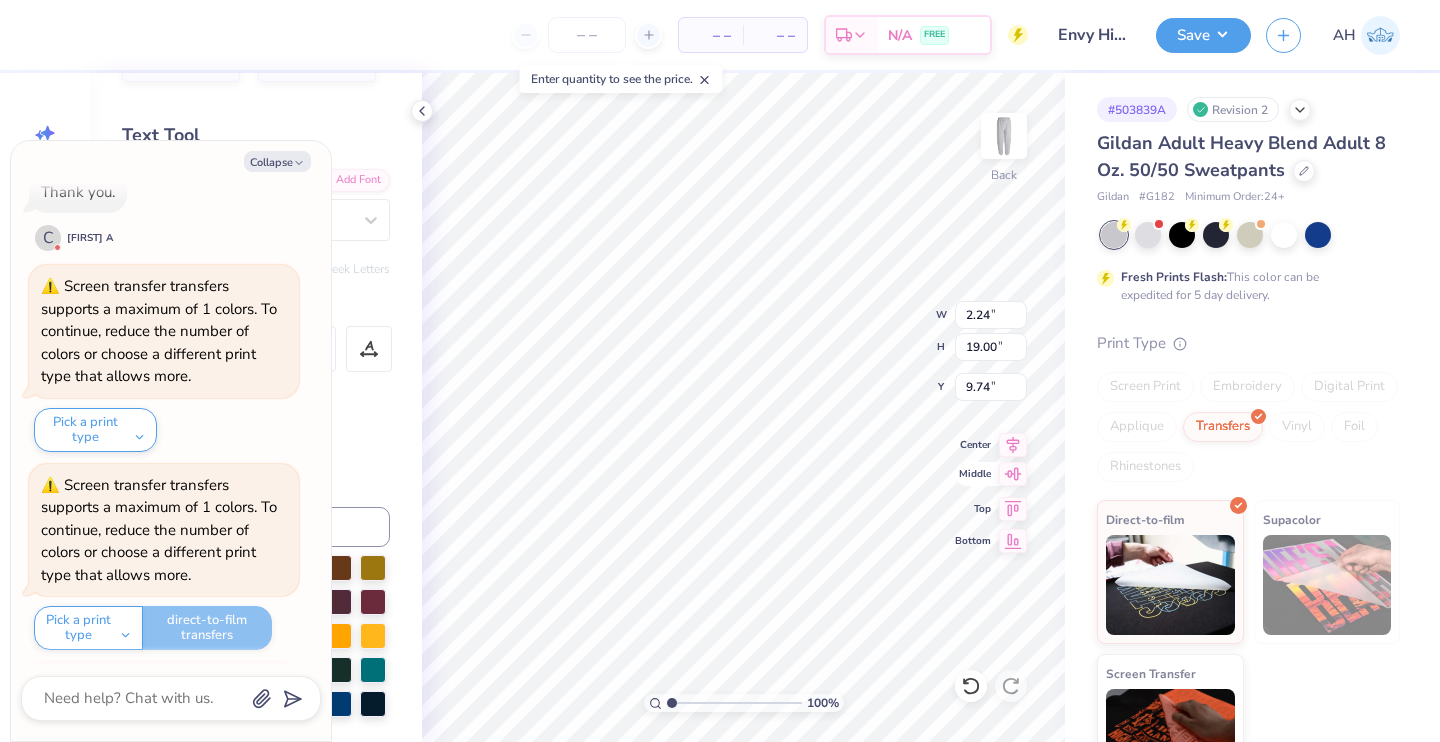 scroll, scrollTop: 2115, scrollLeft: 0, axis: vertical 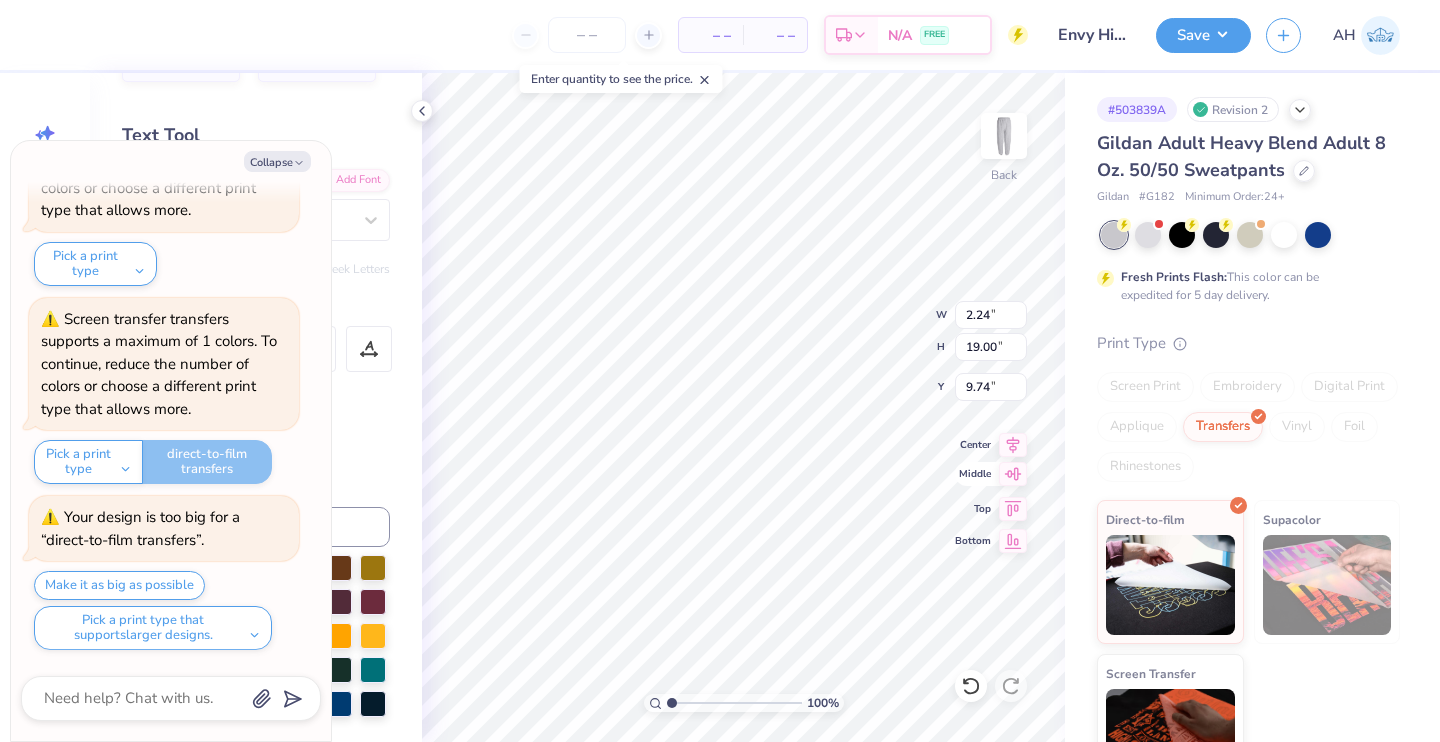 click 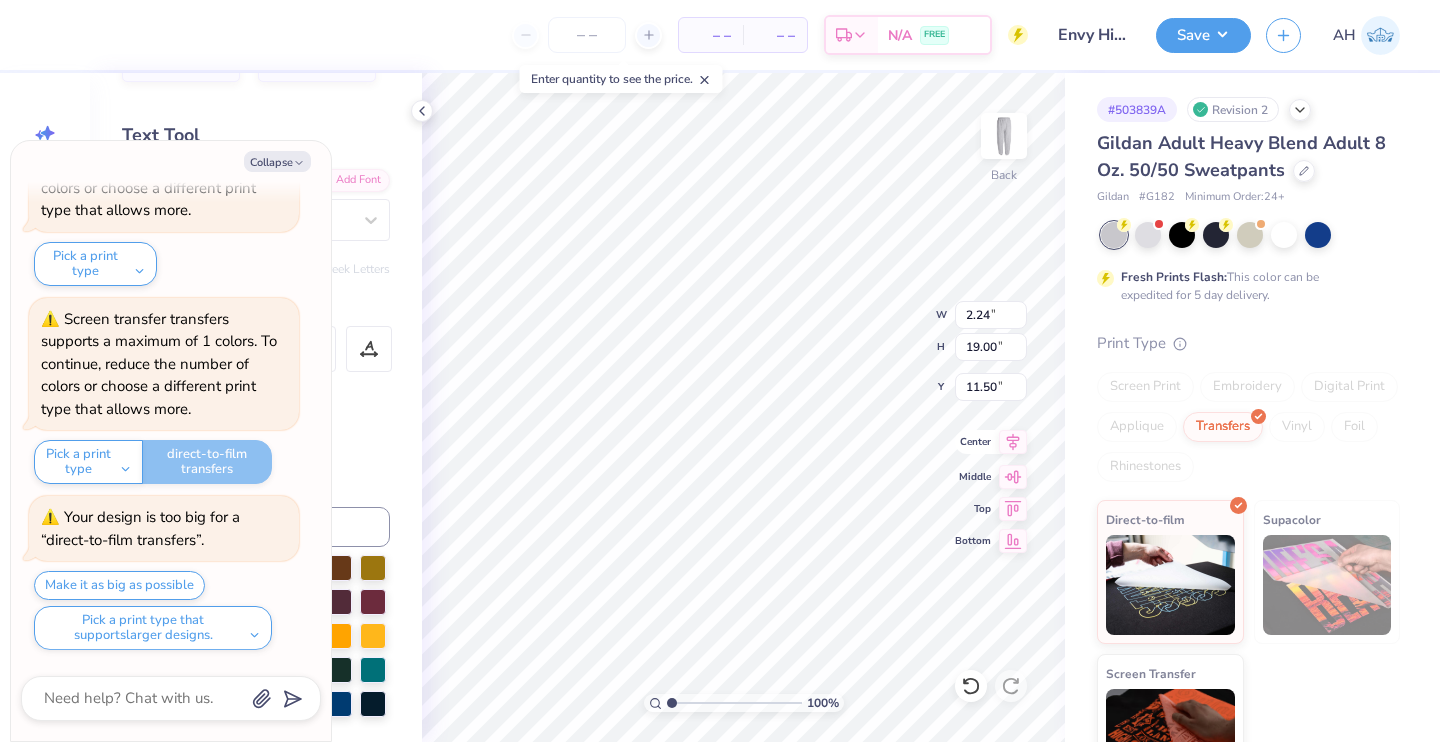 click 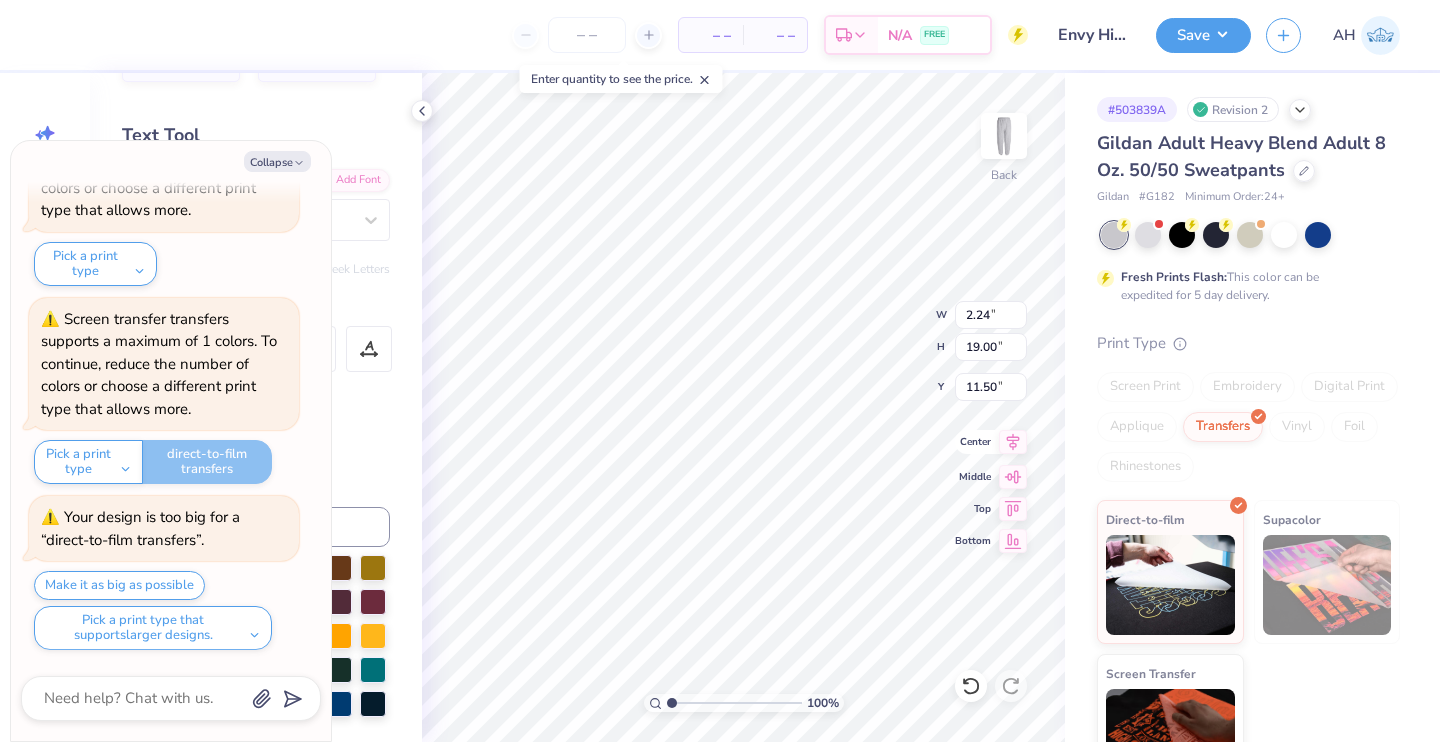 click 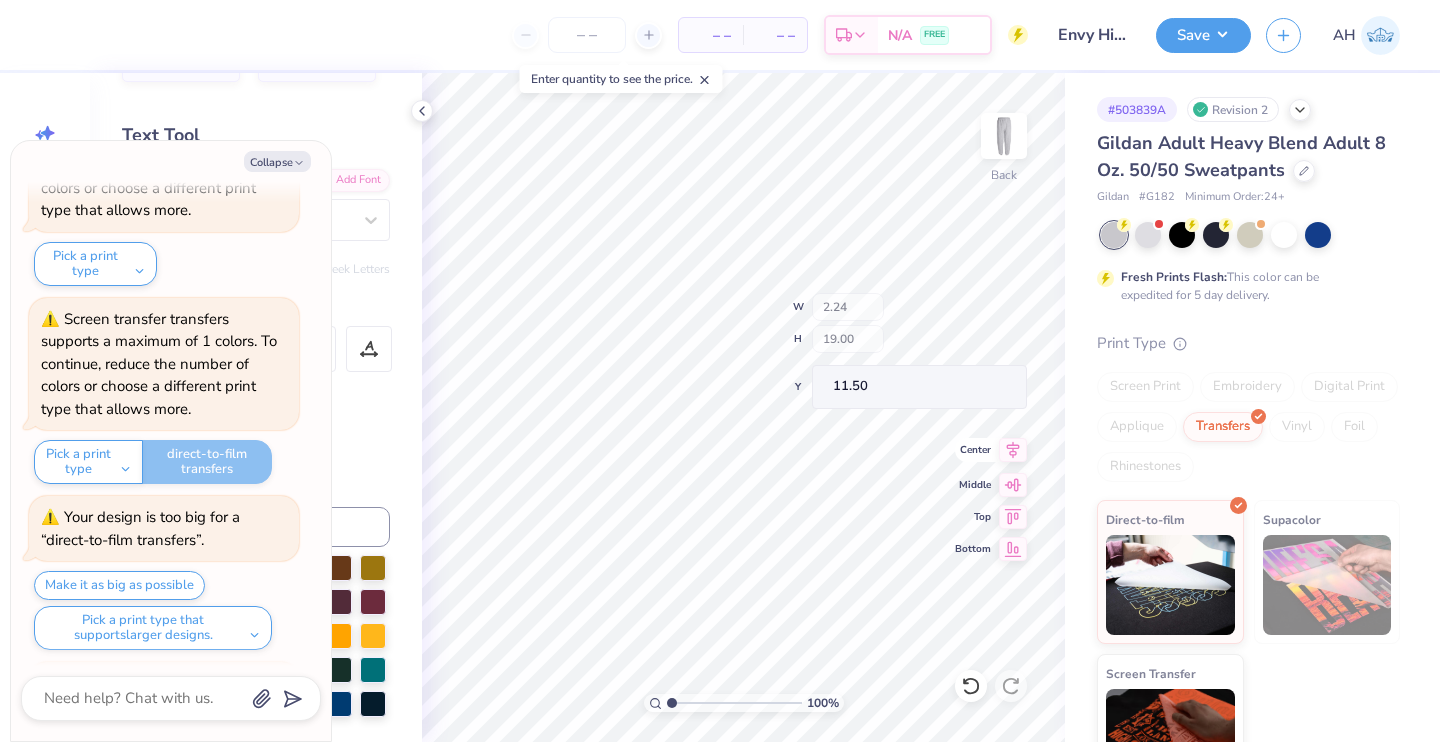 scroll, scrollTop: 2281, scrollLeft: 0, axis: vertical 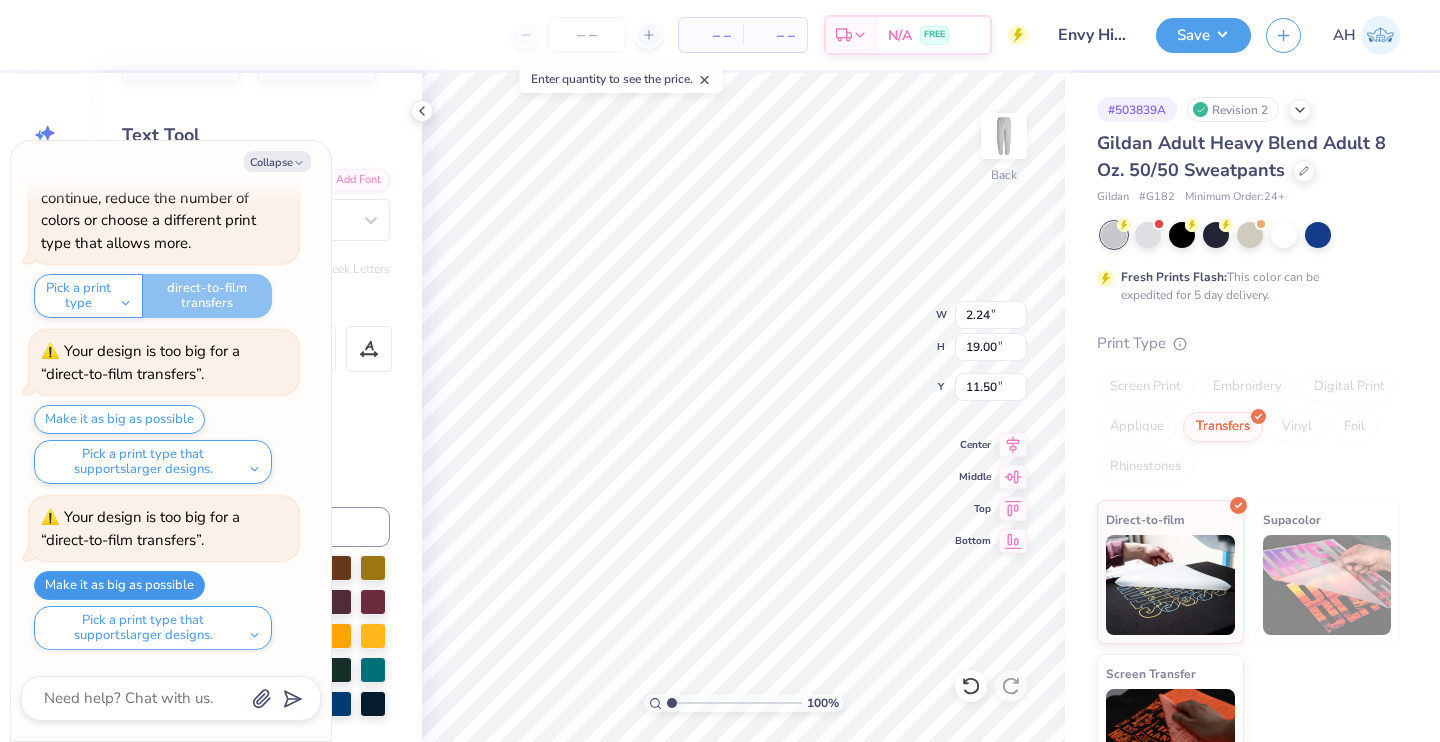 click on "Make it as big as possible" at bounding box center (119, 585) 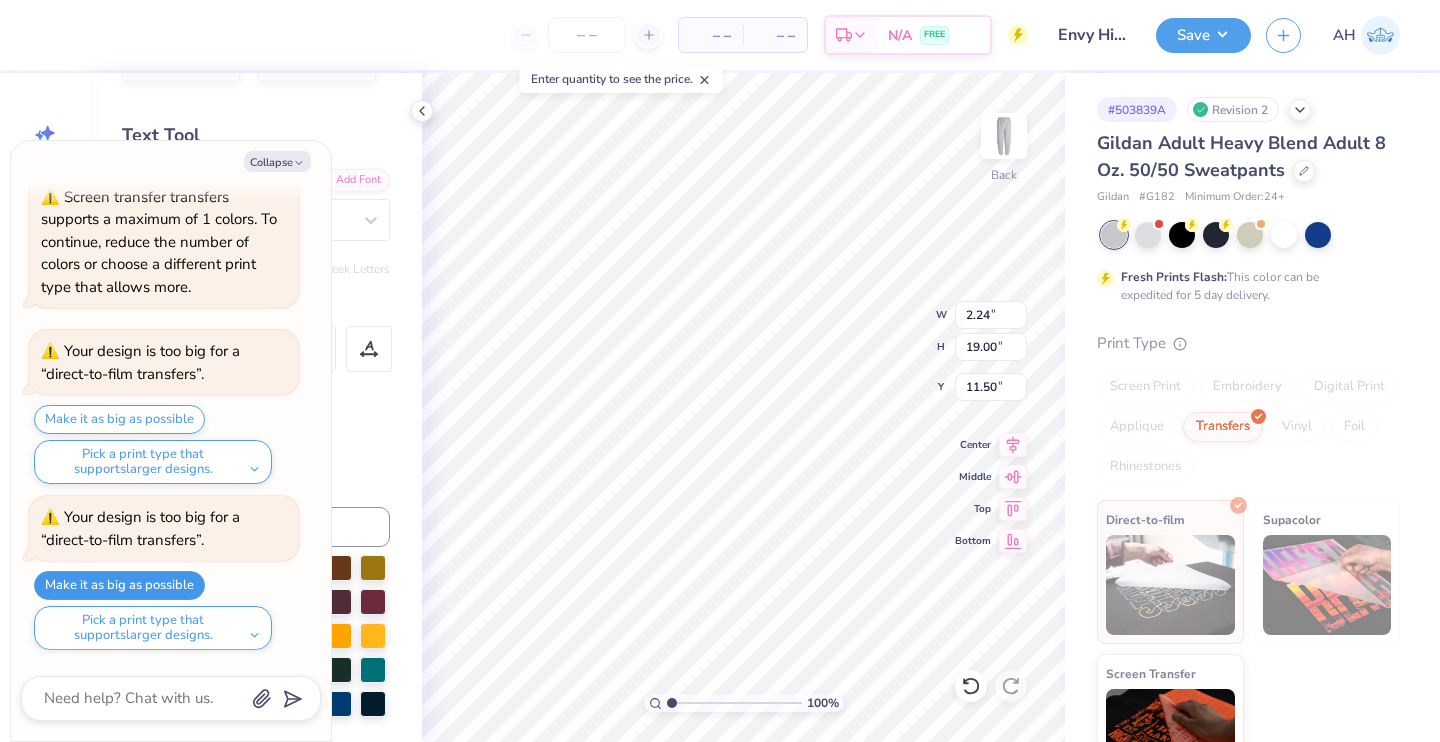 scroll, scrollTop: 2105, scrollLeft: 0, axis: vertical 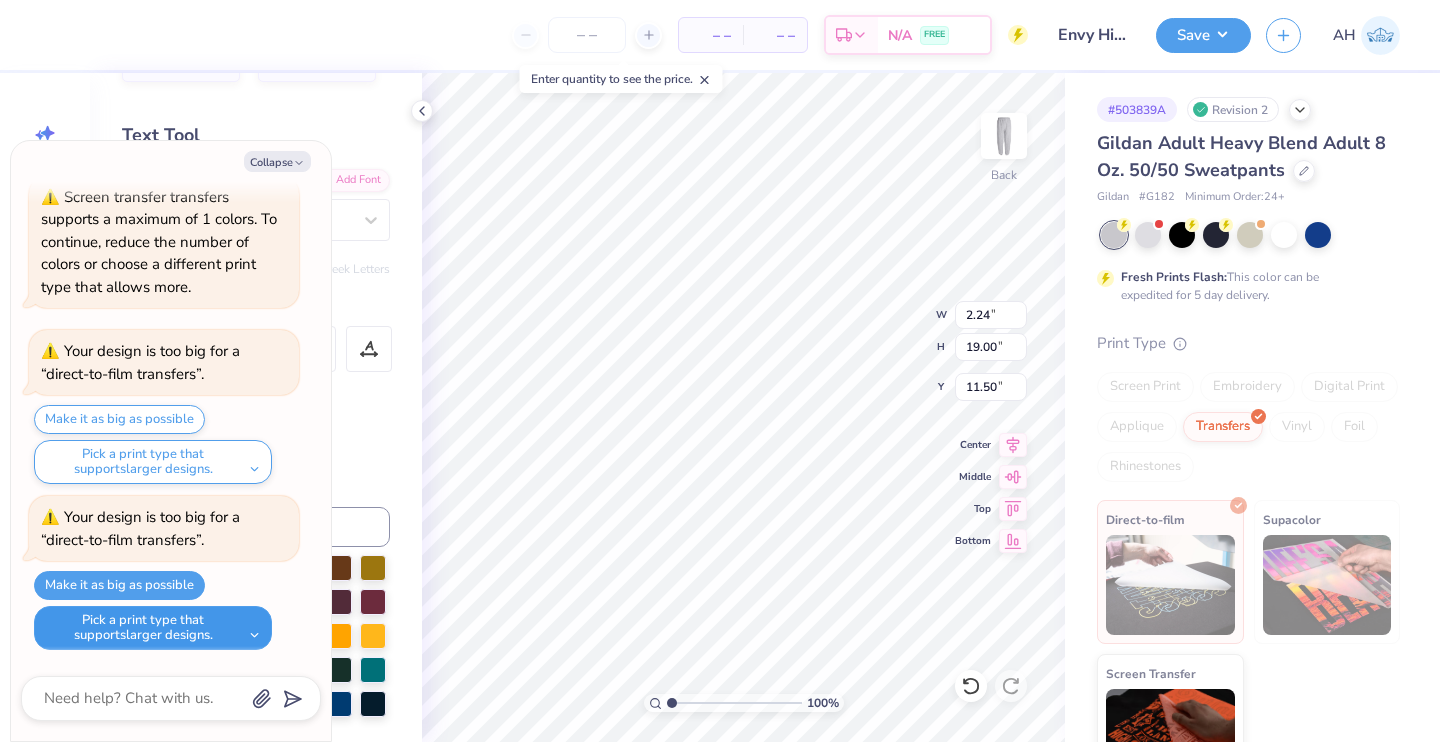 click on "Pick a print type that supports  larger   designs." at bounding box center [153, 628] 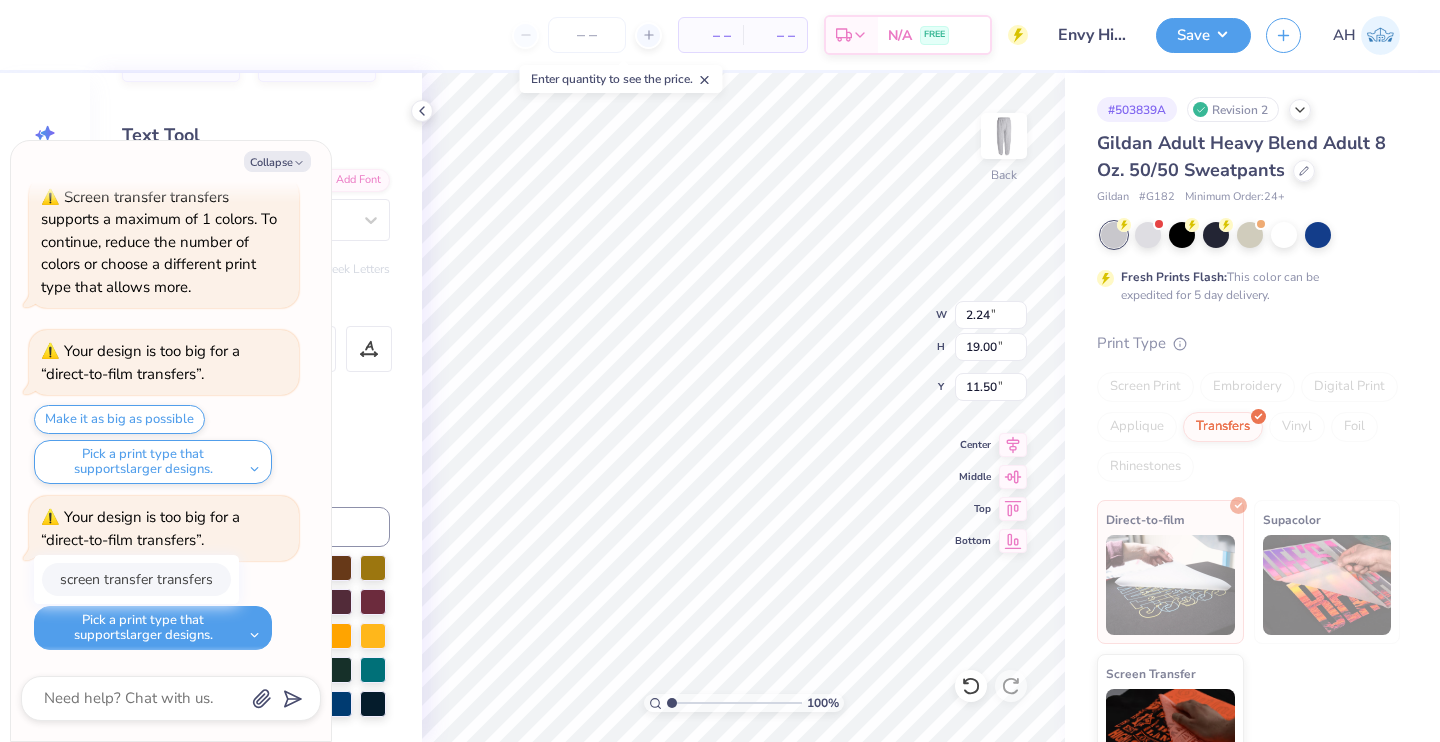 click on "screen transfer transfers" at bounding box center [136, 579] 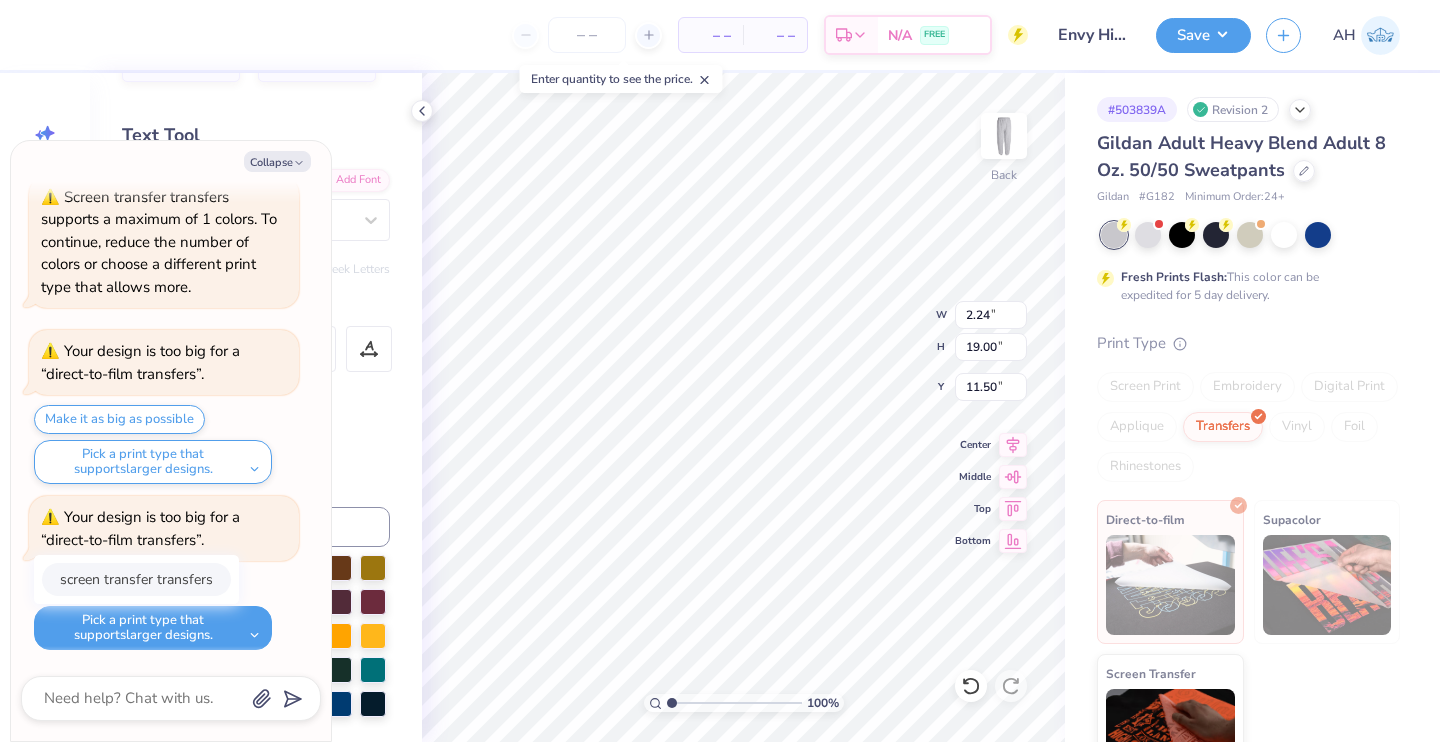 type on "x" 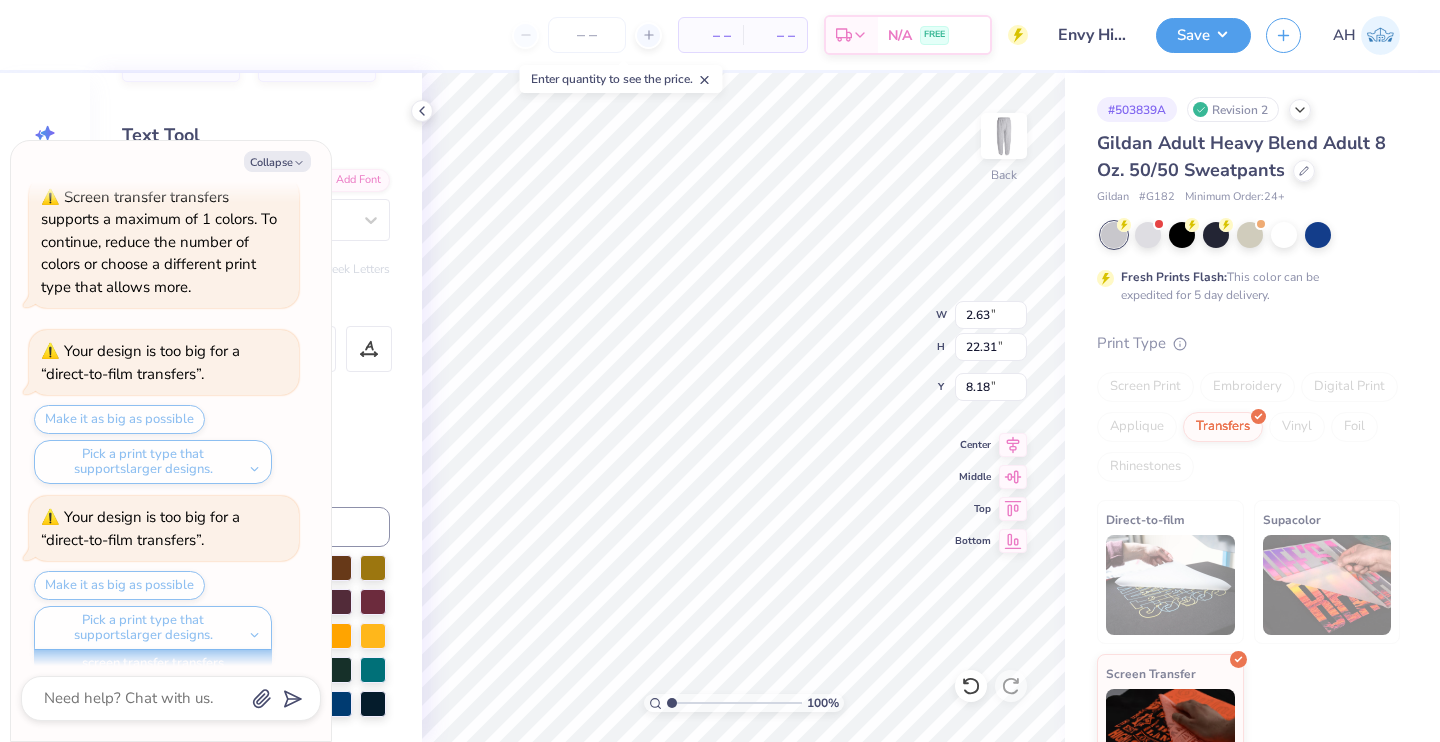 scroll, scrollTop: 2287, scrollLeft: 0, axis: vertical 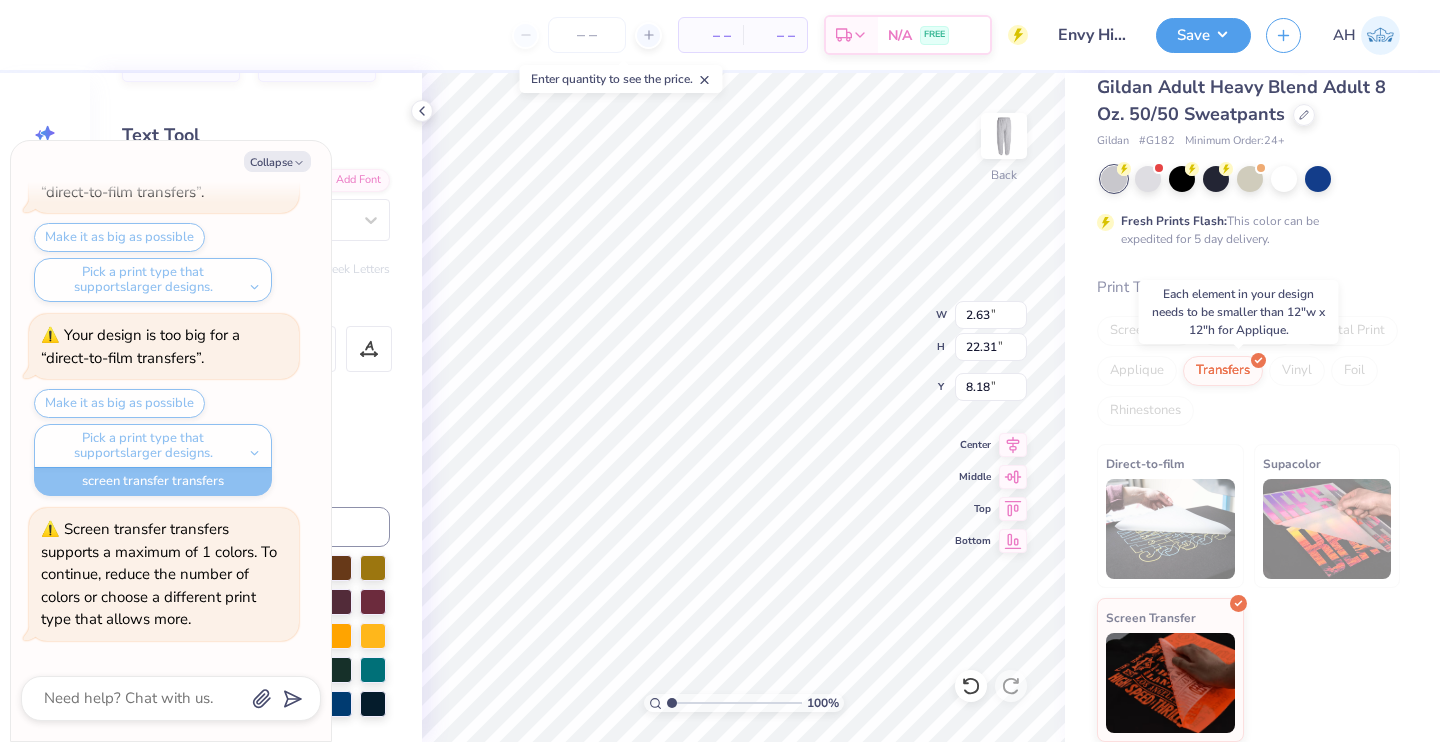 click on "Applique" at bounding box center [1137, 371] 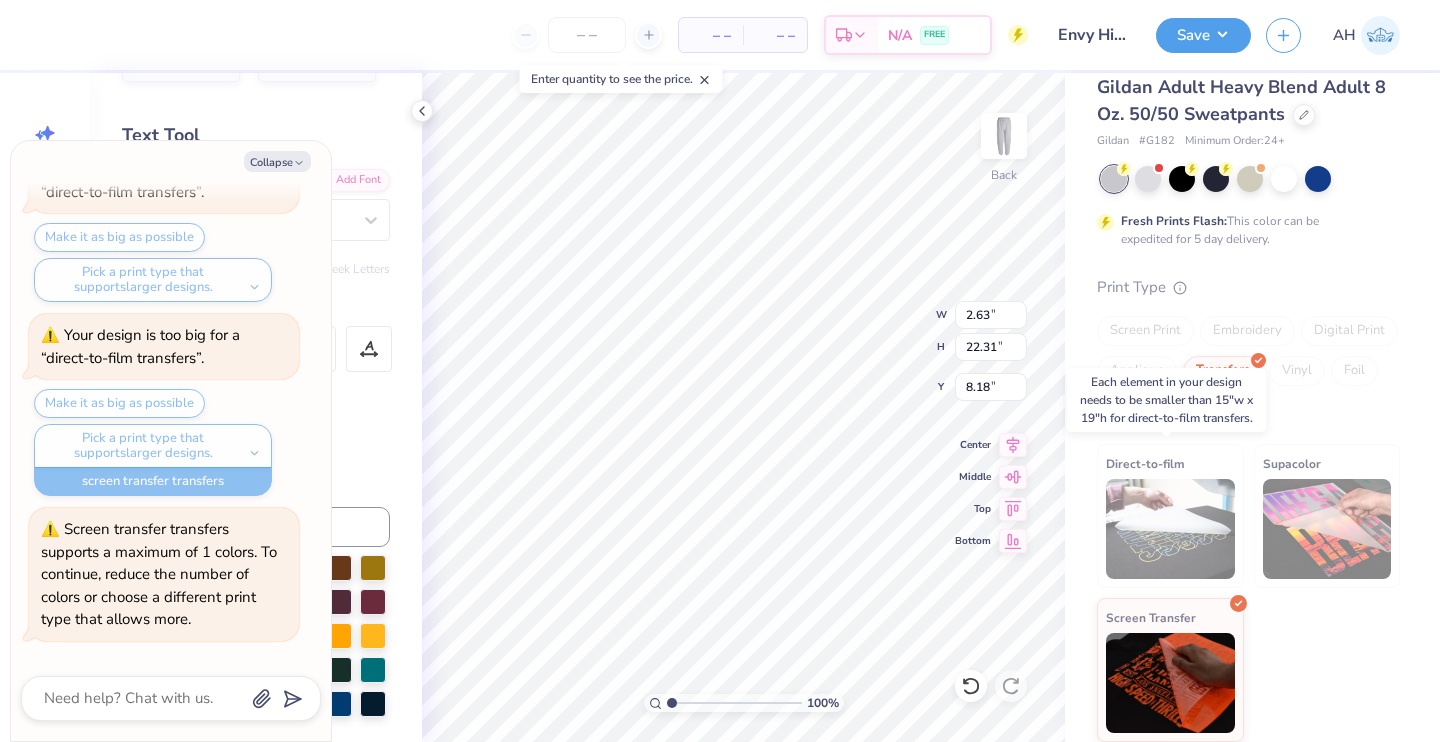 click at bounding box center [1170, 529] 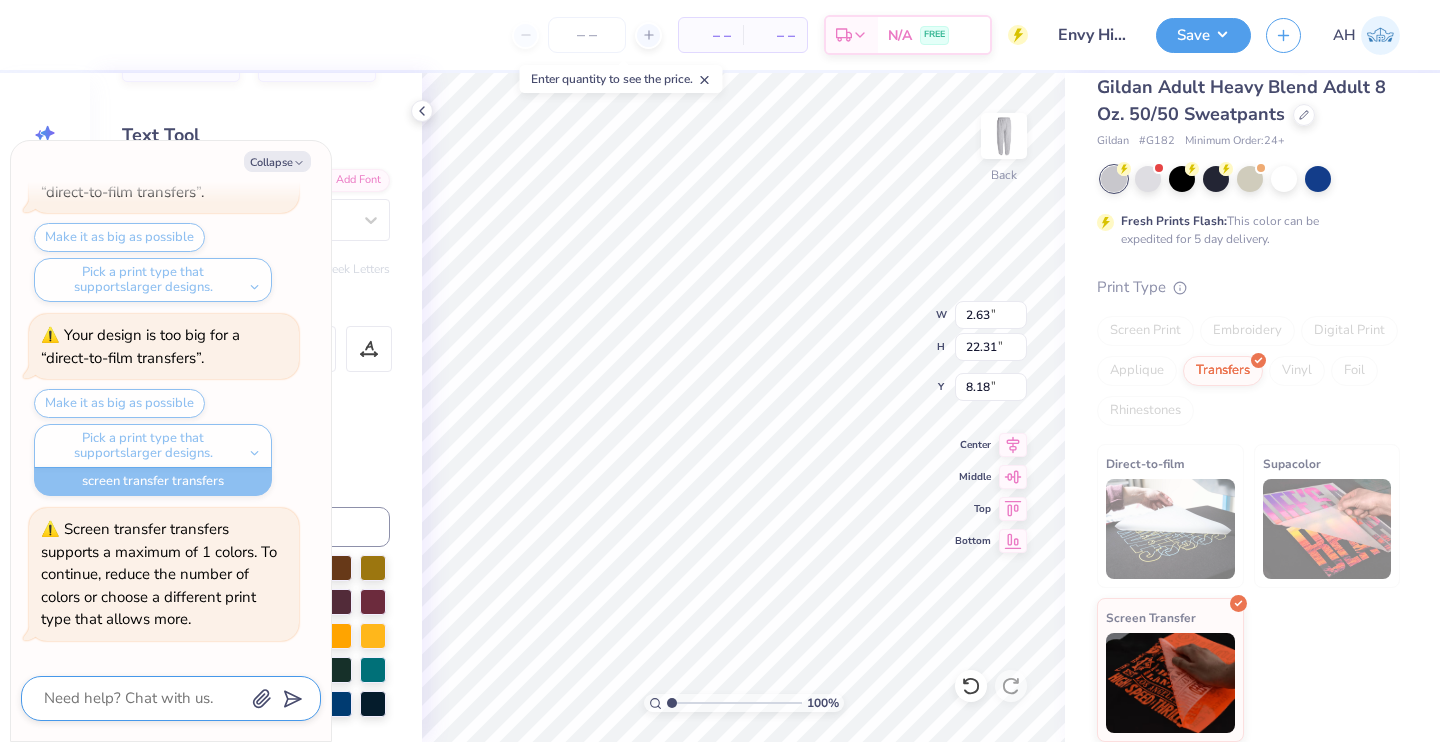 click at bounding box center [143, 698] 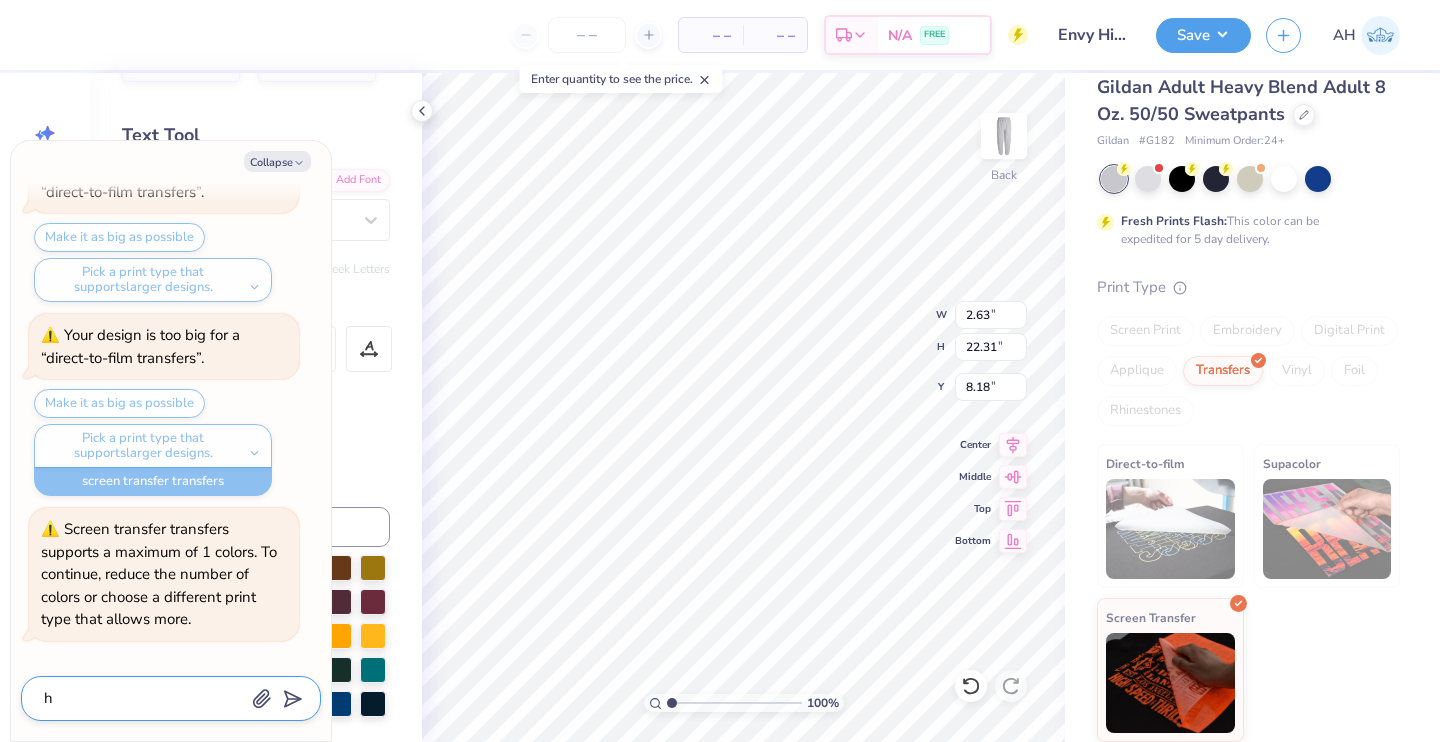 type on "x" 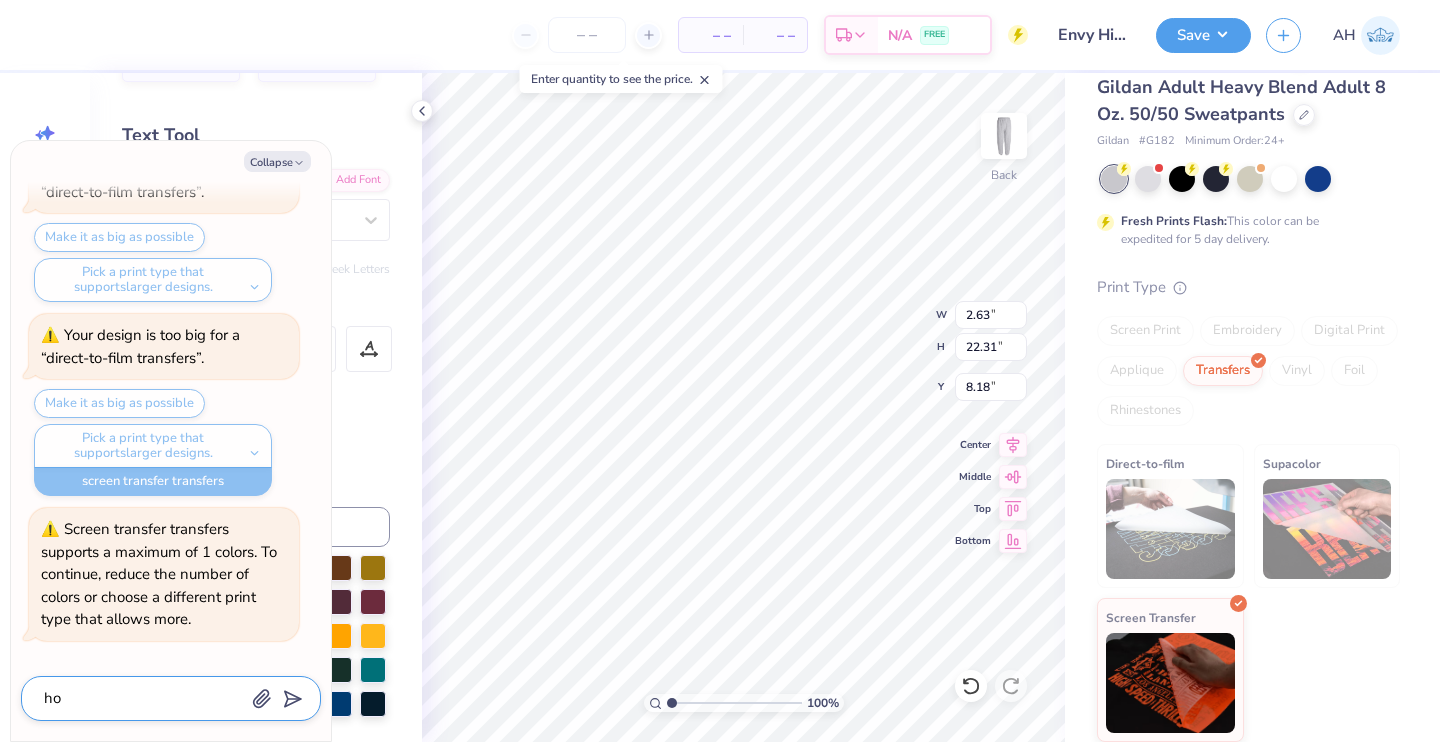 type on "x" 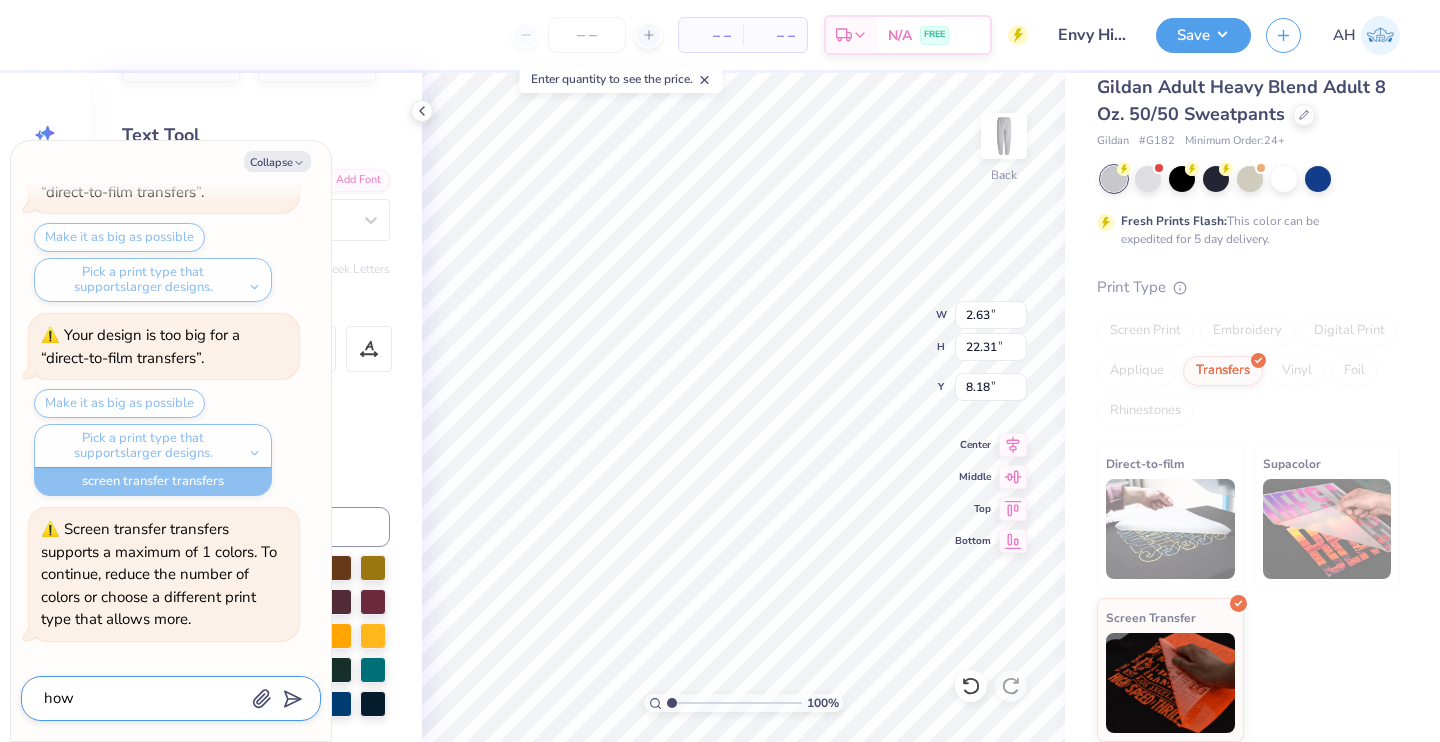 type on "x" 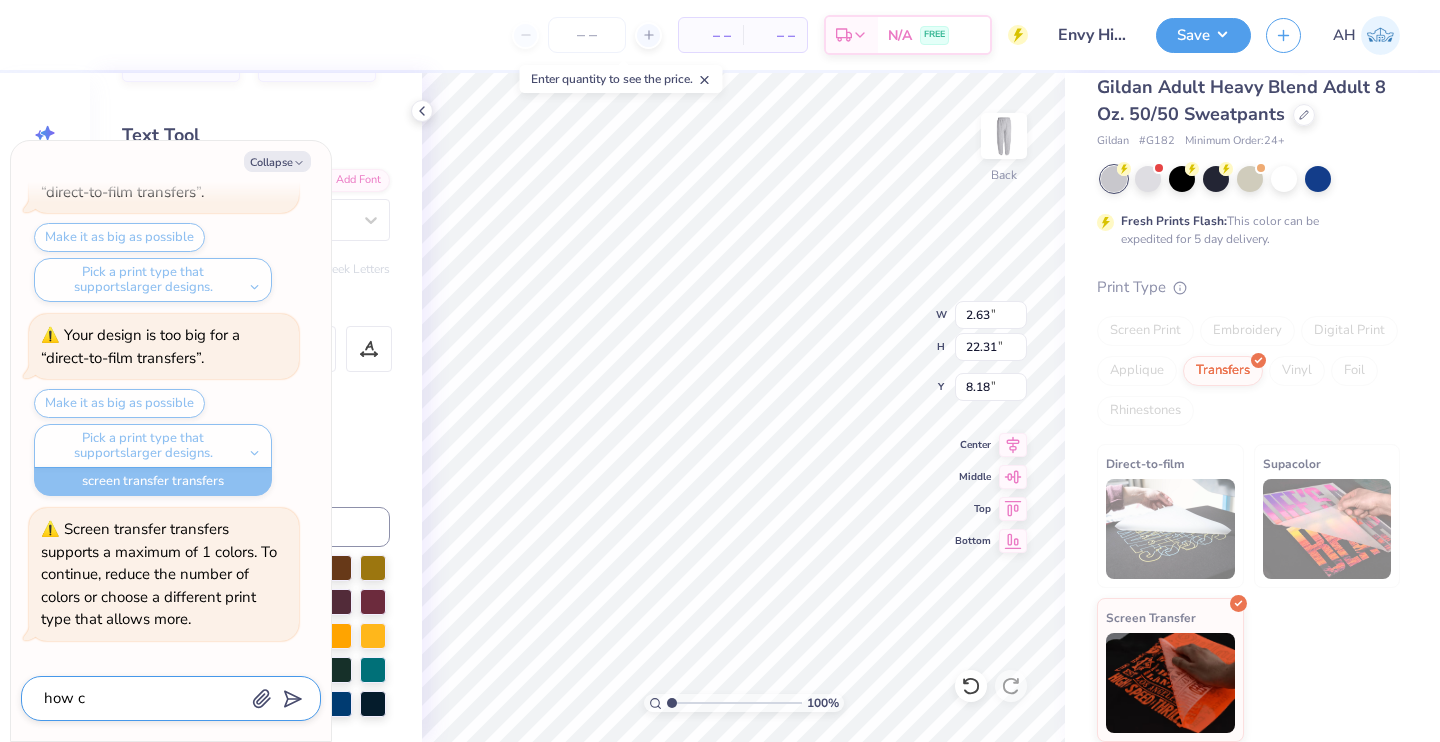 type on "x" 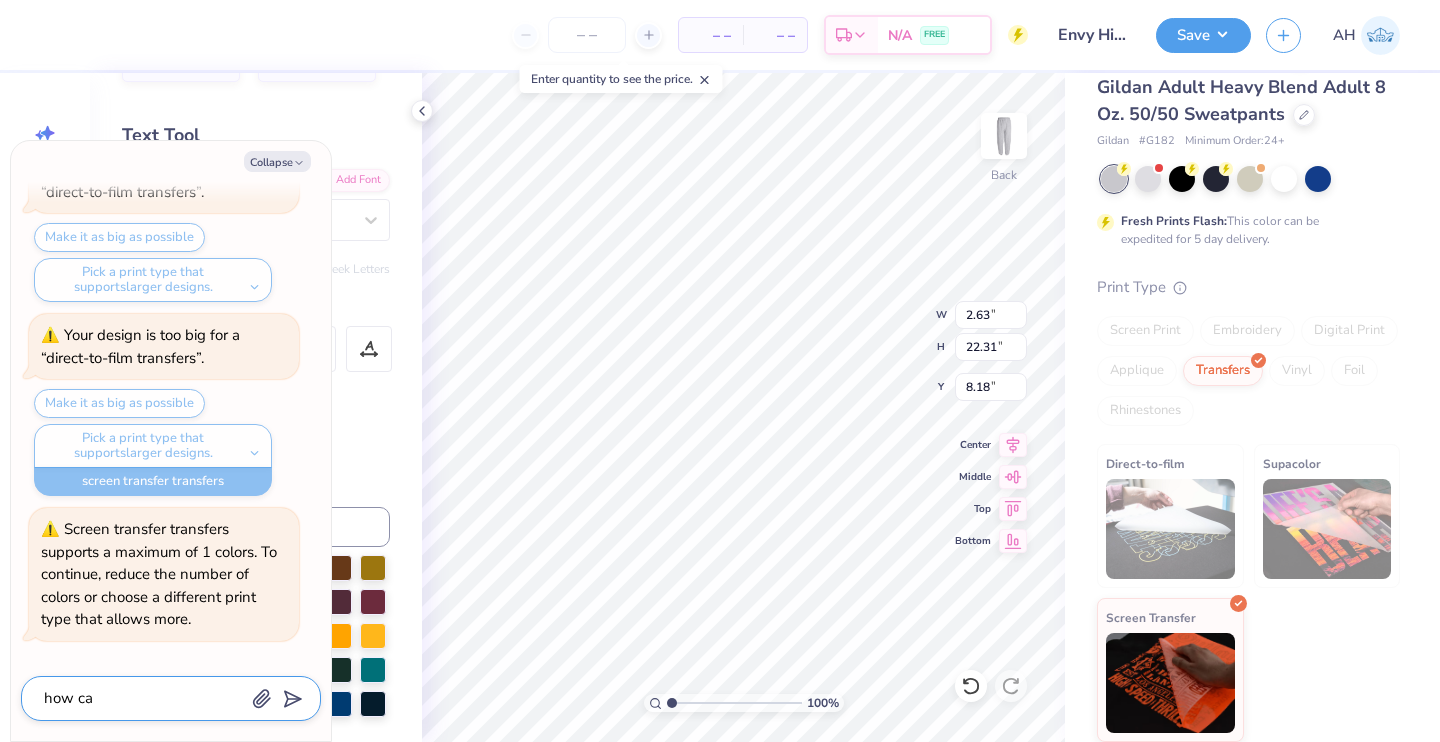 type on "x" 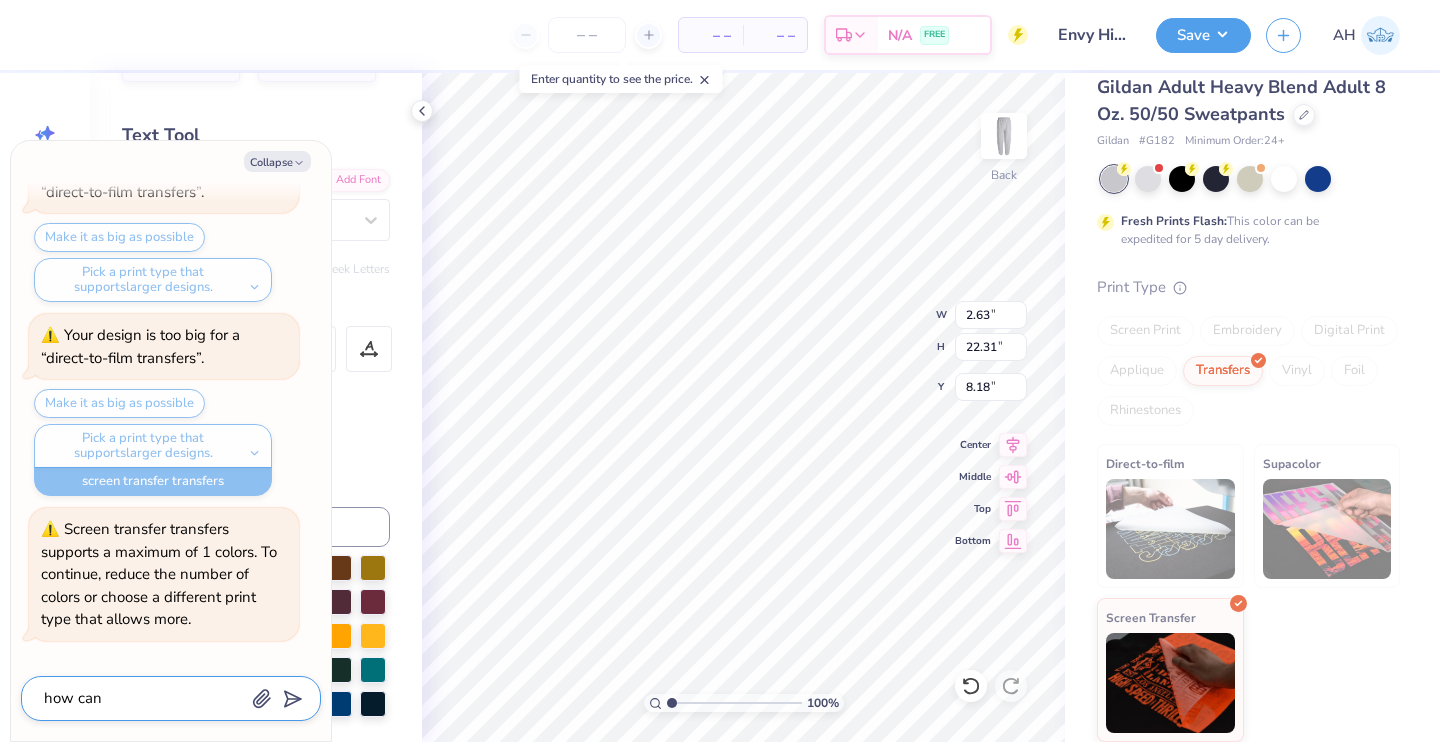 type on "x" 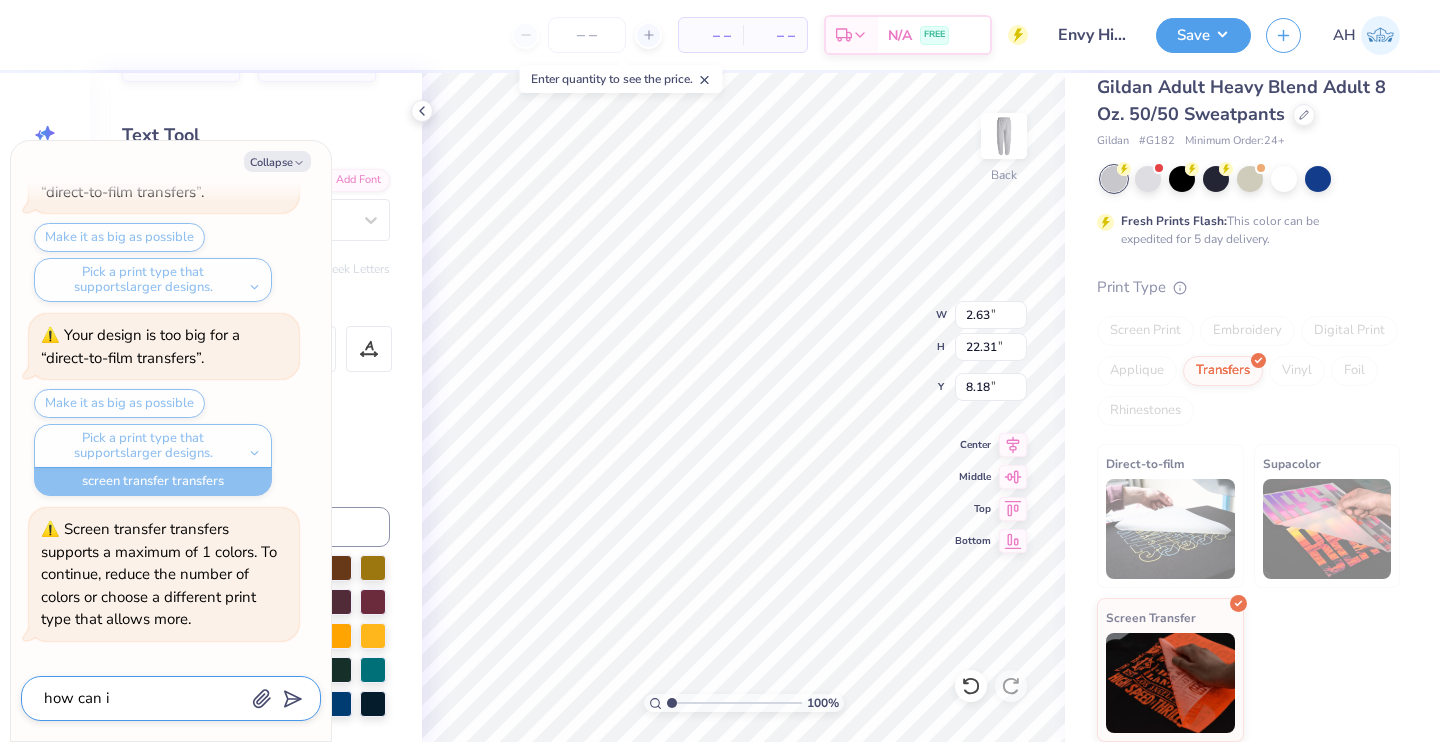 type on "x" 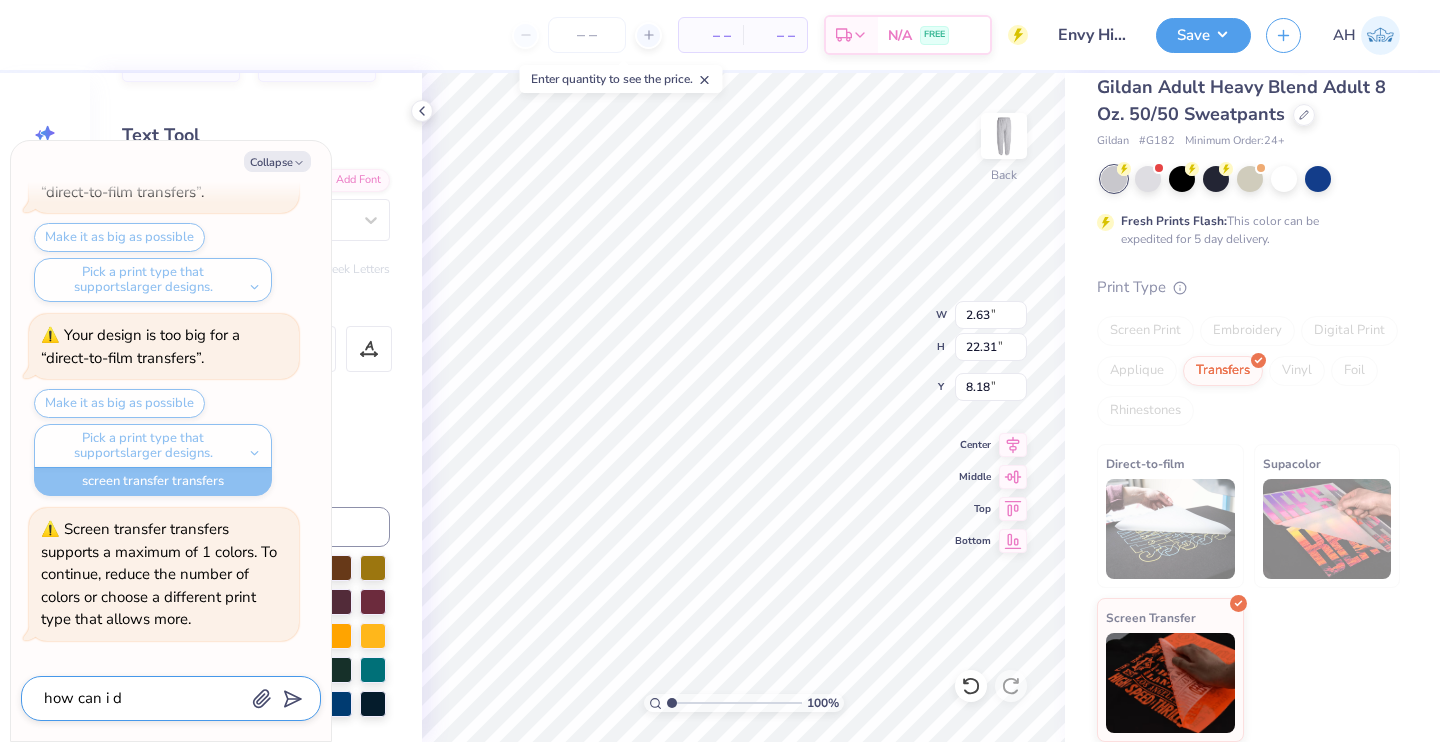 type on "x" 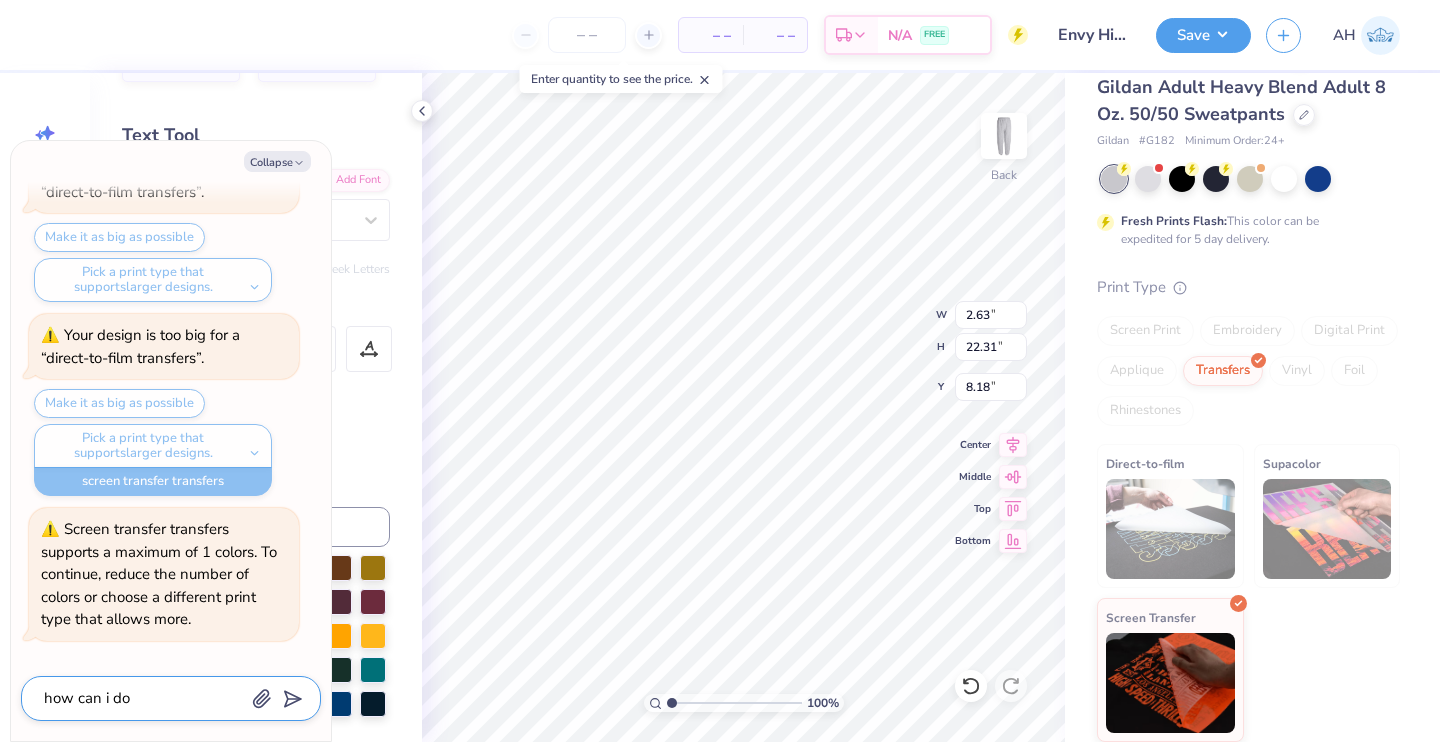 type on "x" 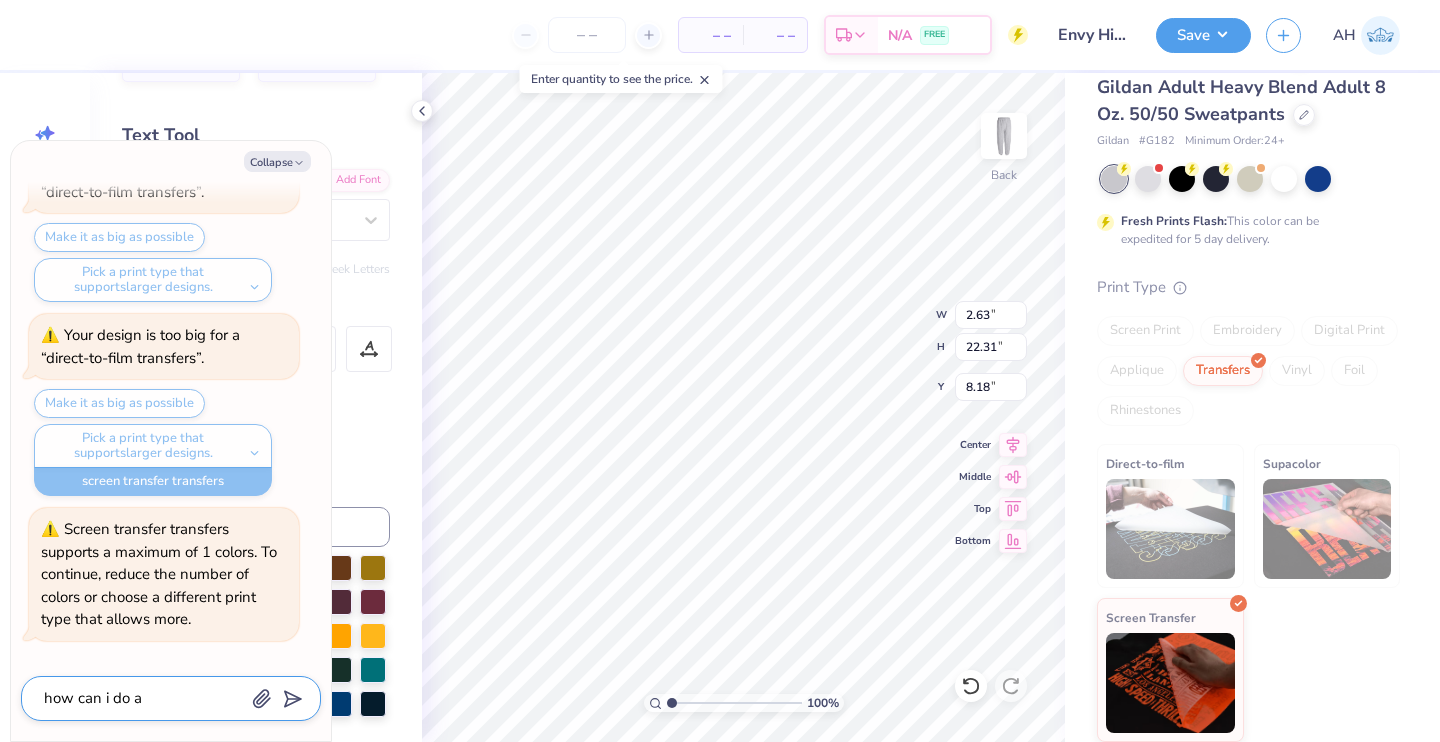 type on "x" 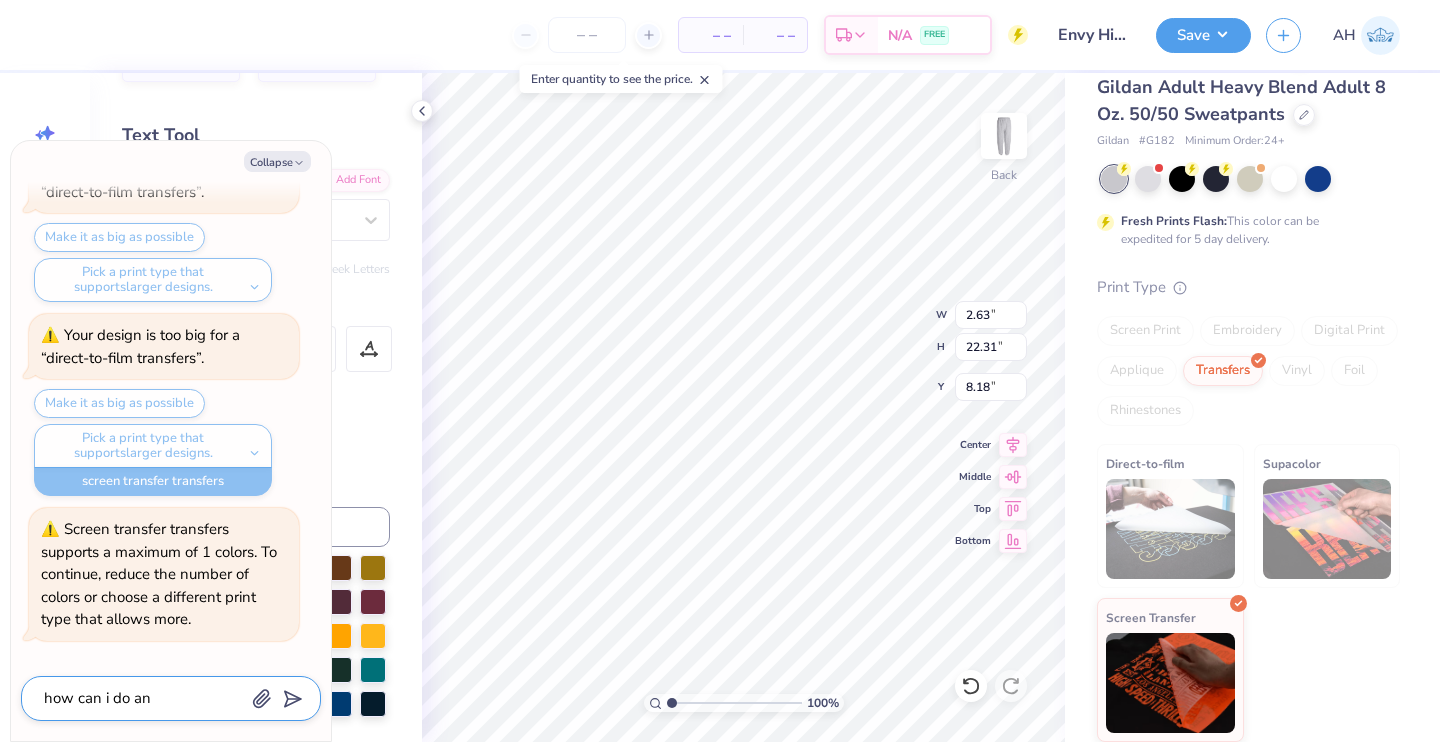 type on "x" 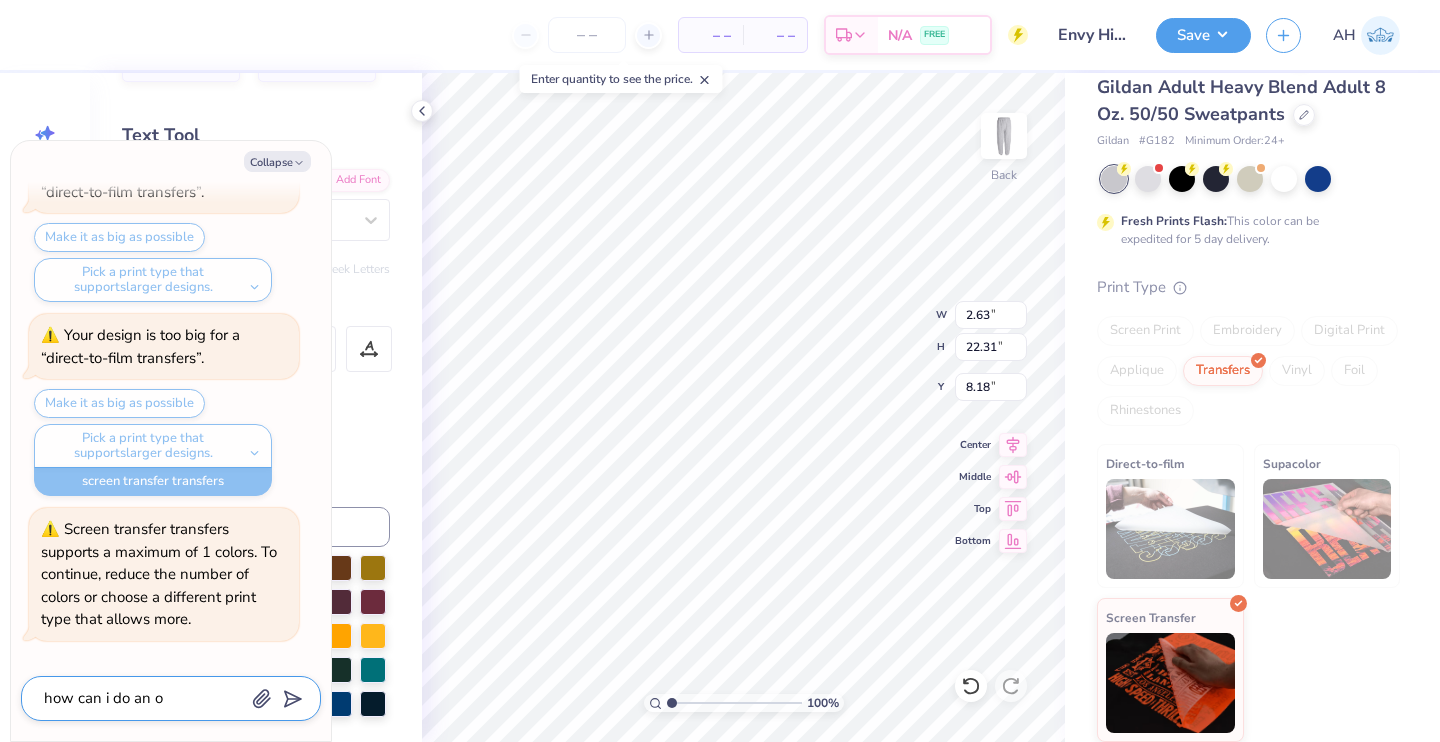 type on "x" 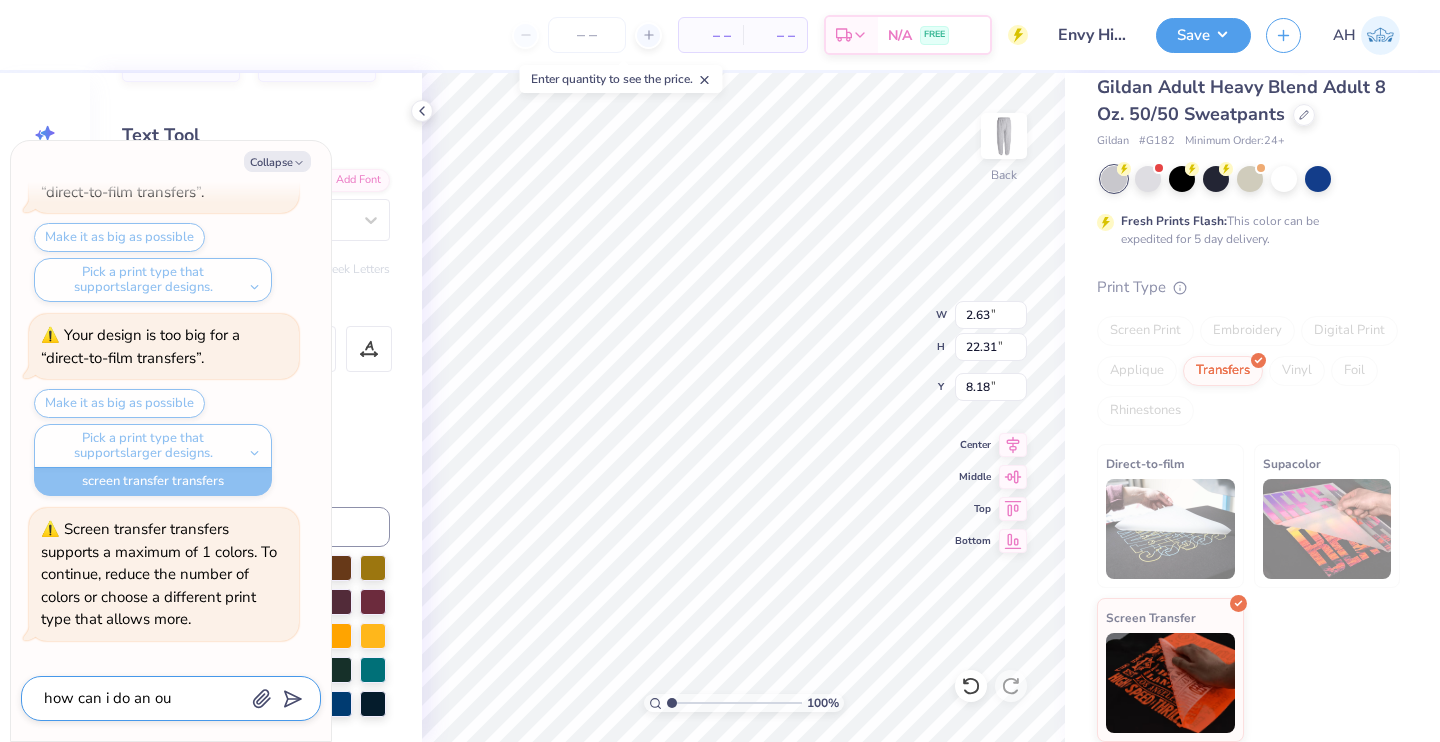 type on "x" 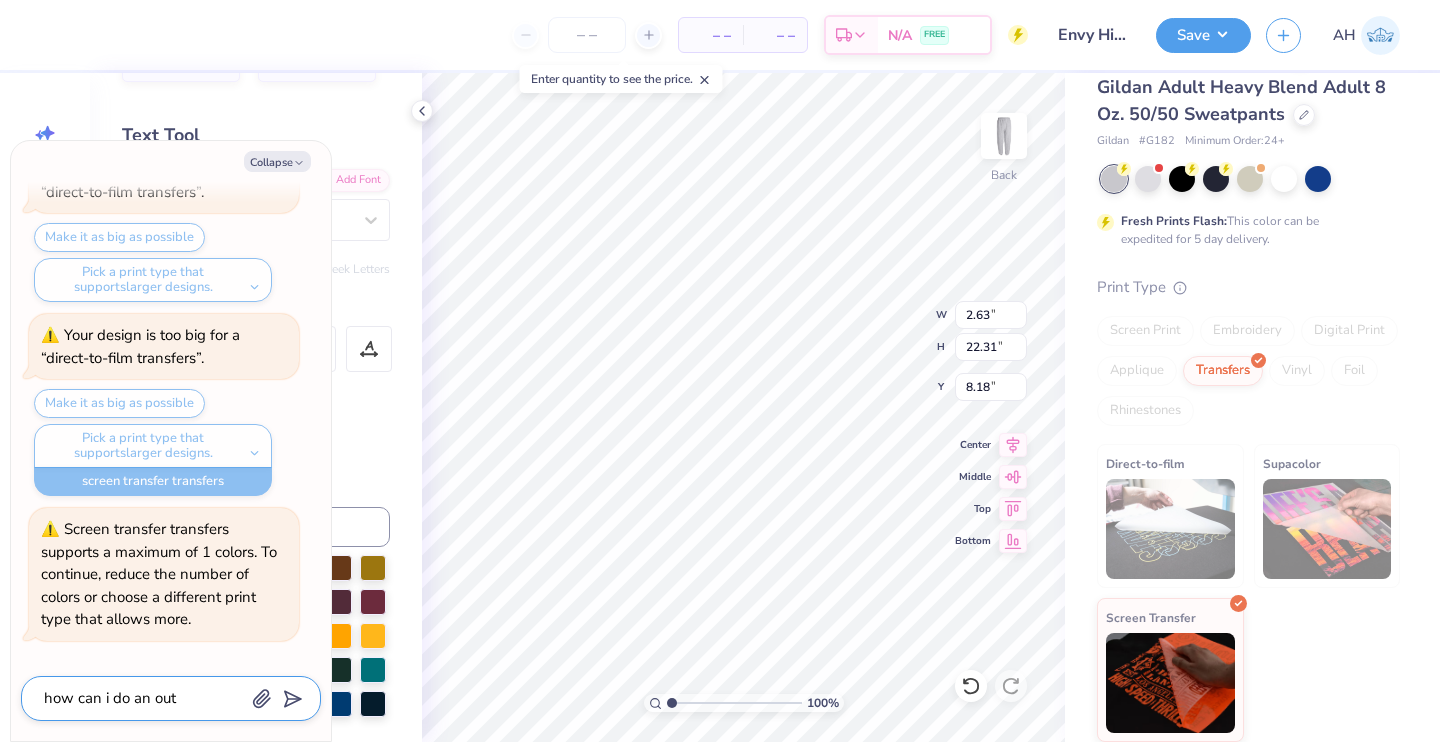 type on "x" 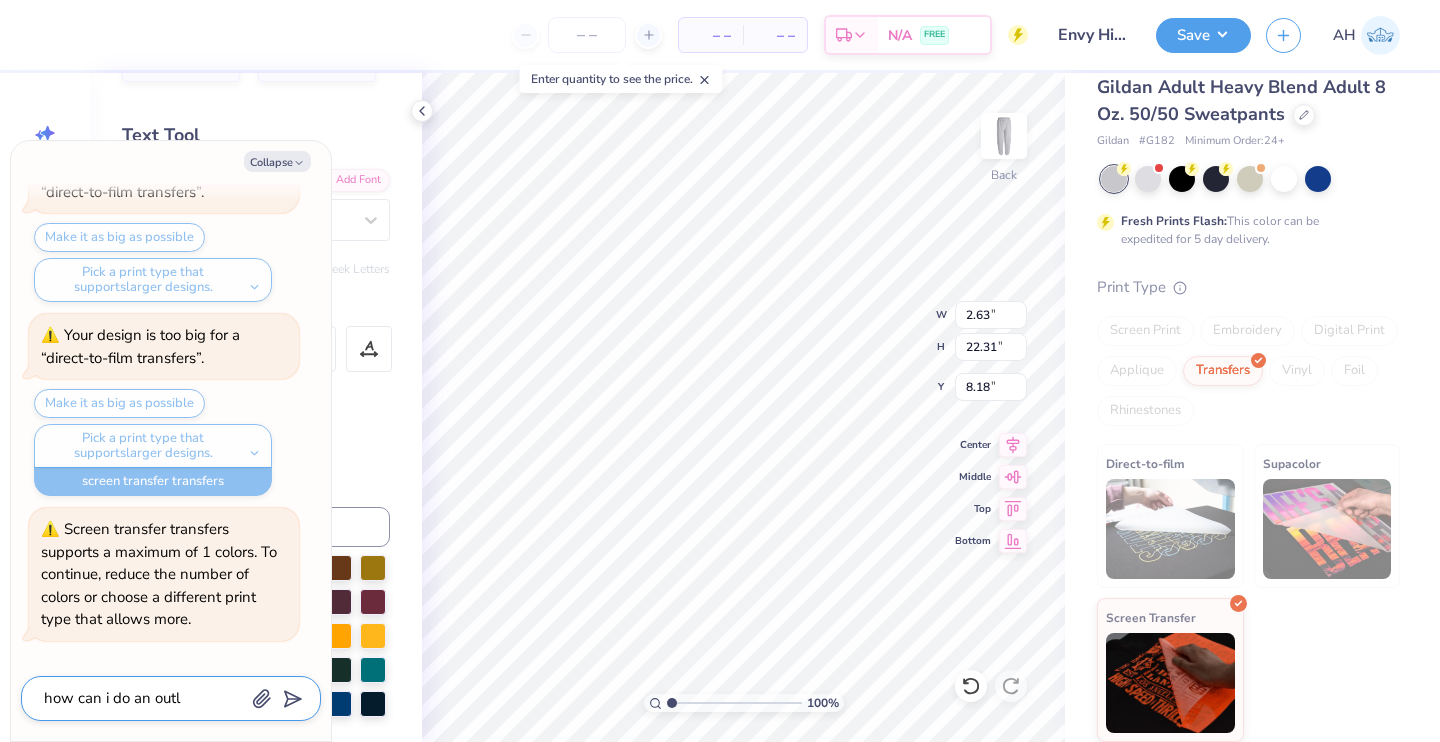 type on "x" 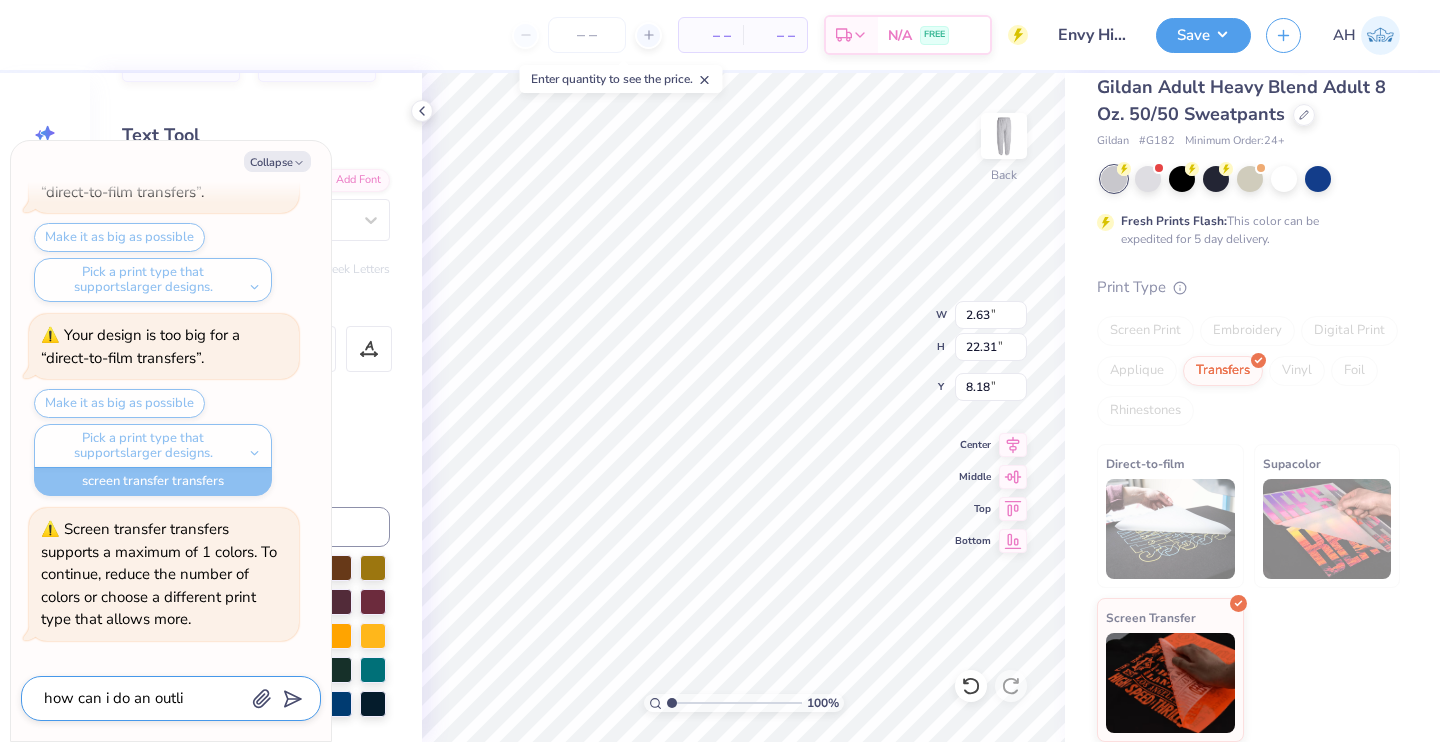 type on "x" 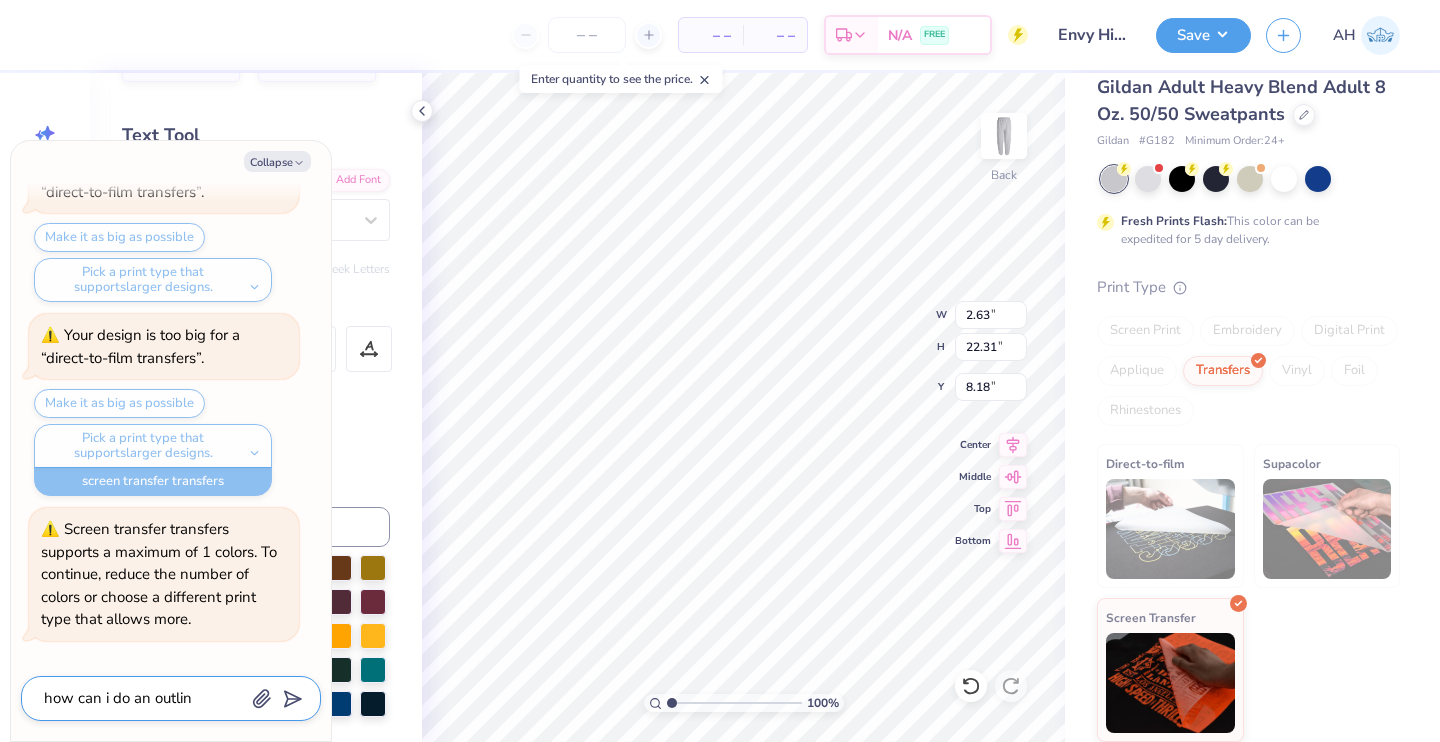 type on "x" 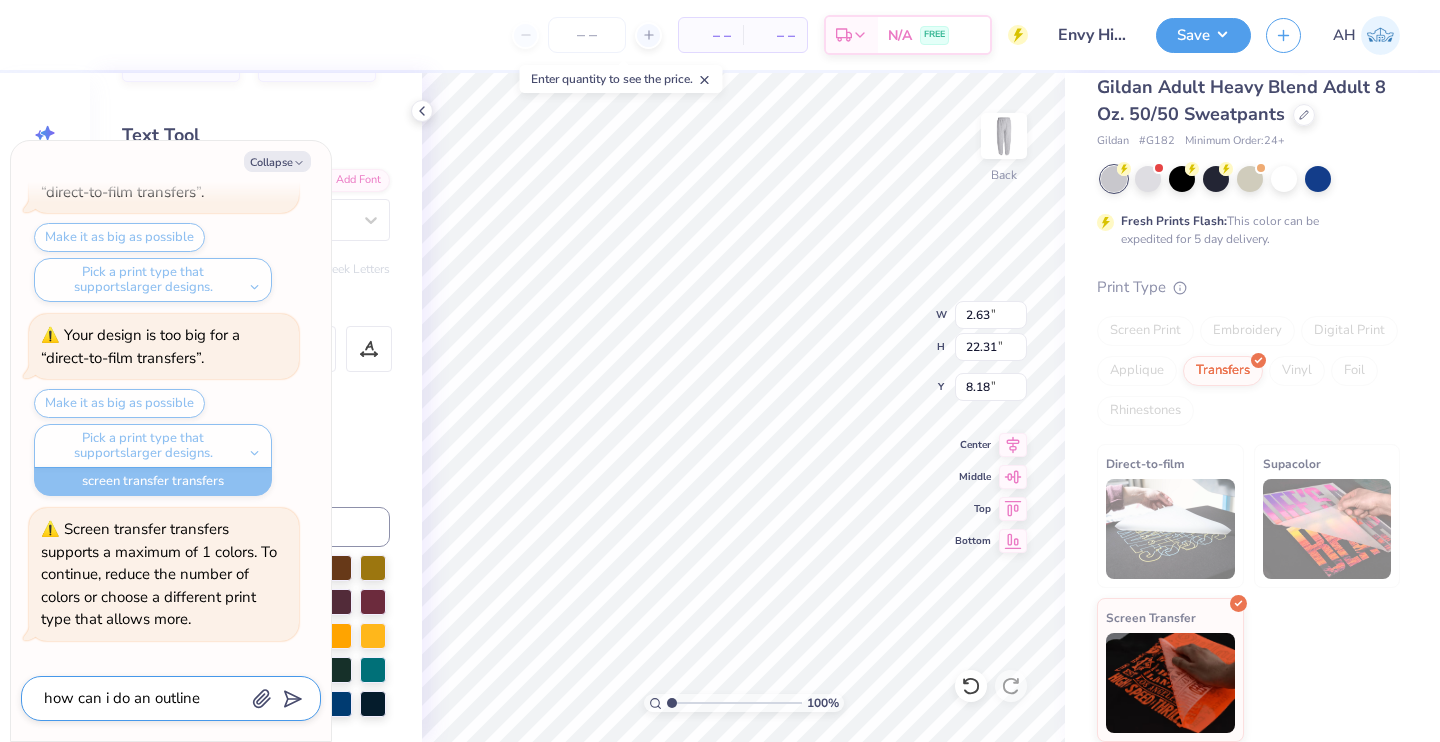 type on "x" 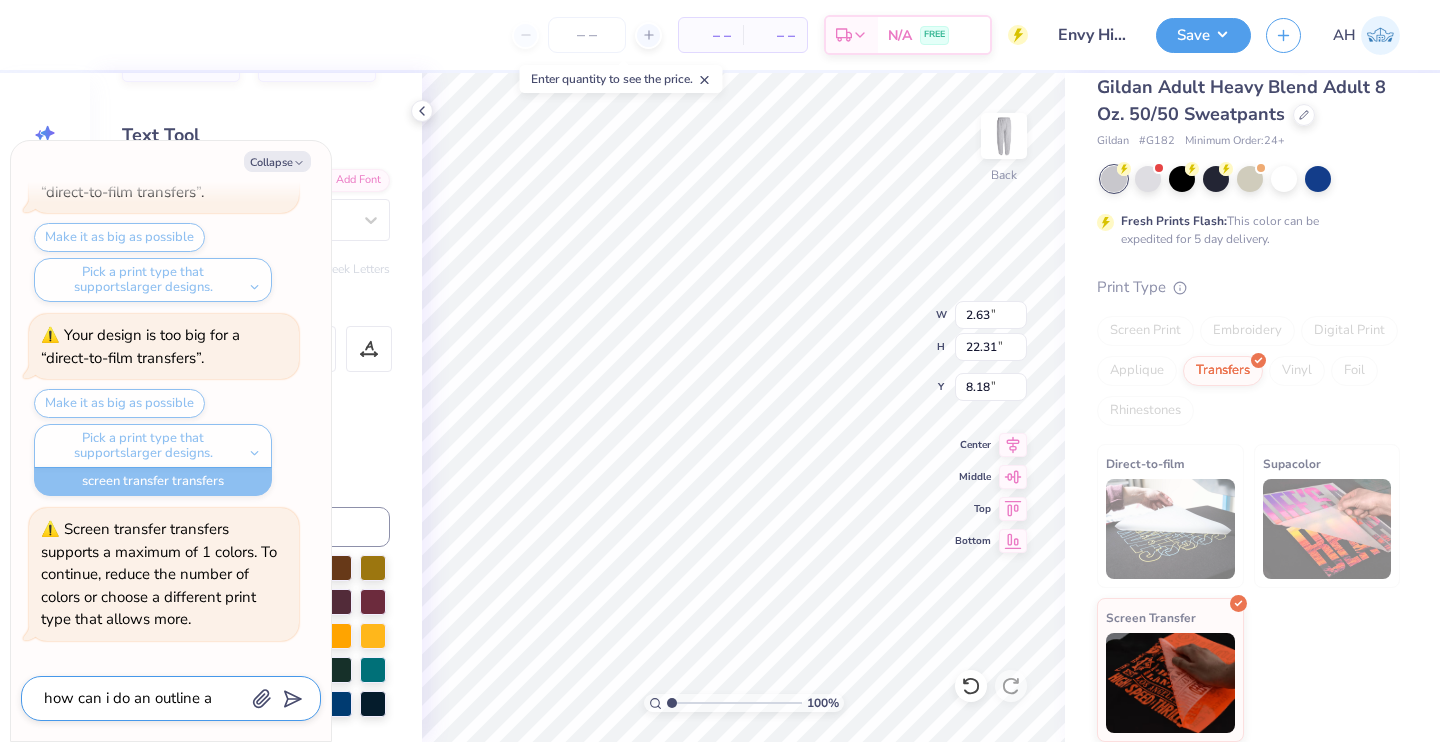 type on "x" 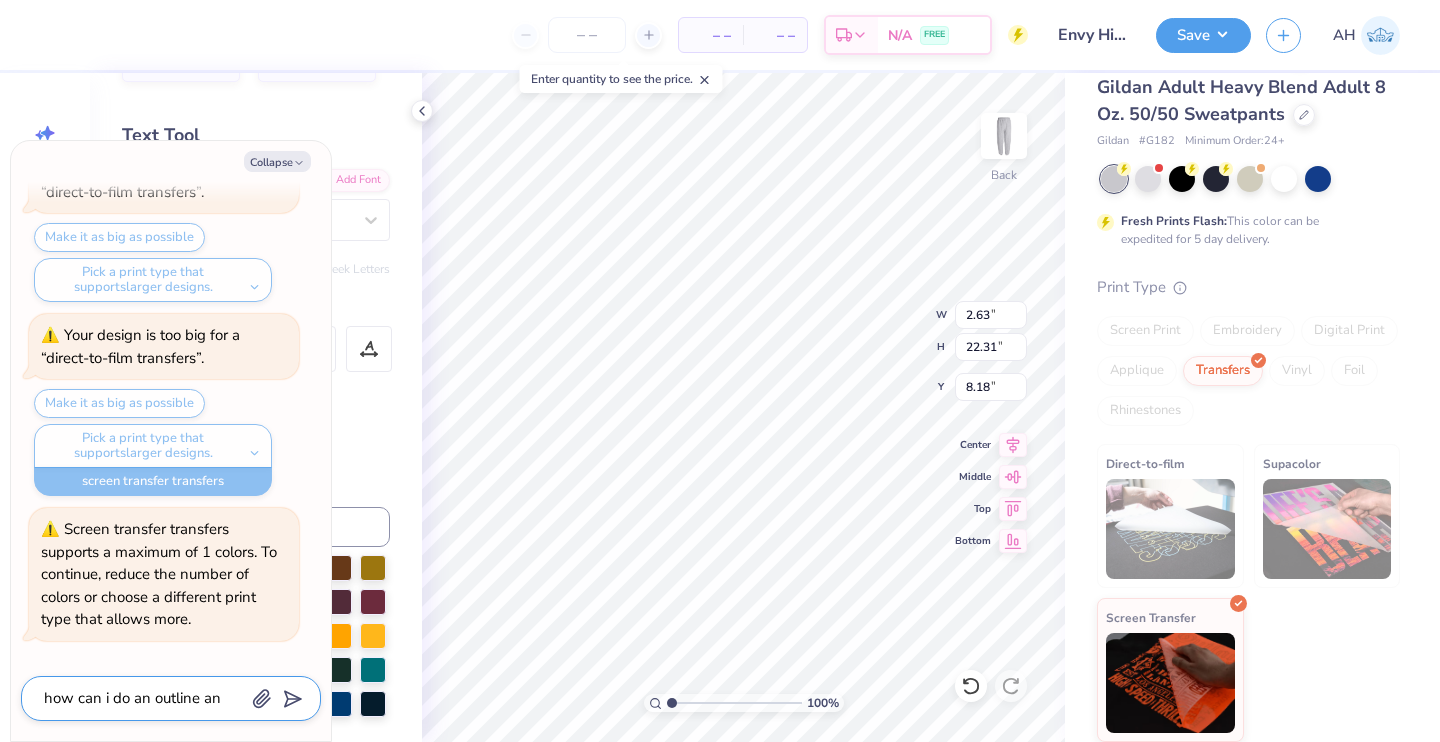 type on "x" 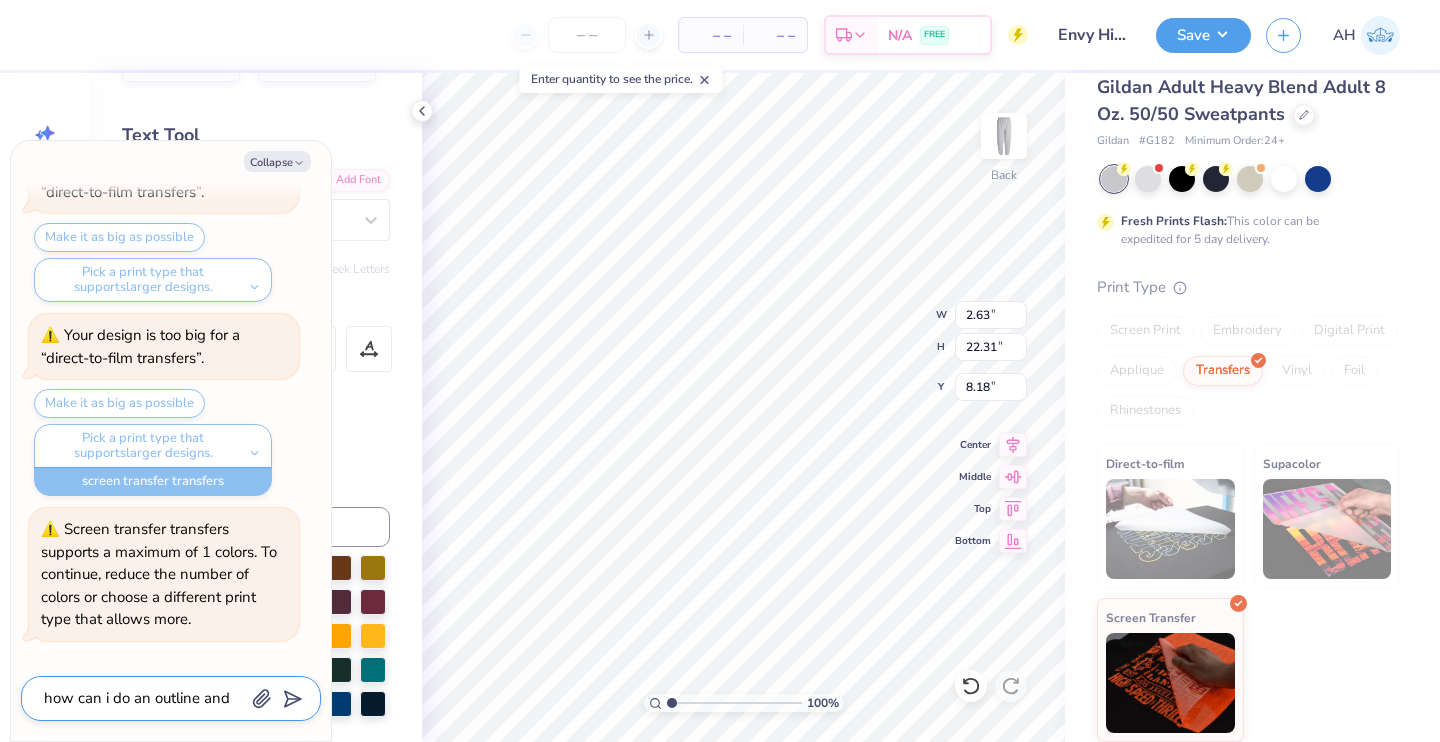 type on "x" 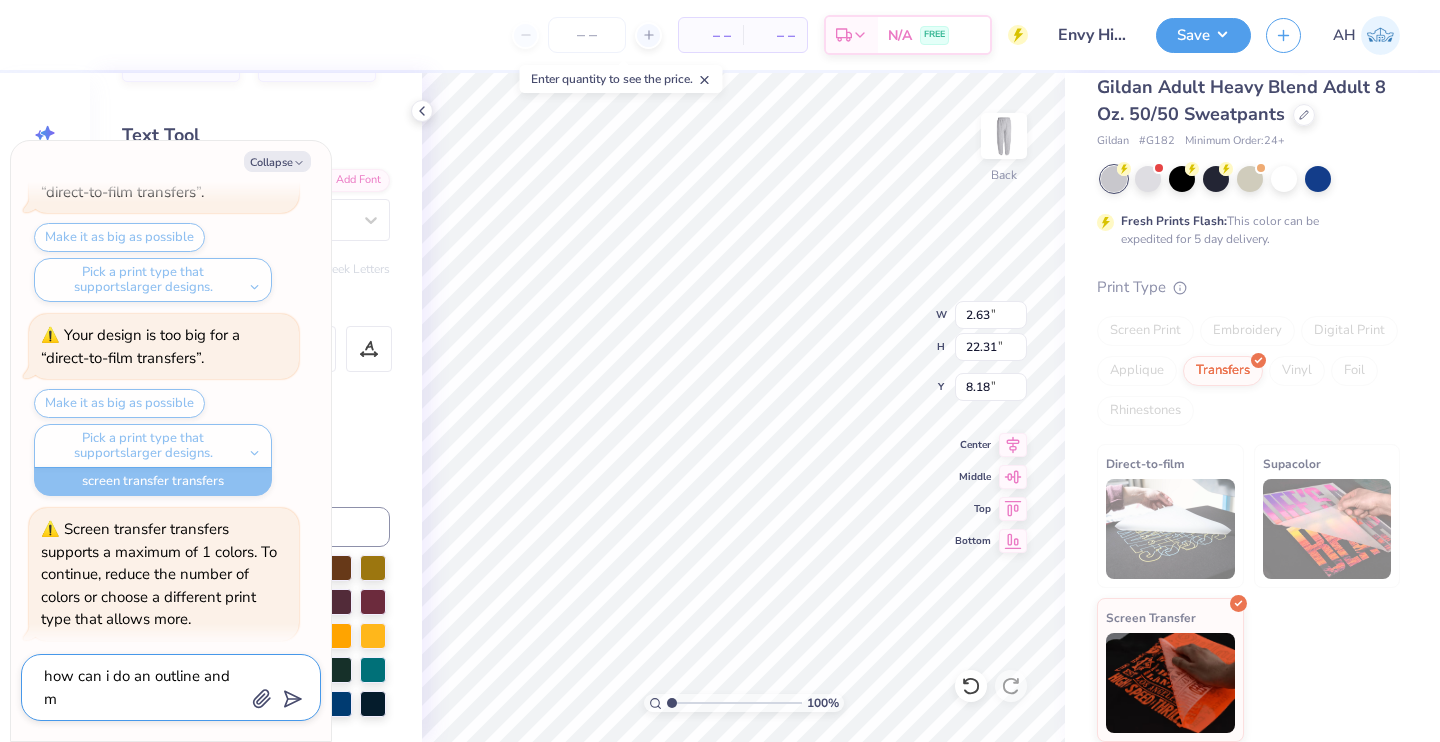 type on "x" 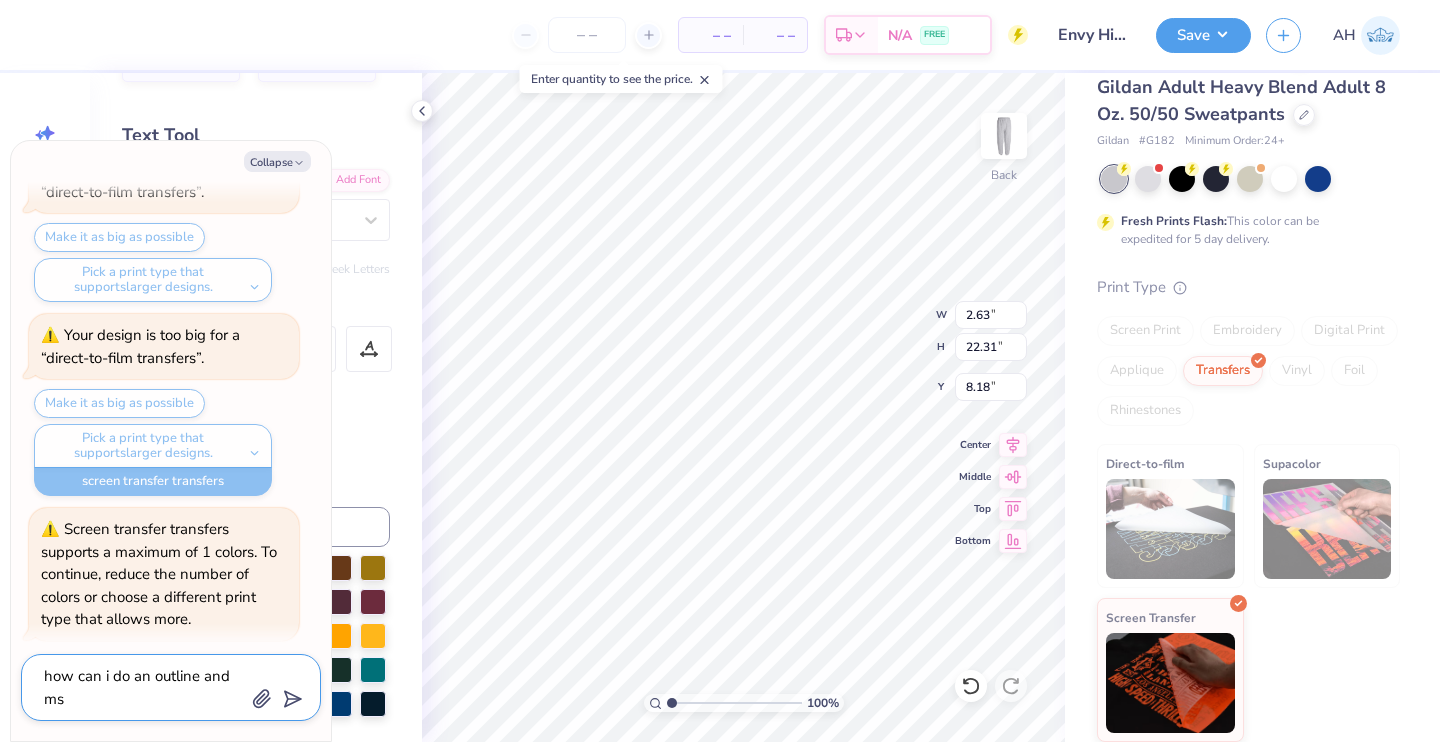 type on "x" 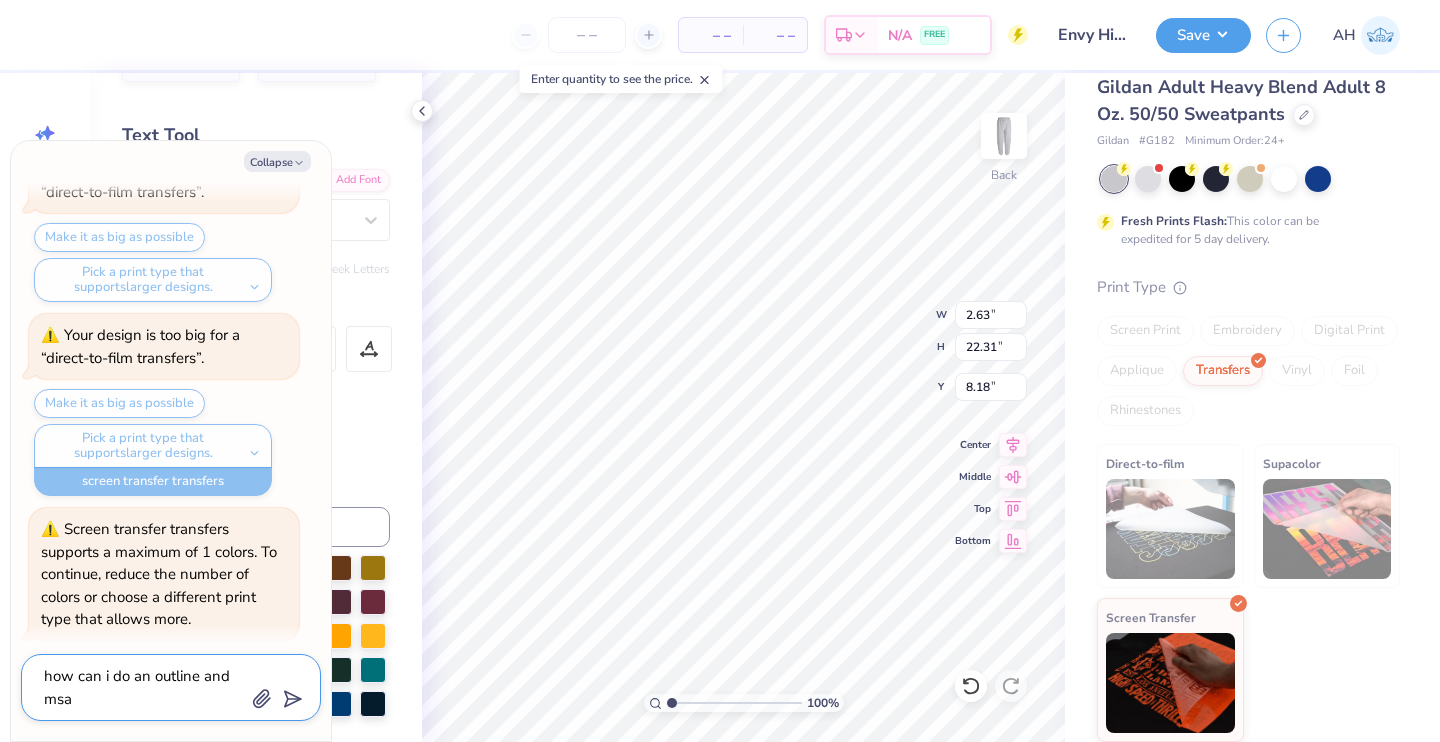 type on "x" 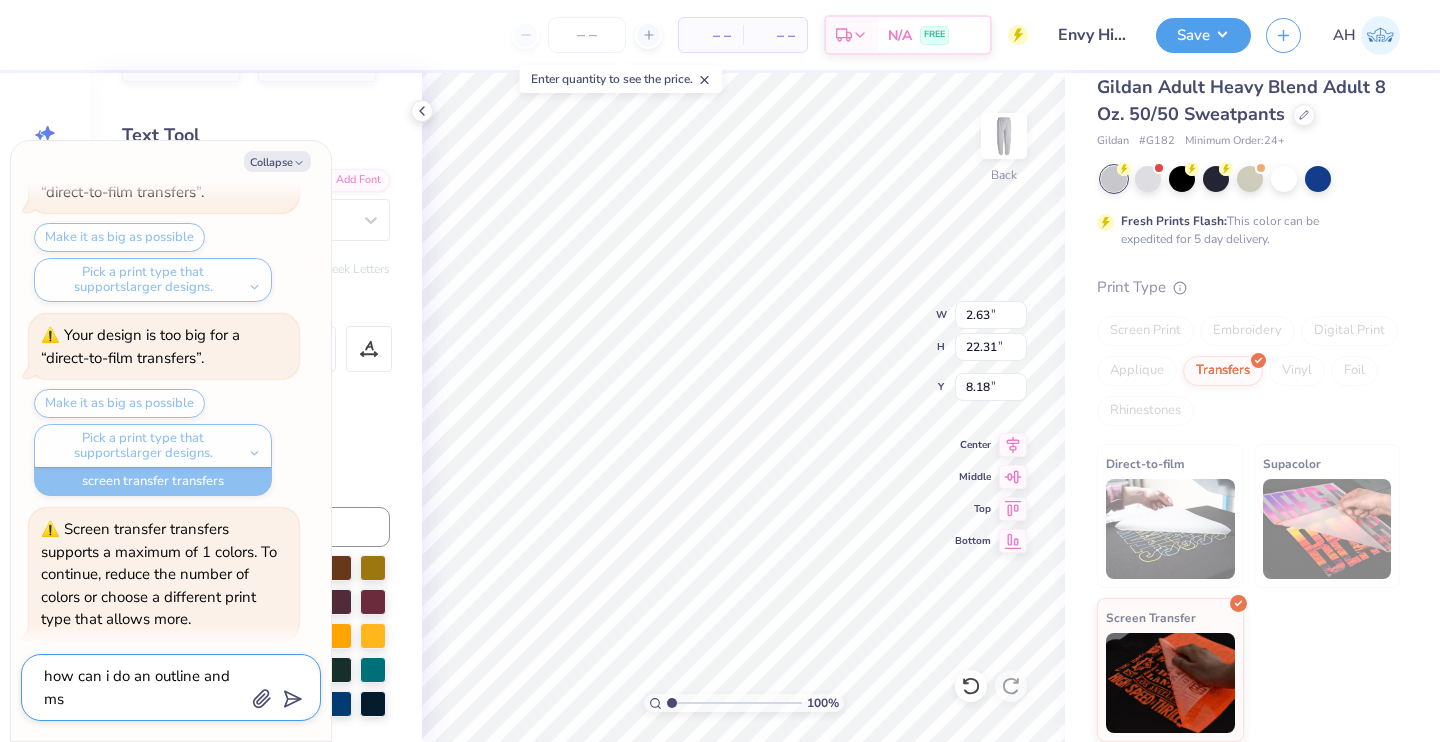 type on "x" 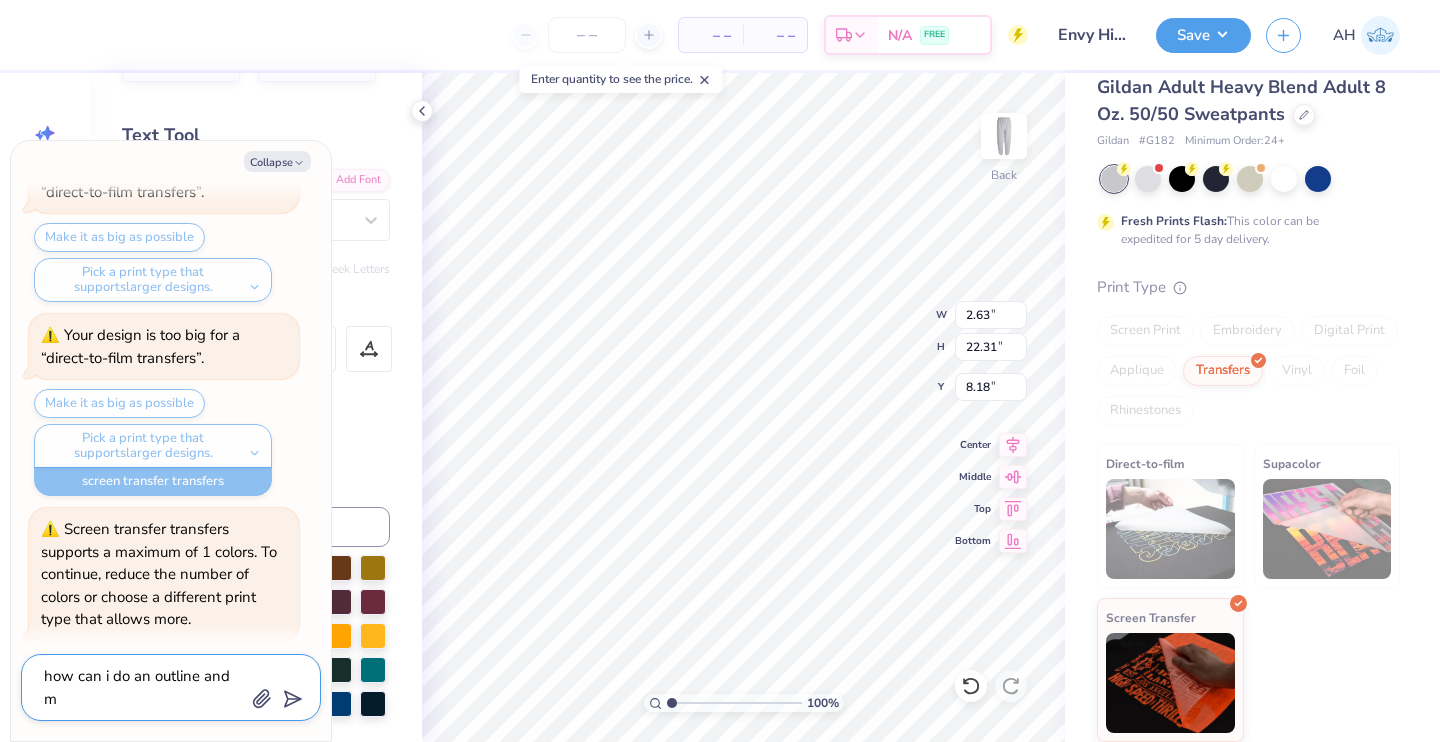 type on "x" 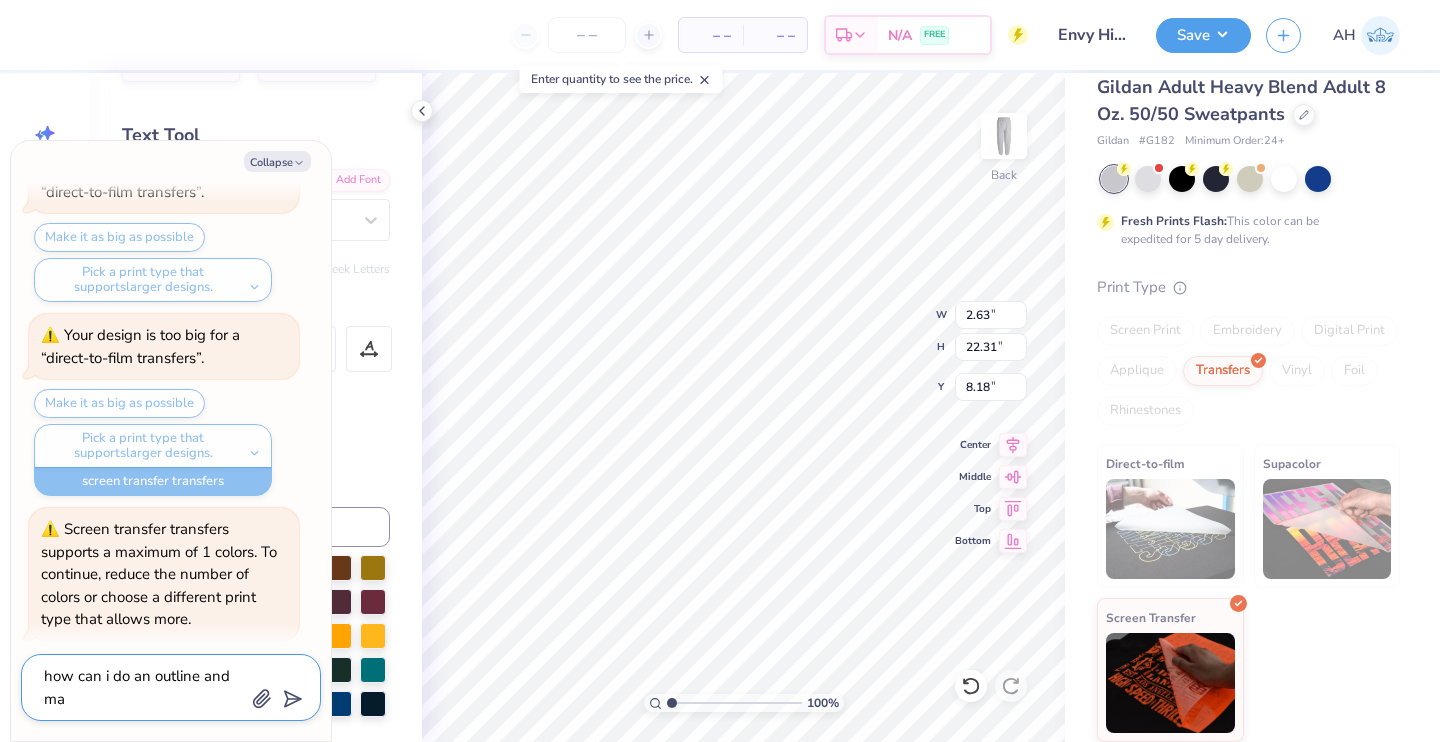type on "x" 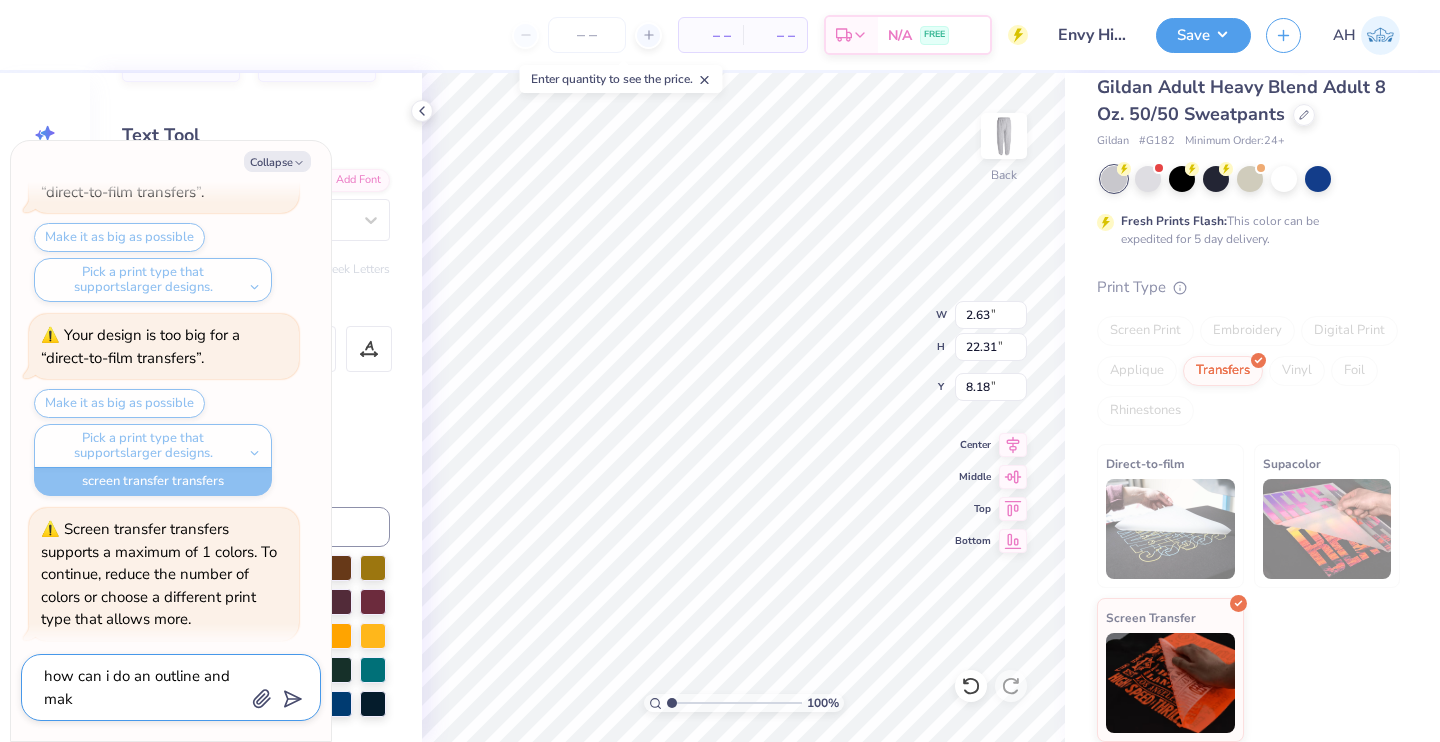 type on "x" 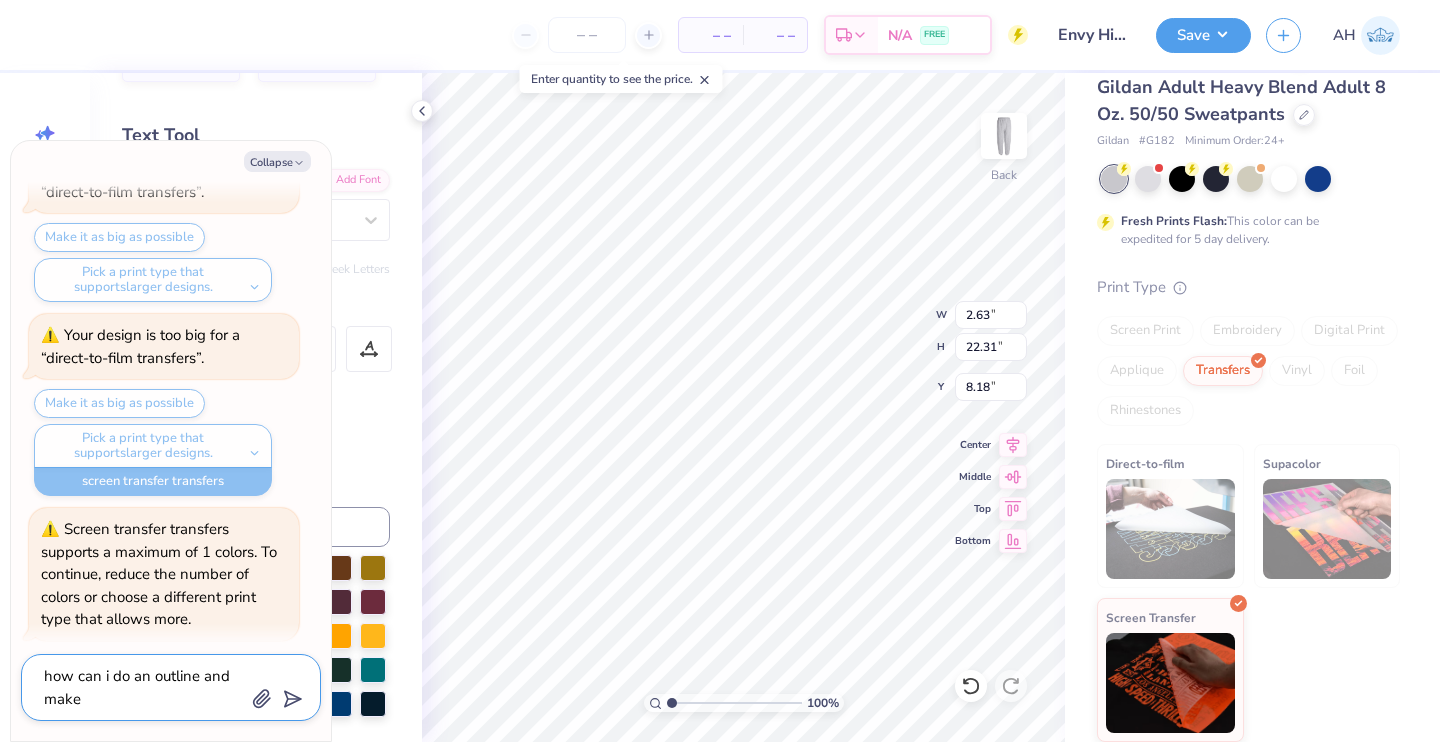type on "x" 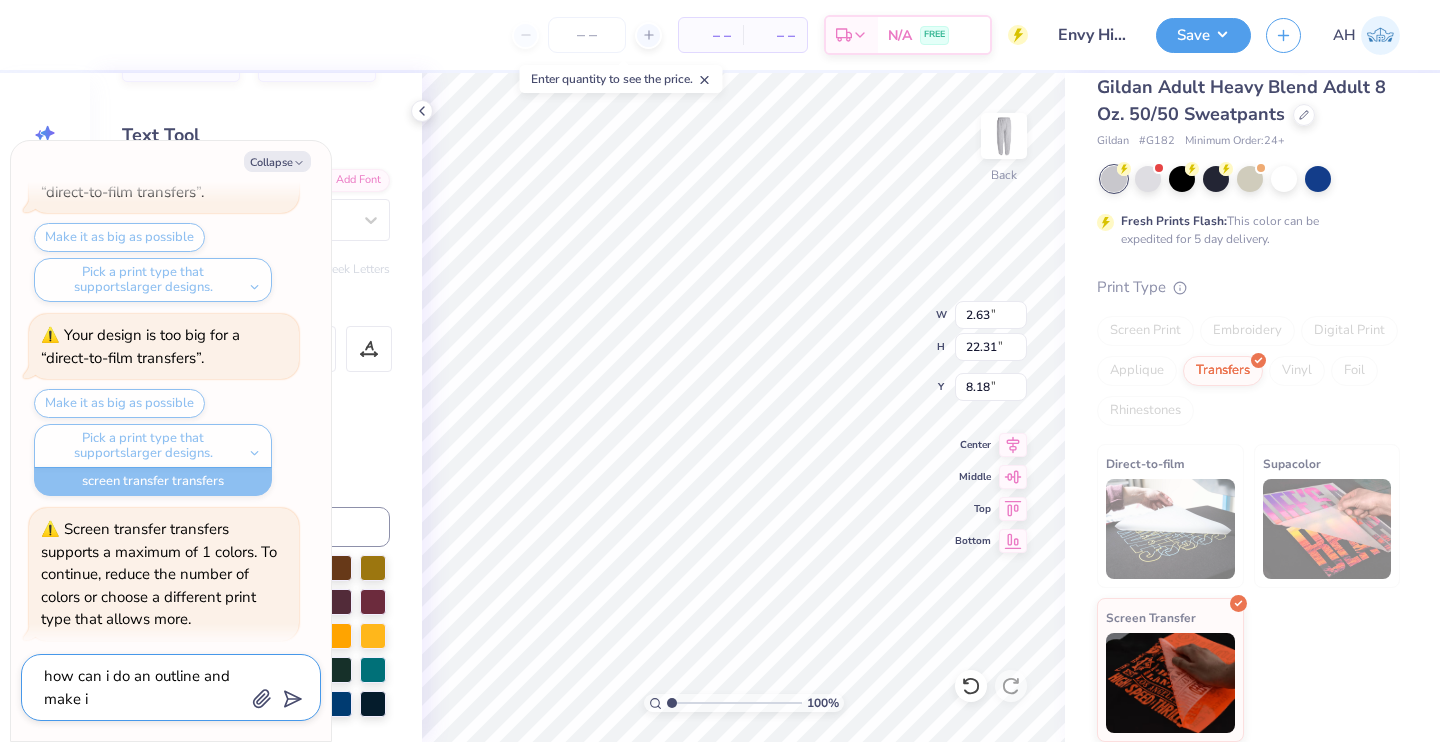 type on "x" 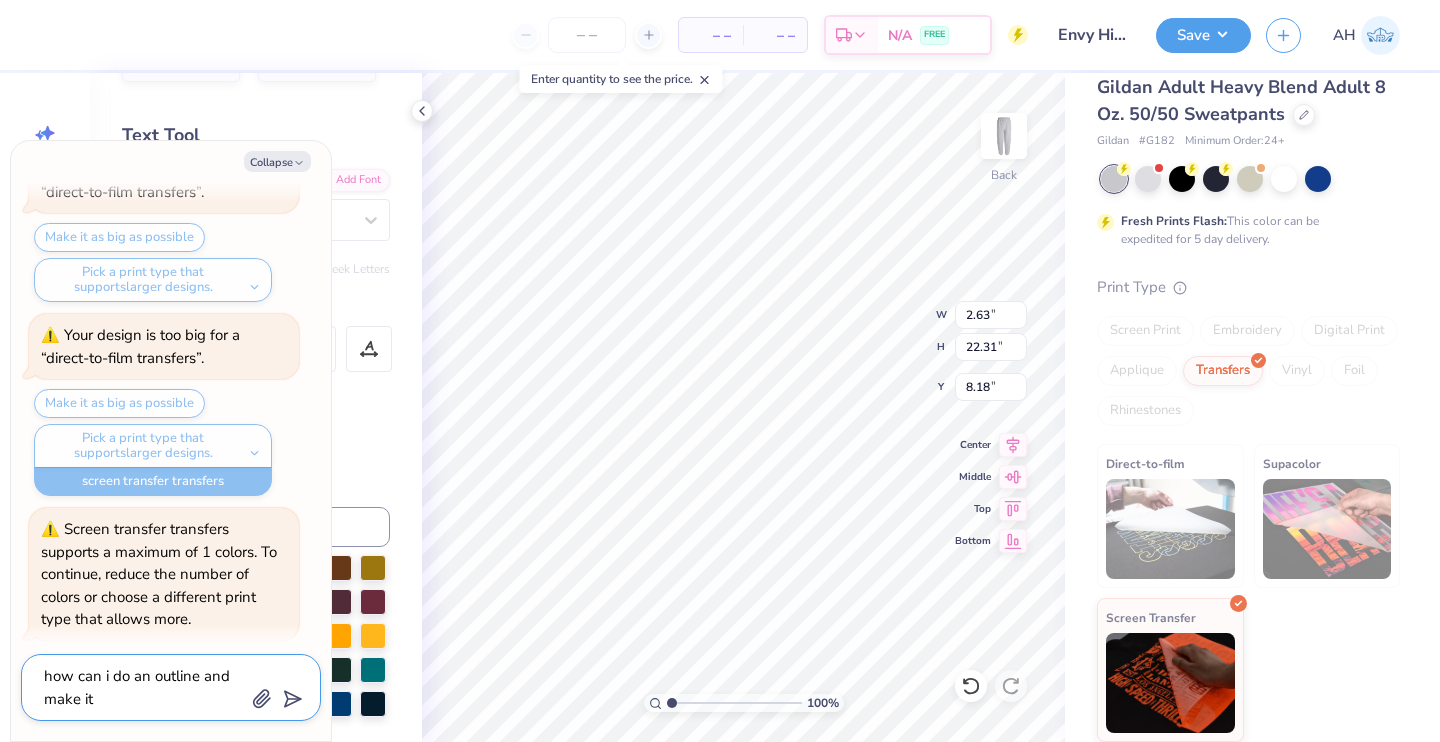 type on "x" 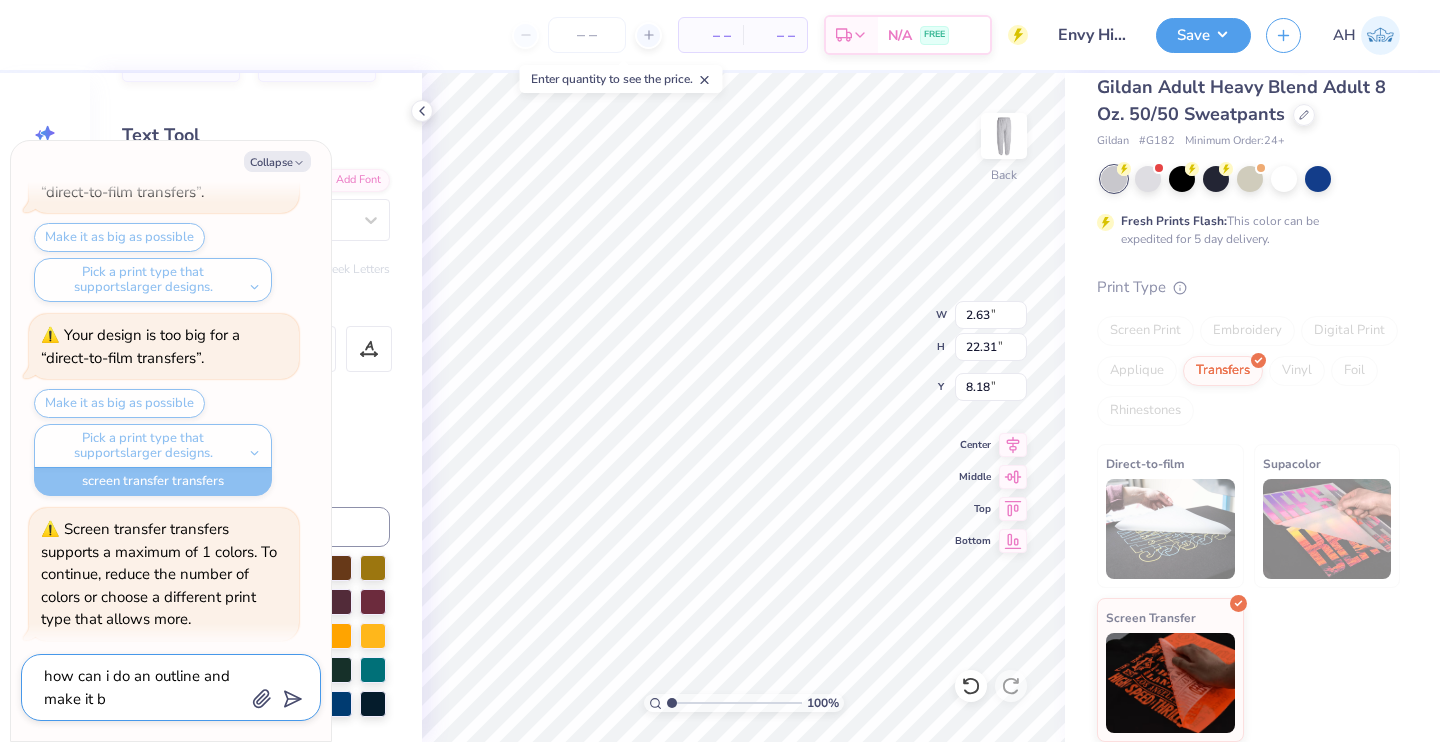 type on "x" 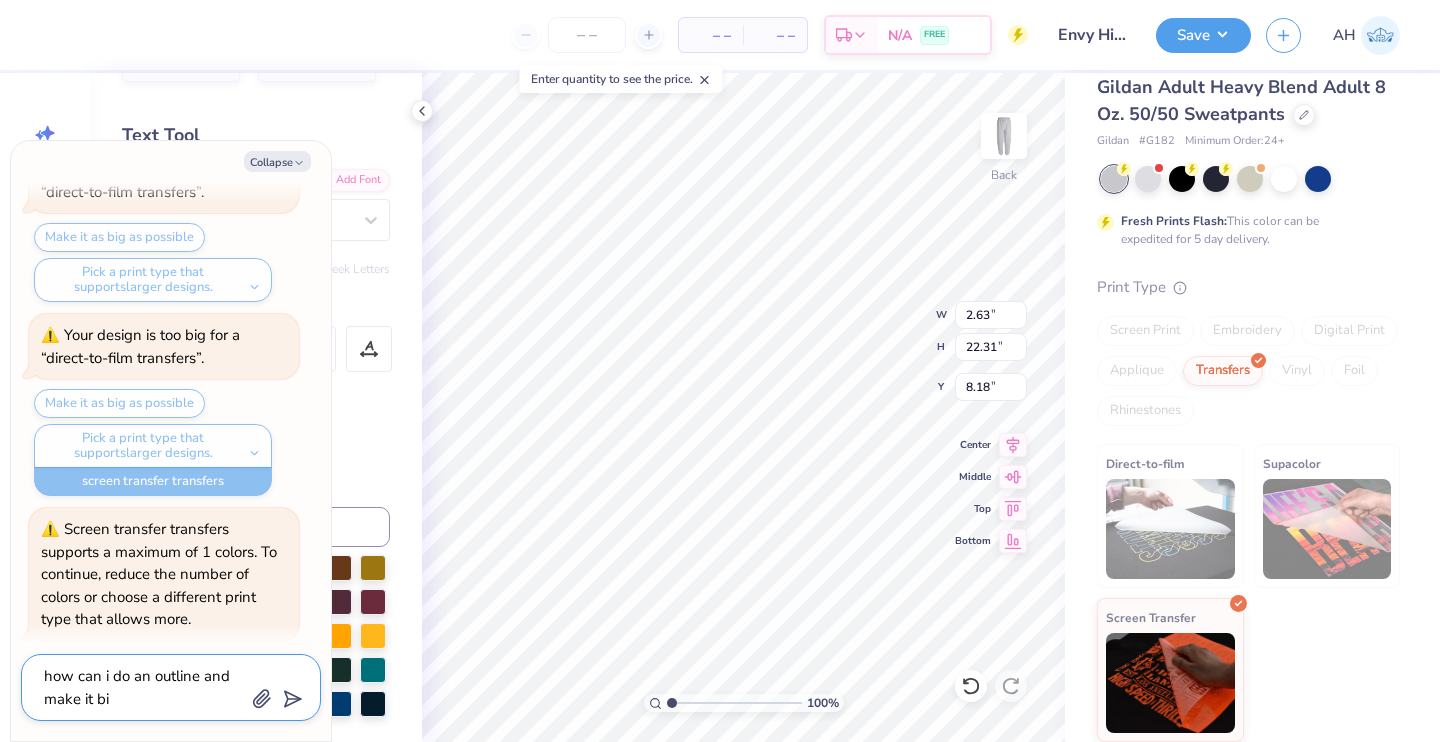 type on "x" 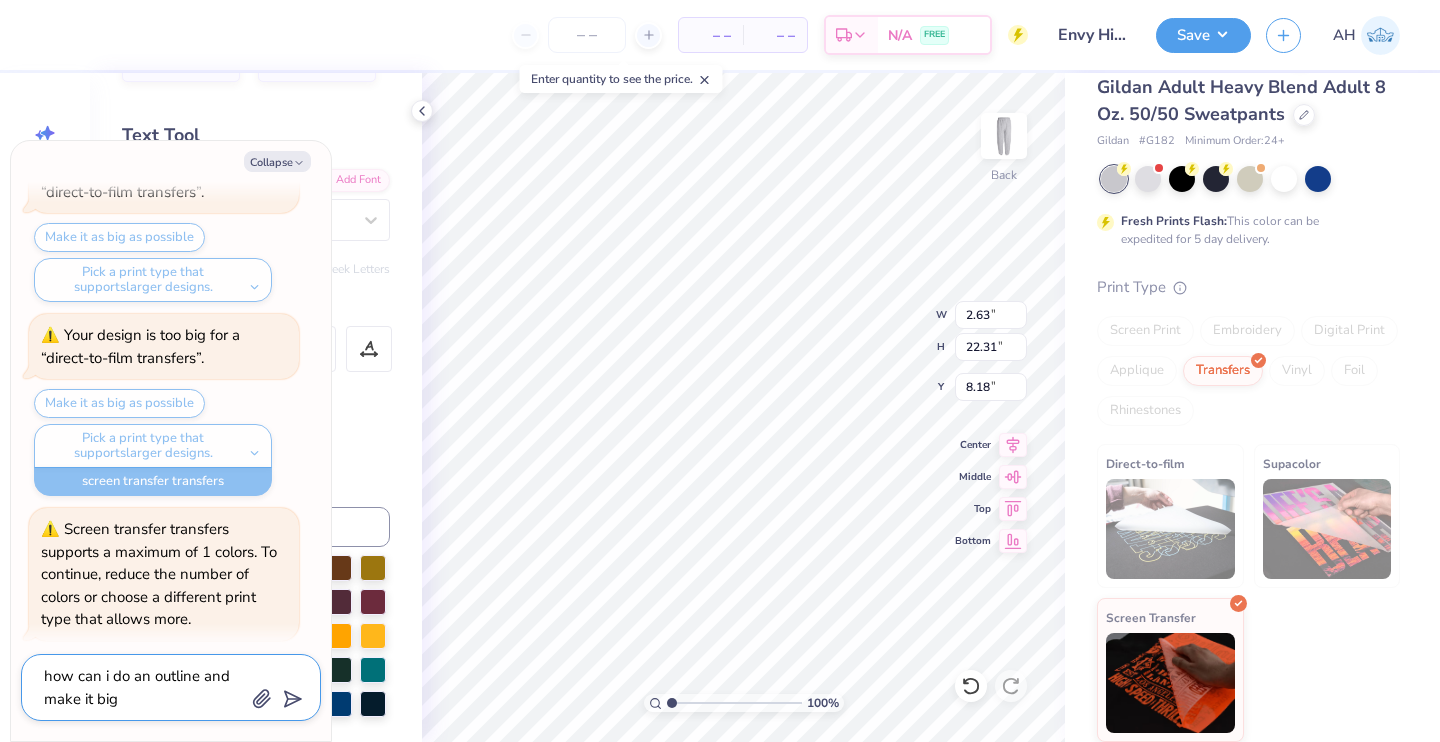 type on "how can i do an outline and make it big" 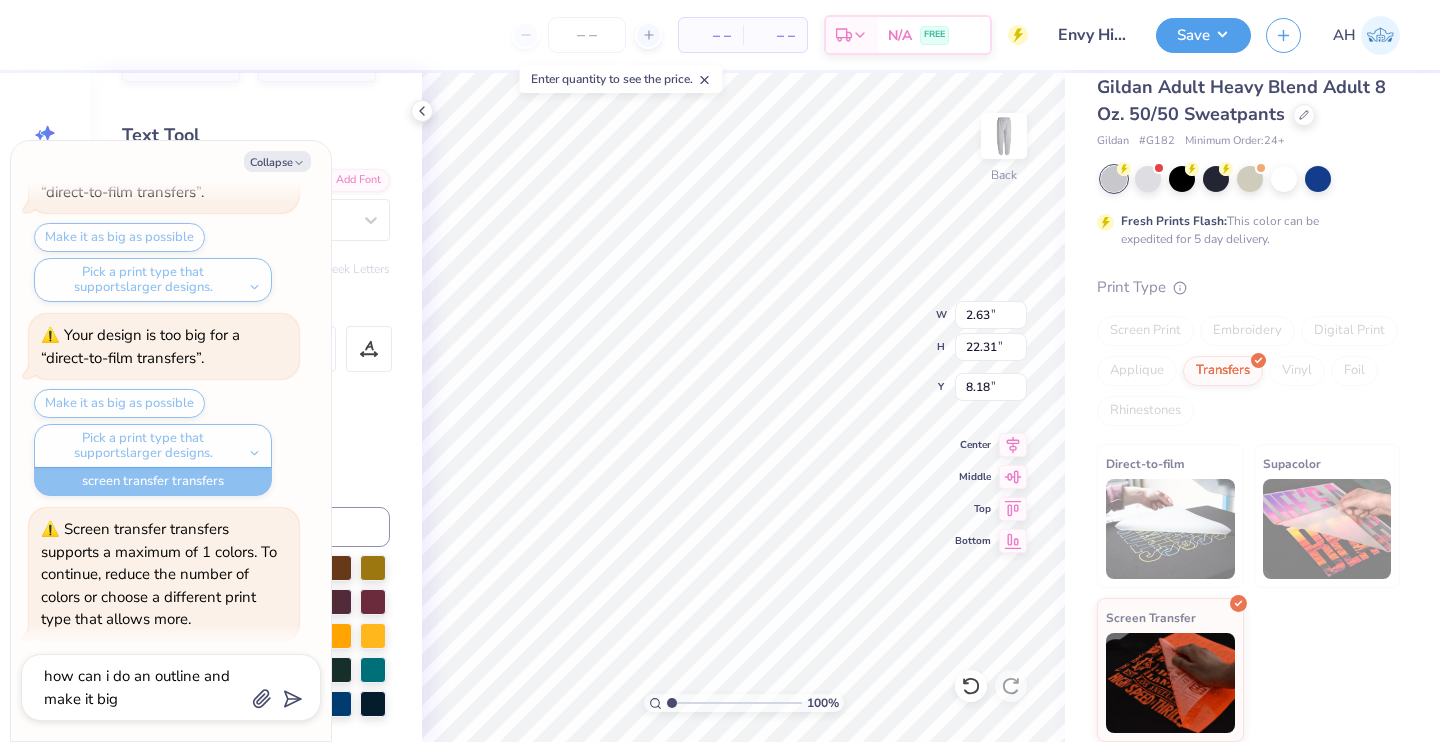 scroll, scrollTop: 2386, scrollLeft: 0, axis: vertical 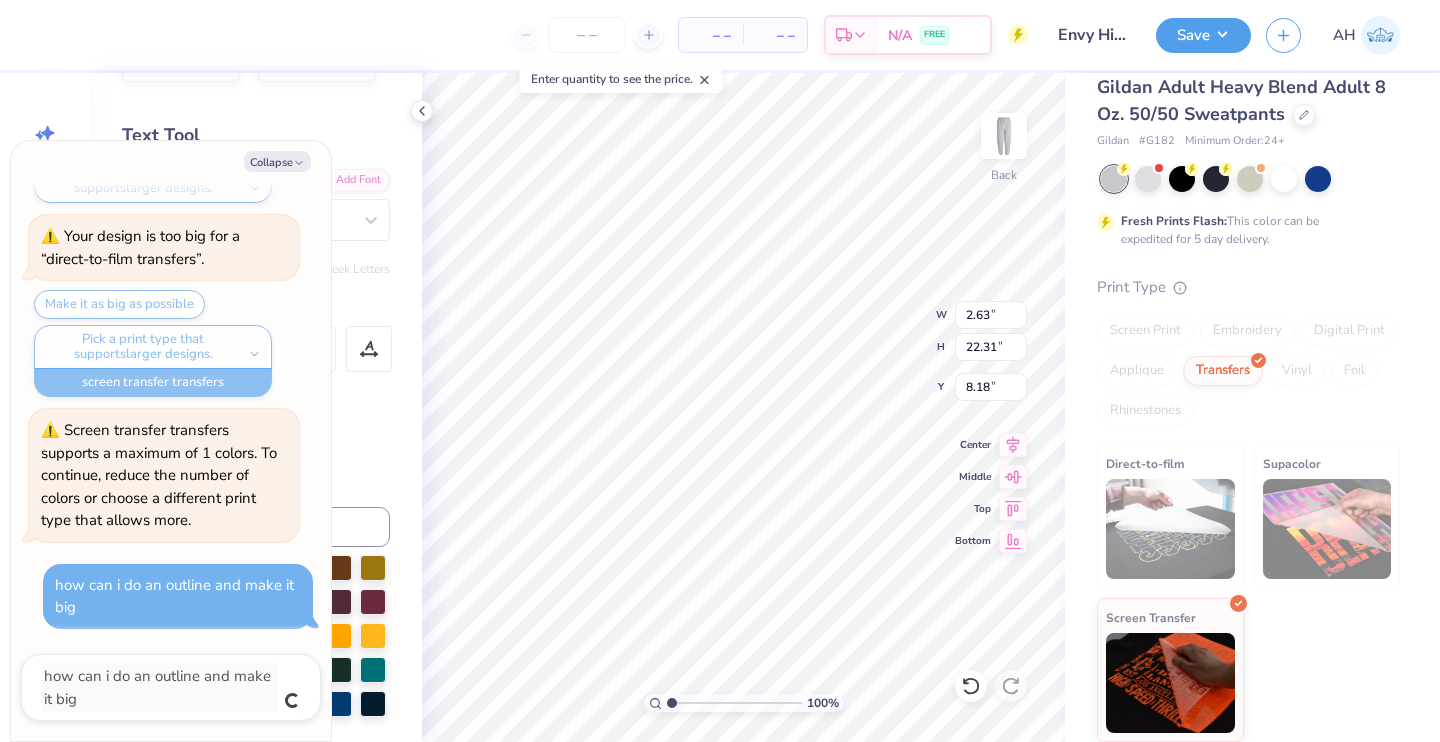 type on "x" 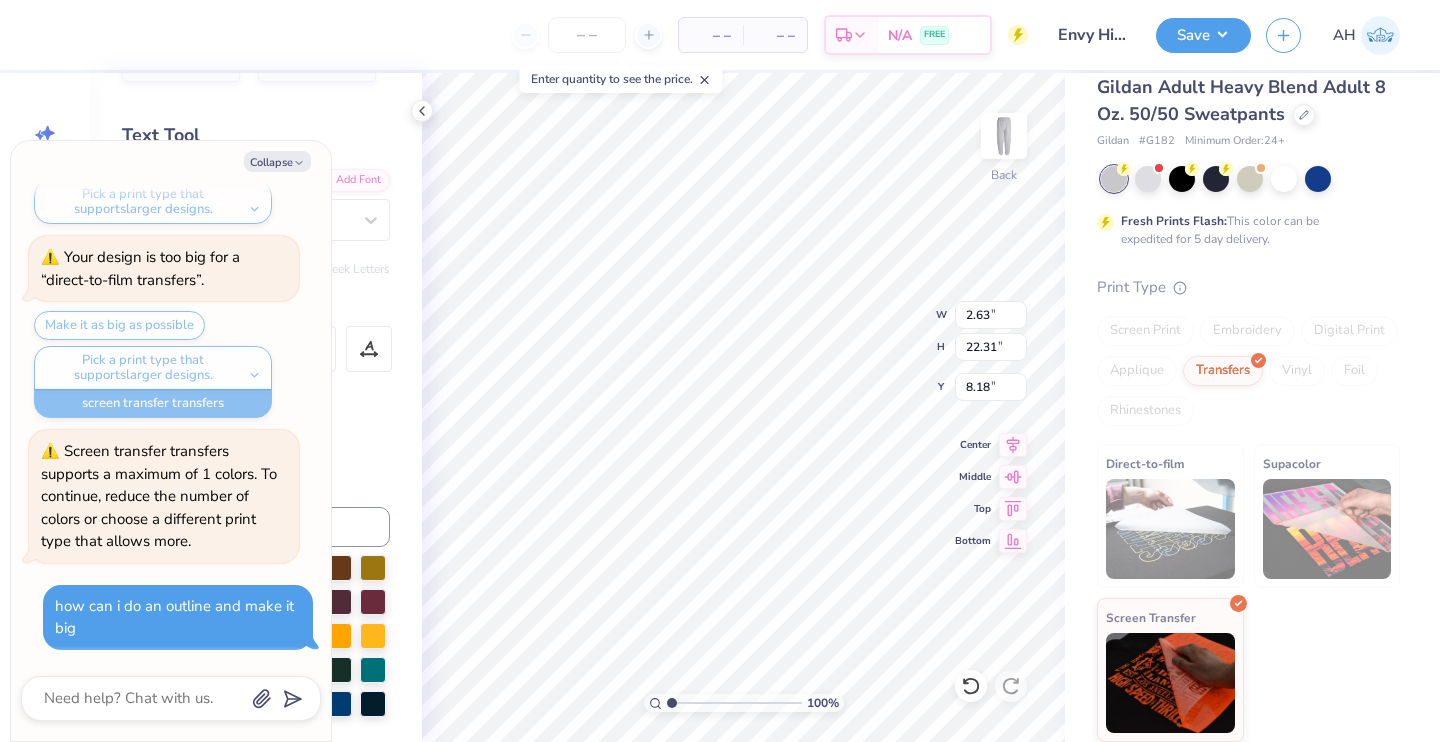 scroll, scrollTop: 2364, scrollLeft: 0, axis: vertical 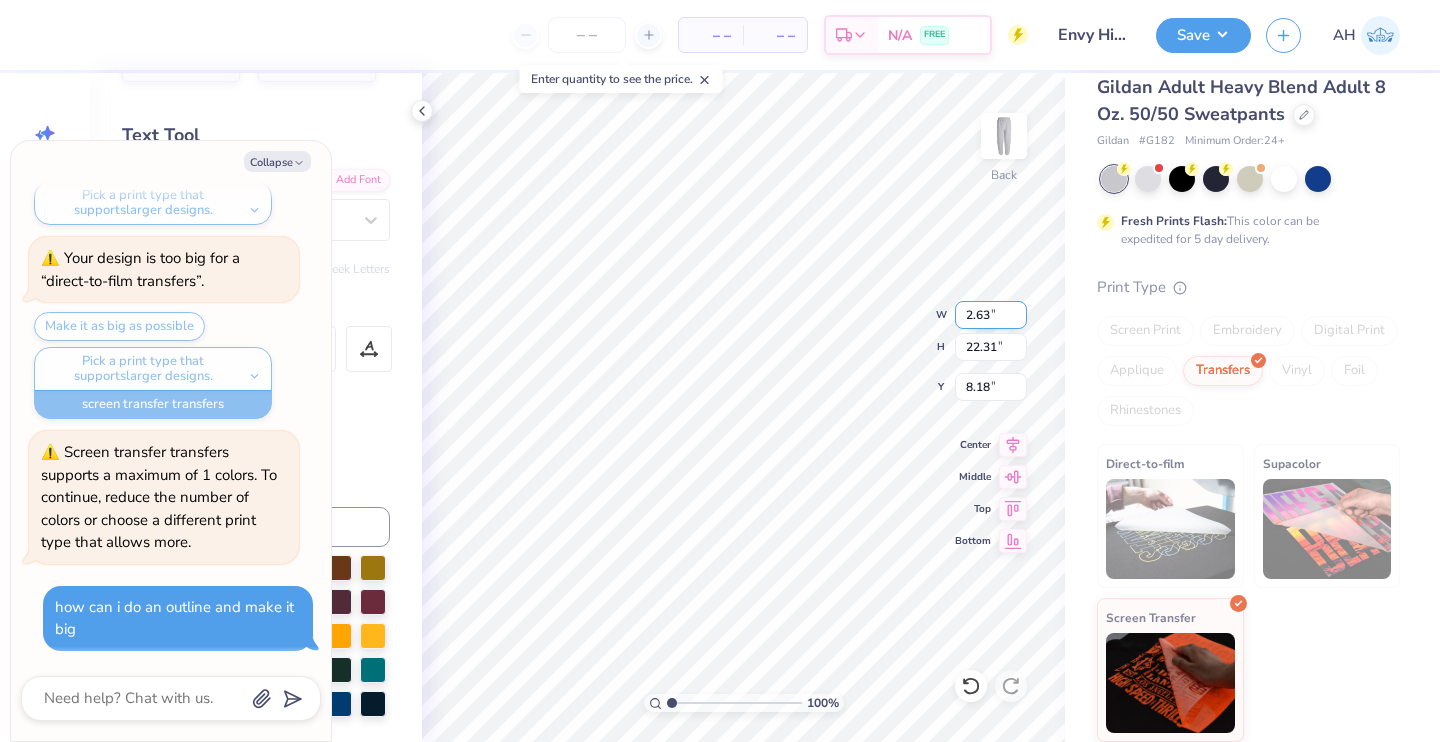 type on "x" 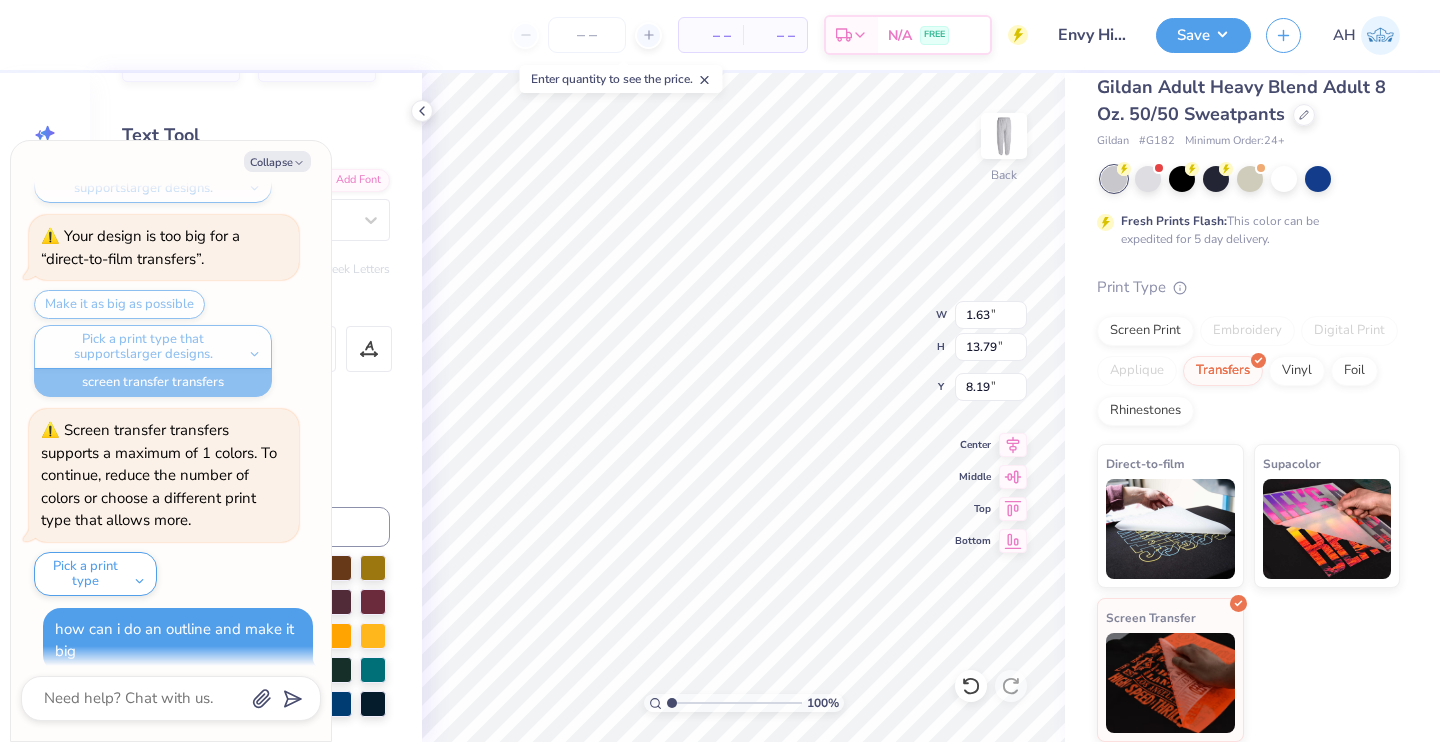 scroll, scrollTop: 2584, scrollLeft: 0, axis: vertical 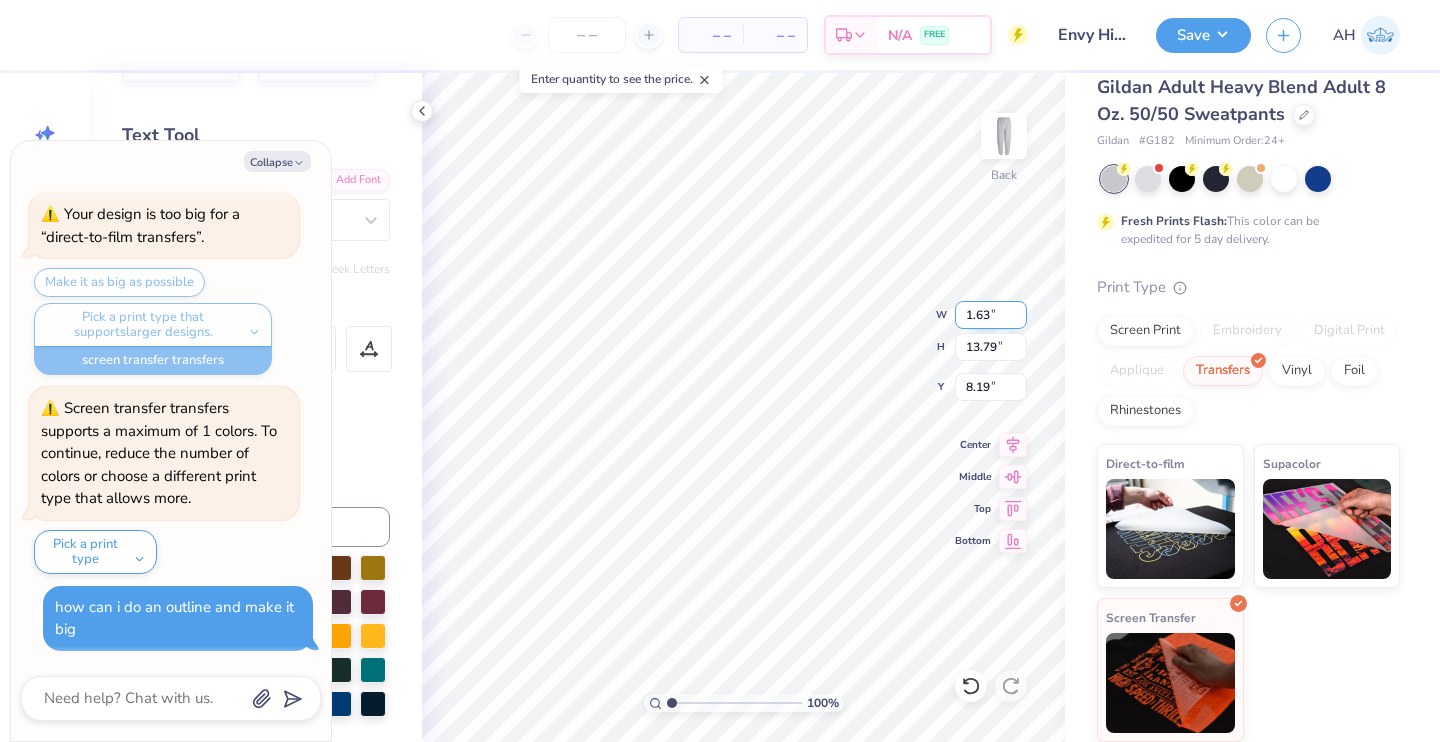 type on "x" 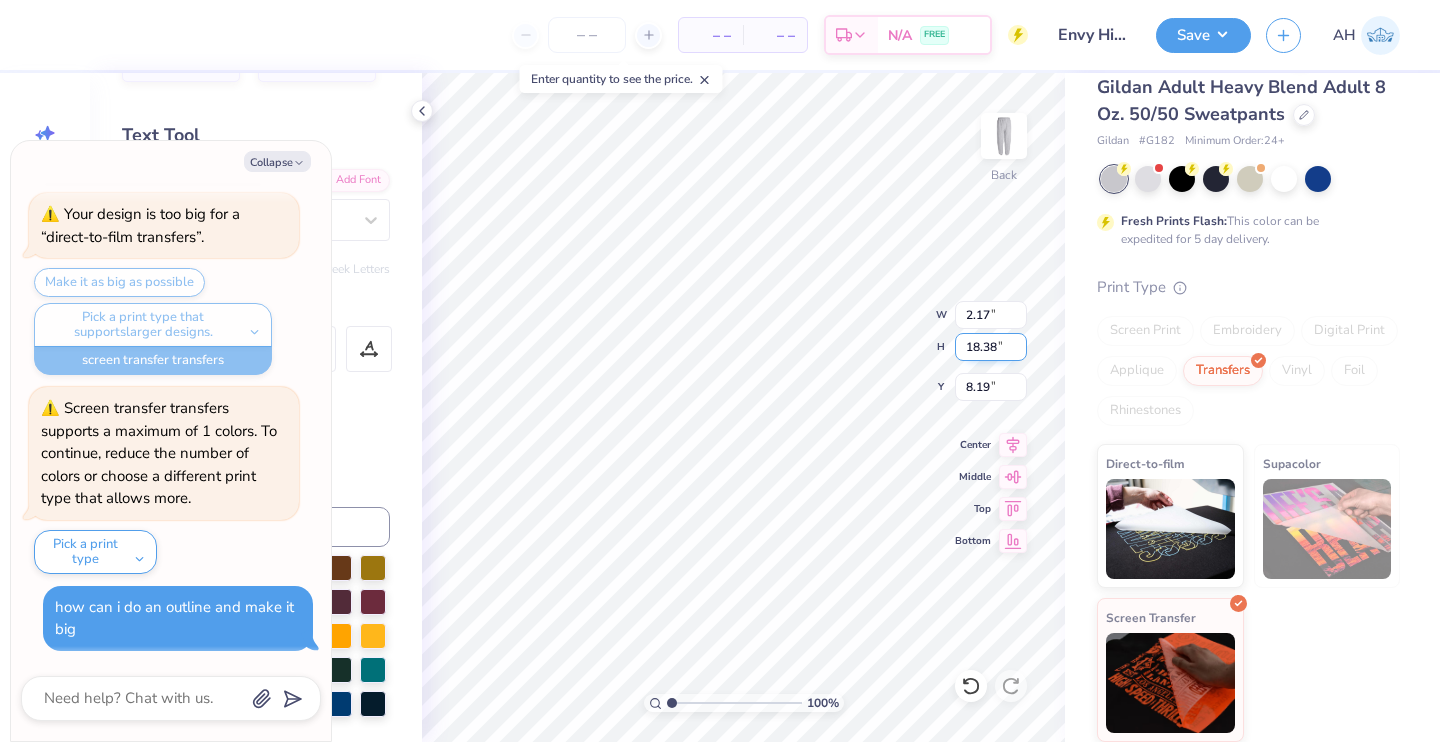 type on "x" 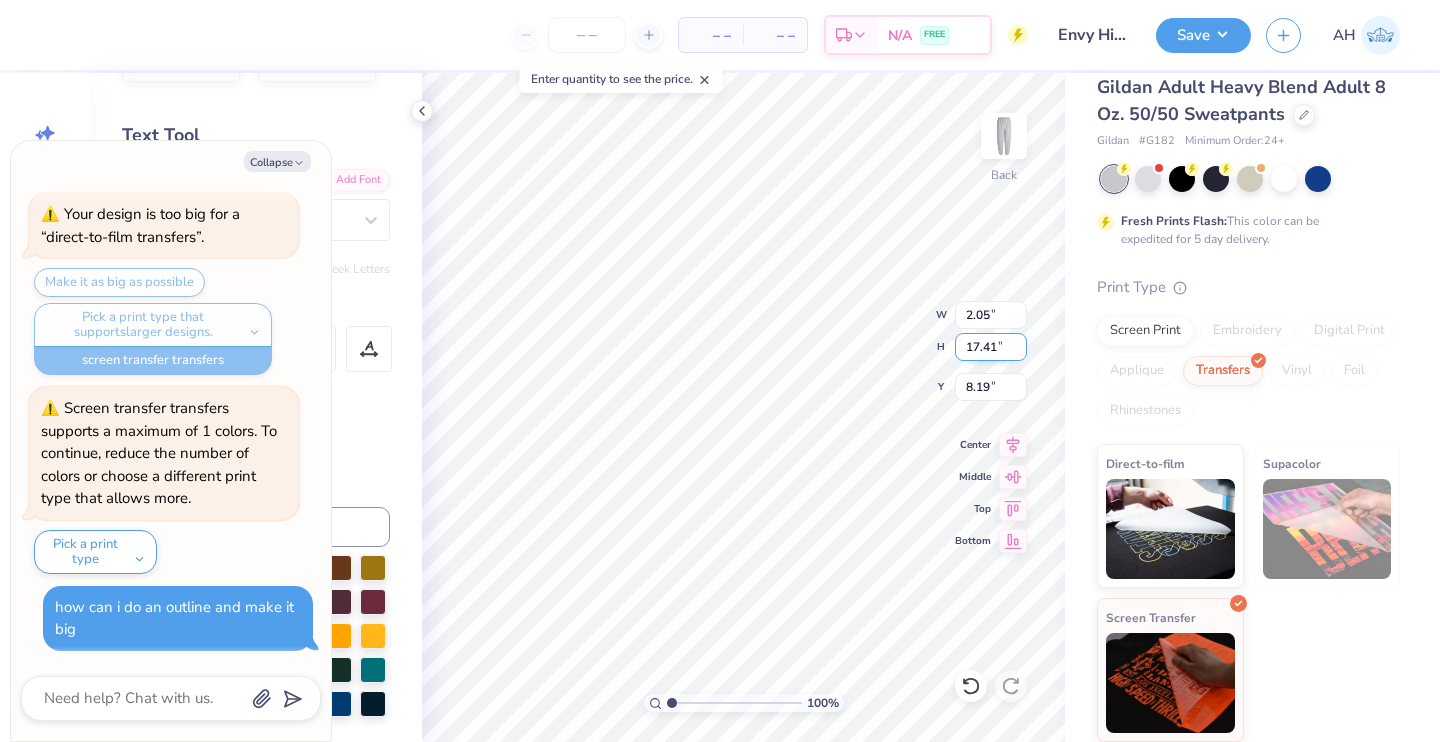 click on "17.41" at bounding box center (991, 347) 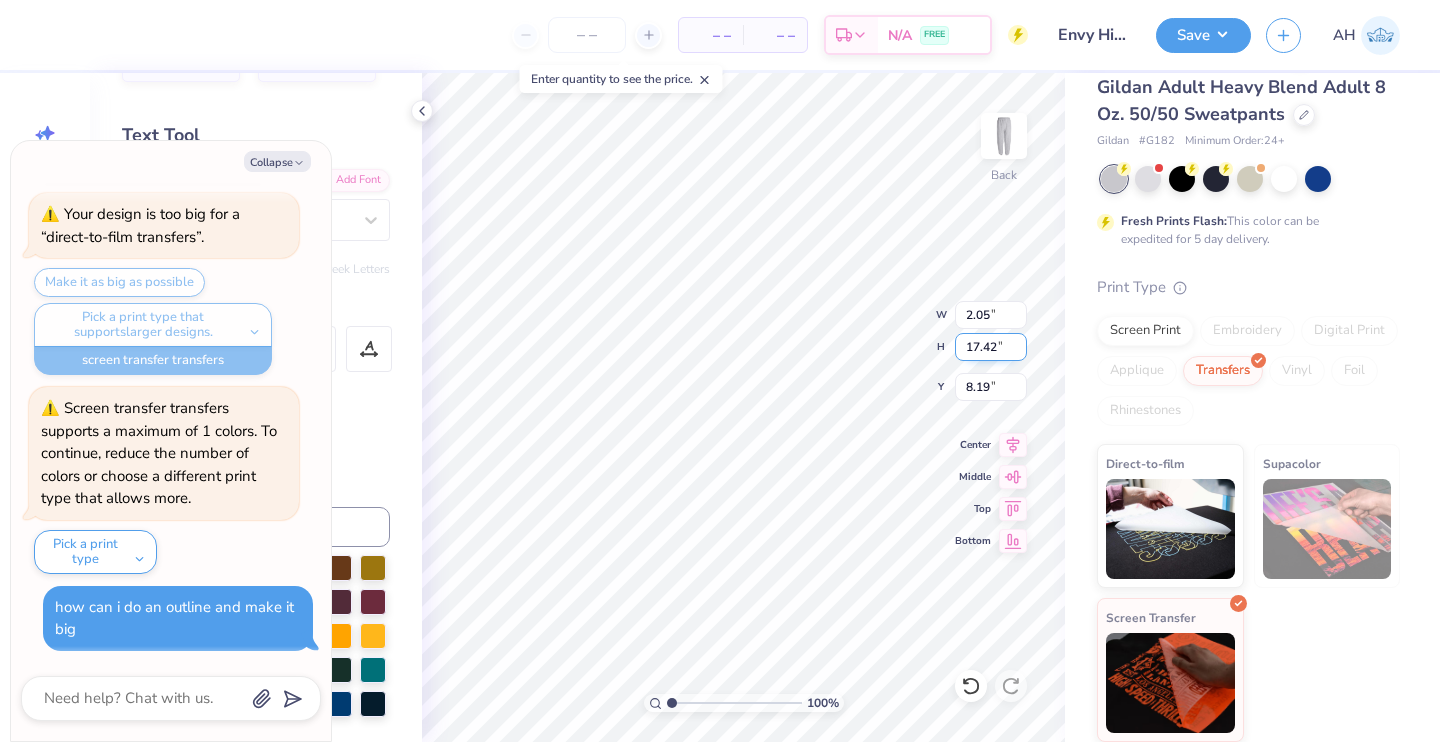 click on "17.42" at bounding box center [991, 347] 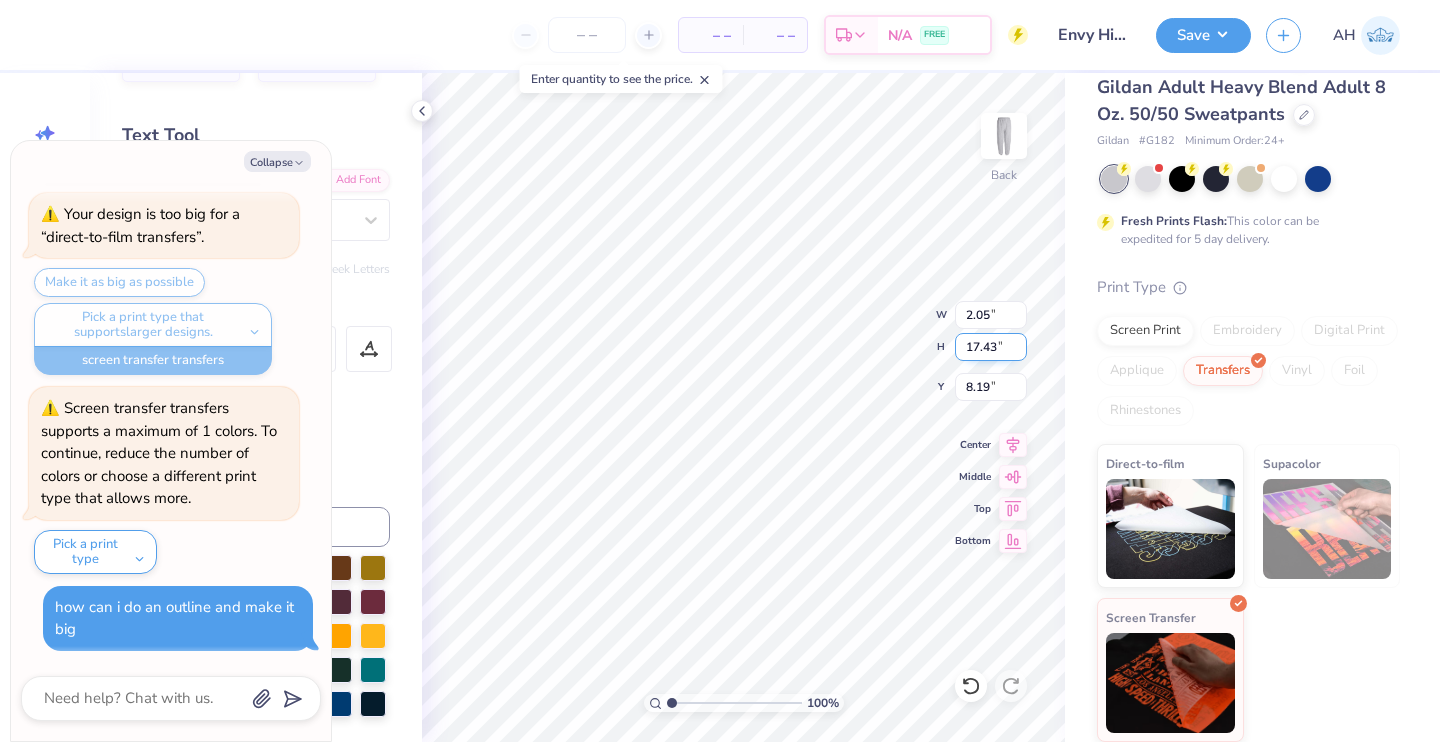 click on "17.43" at bounding box center [991, 347] 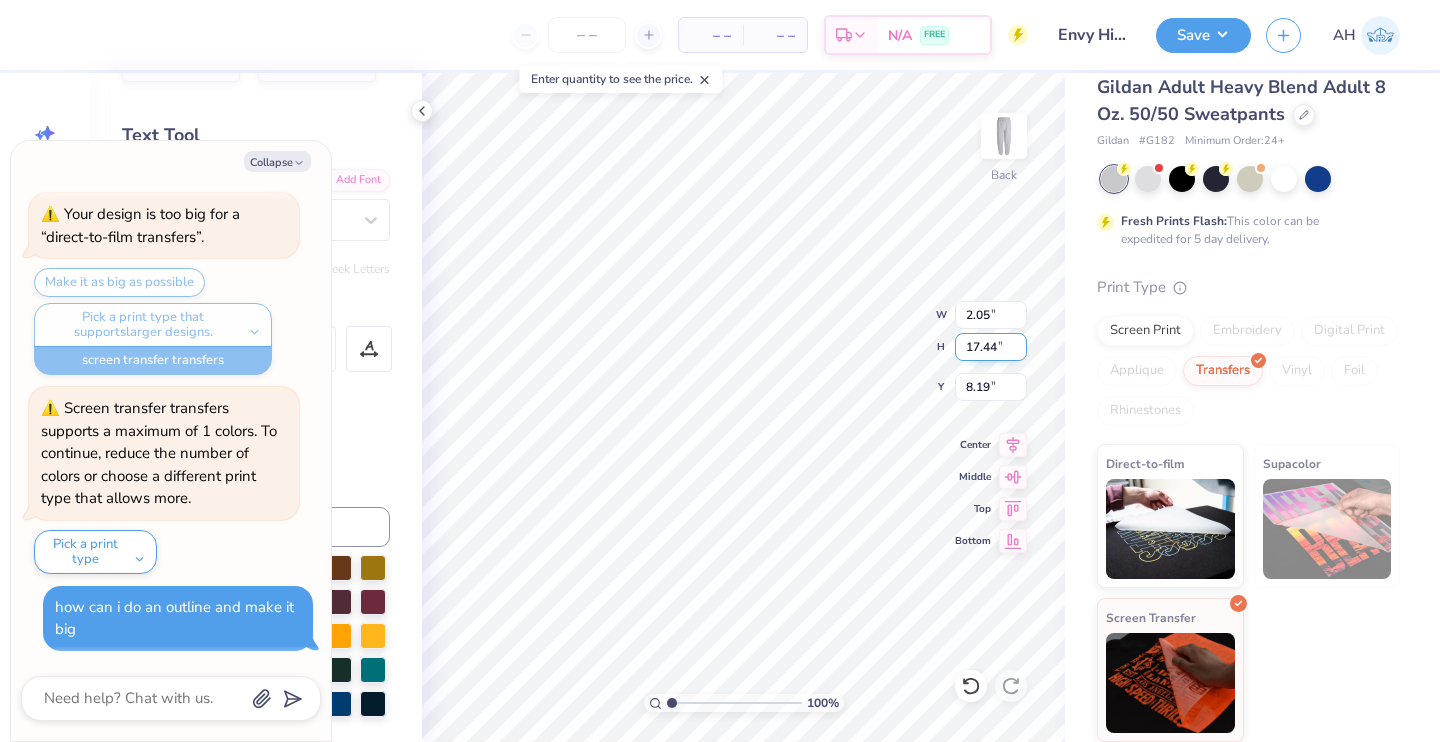 click on "17.44" at bounding box center [991, 347] 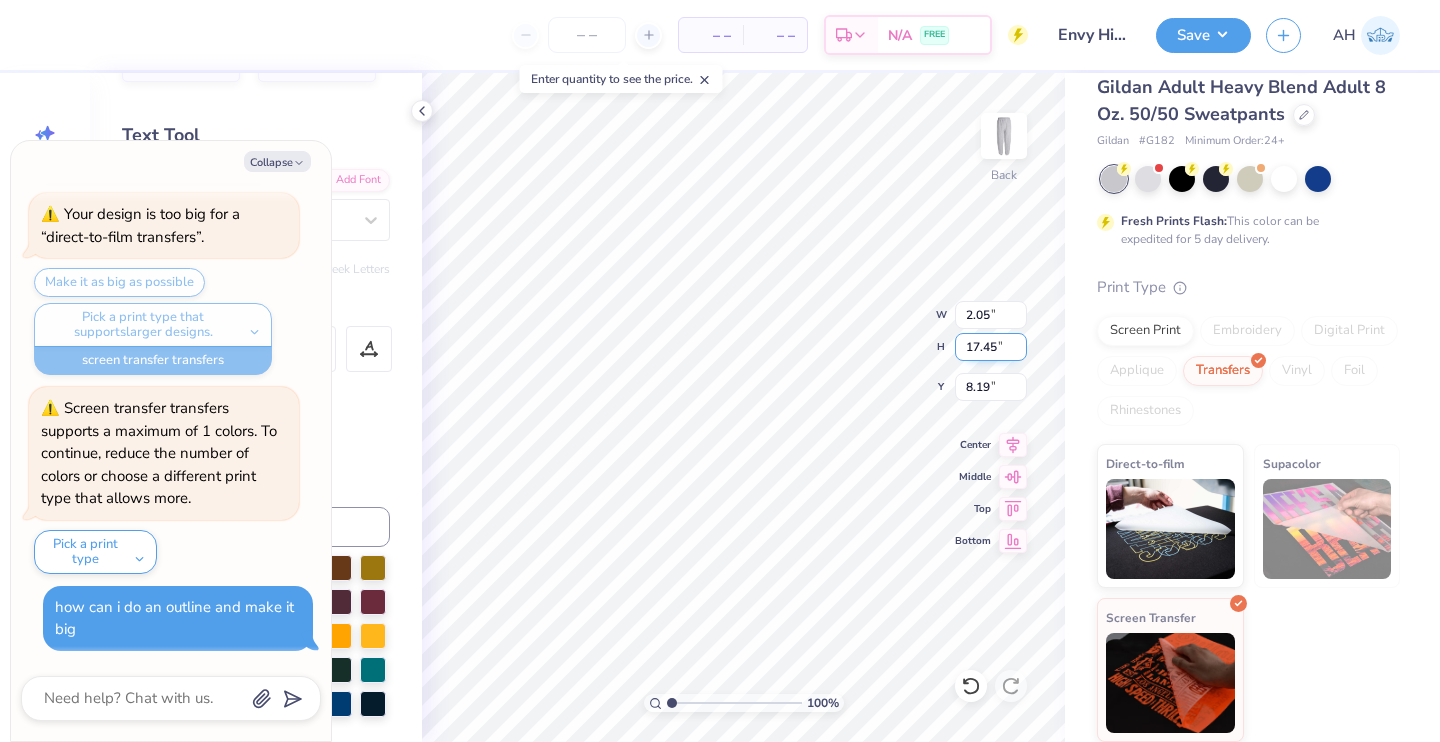 click on "17.45" at bounding box center (991, 347) 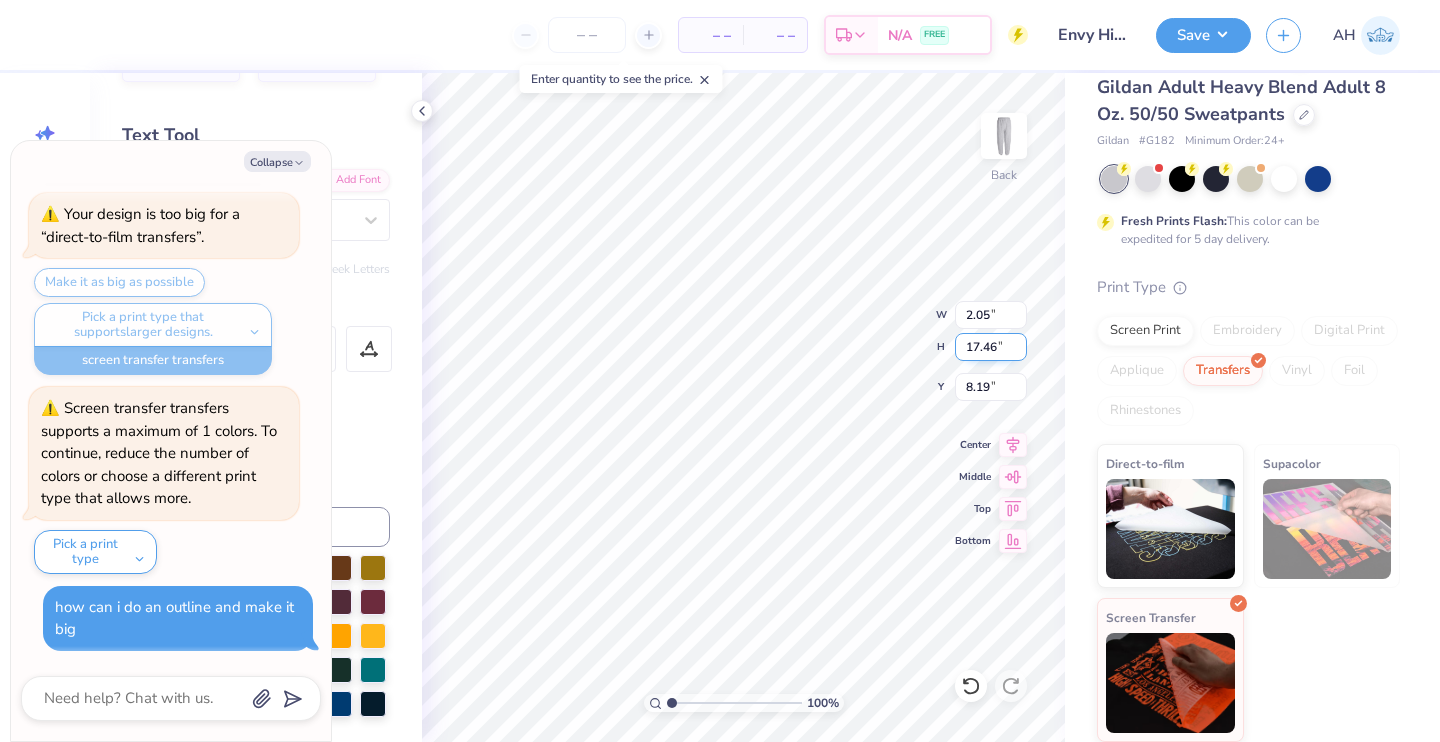 click on "17.46" at bounding box center (991, 347) 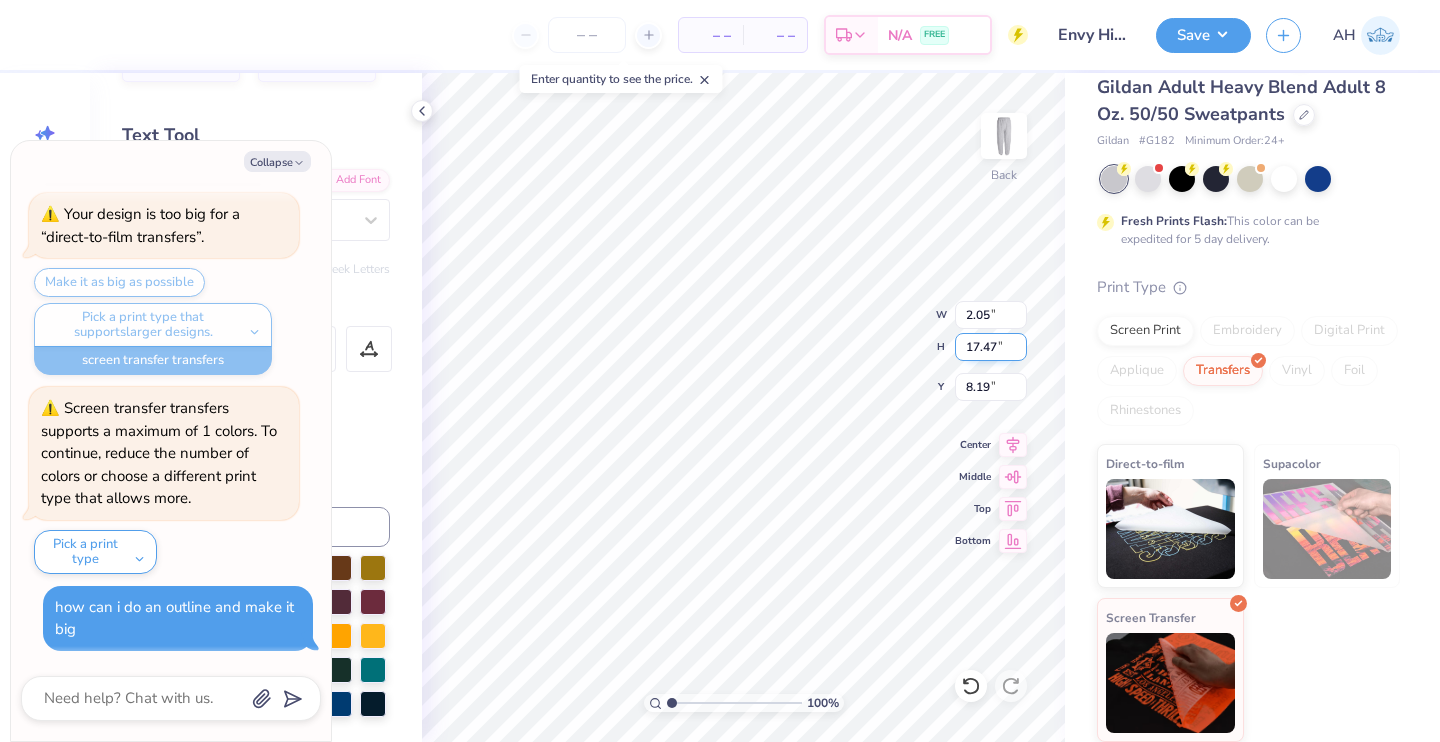click on "17.47" at bounding box center [991, 347] 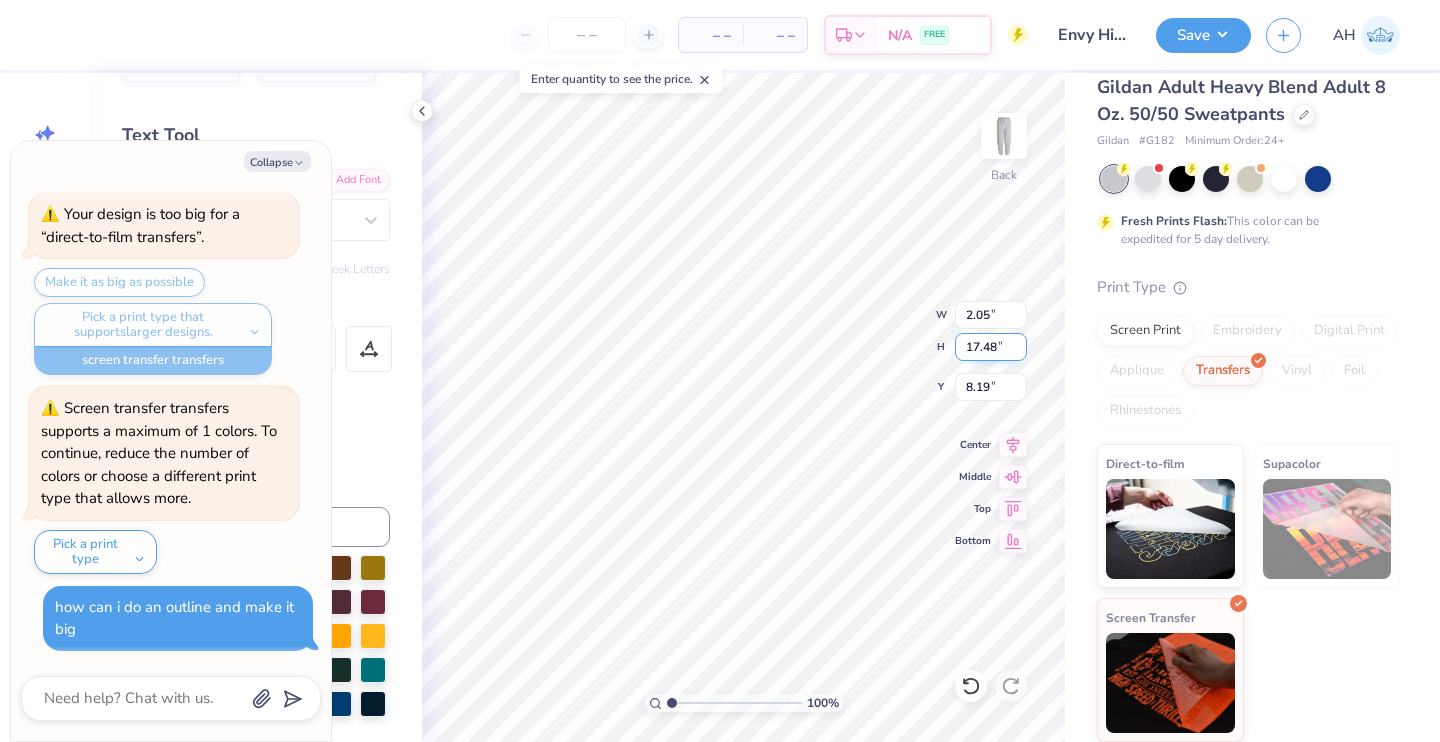 click on "17.48" at bounding box center [991, 347] 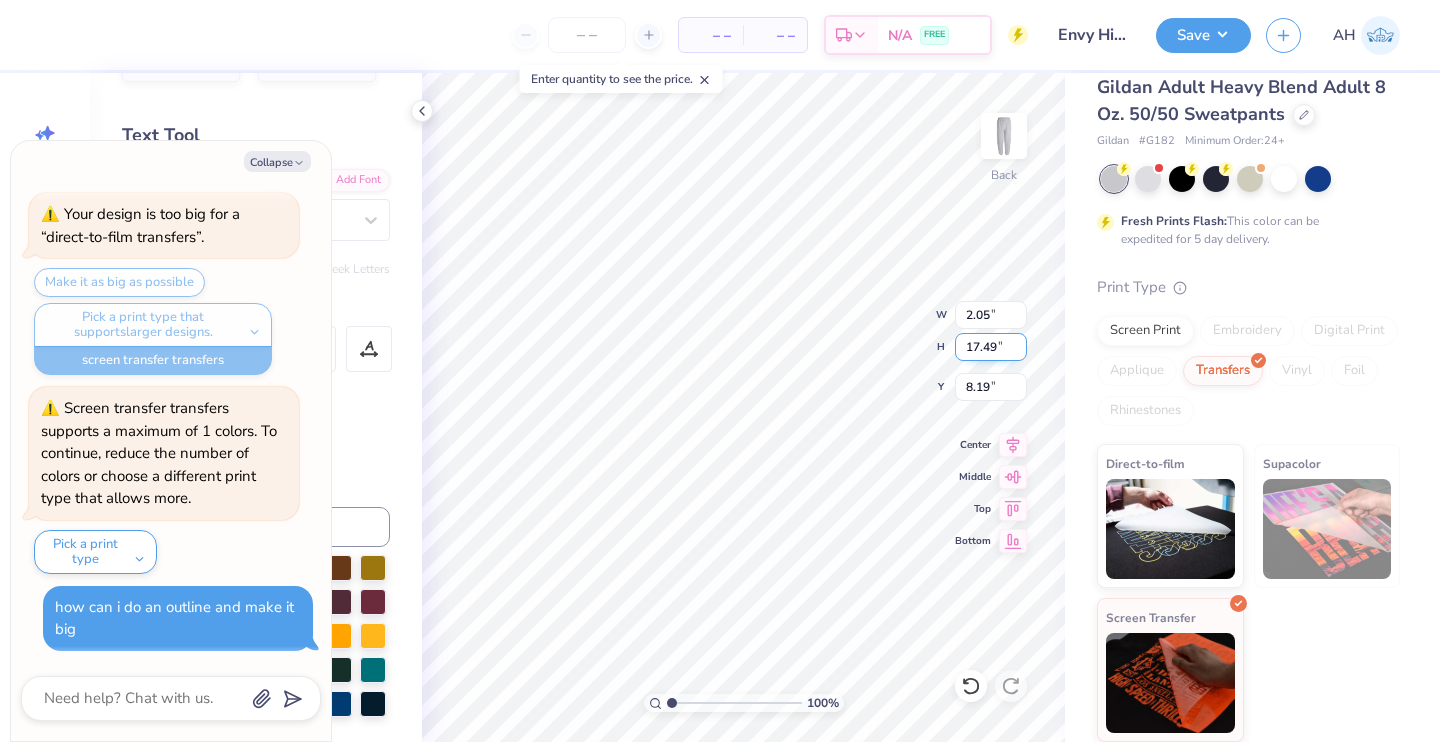 click on "17.49" at bounding box center [991, 347] 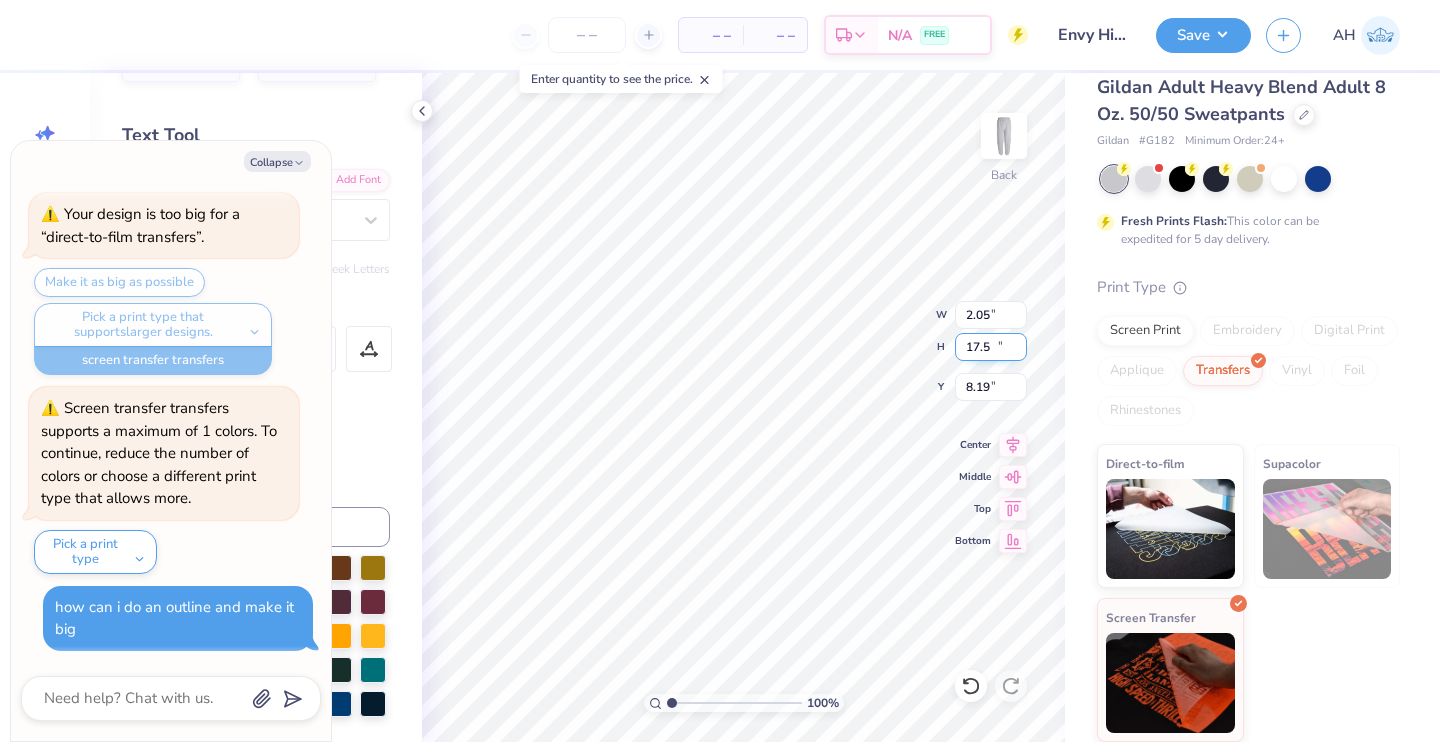 click on "17.5" at bounding box center [991, 347] 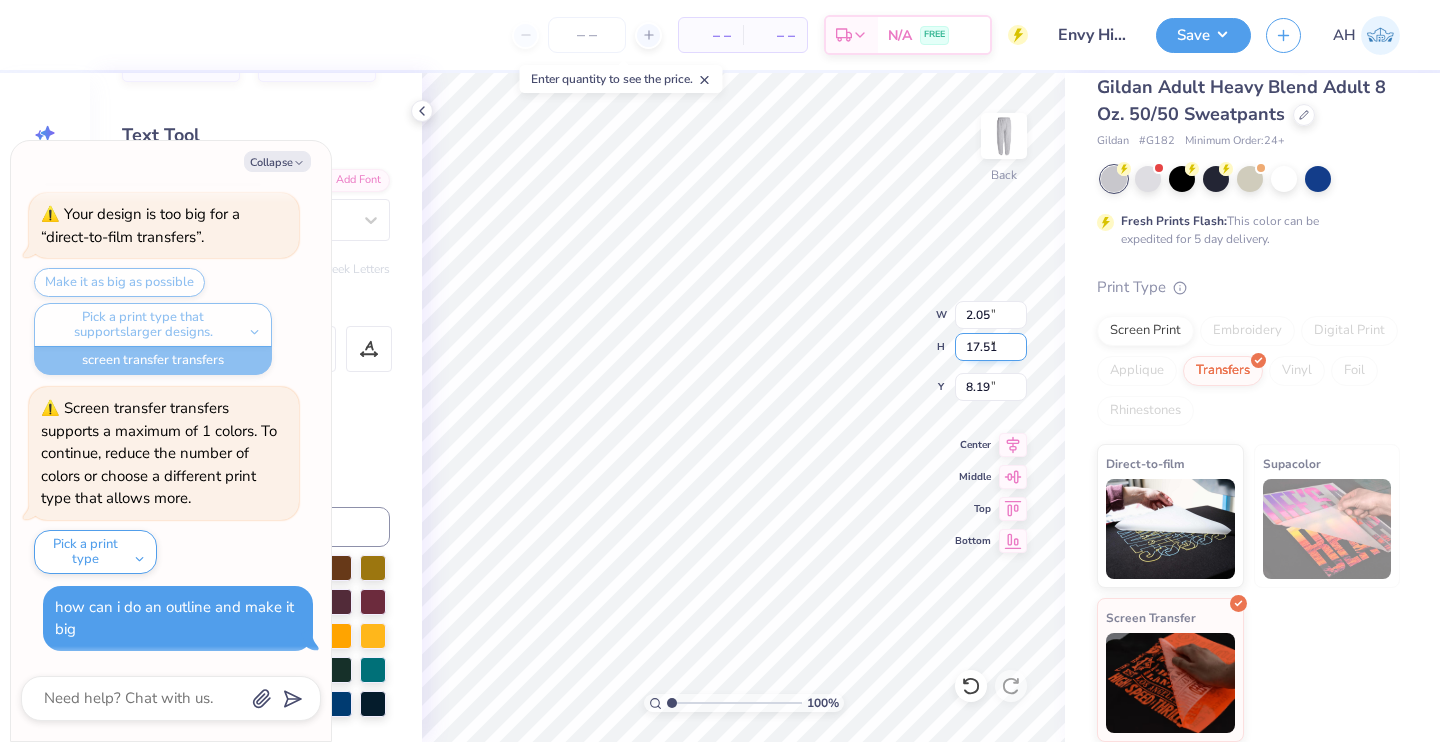 click on "17.51" at bounding box center [991, 347] 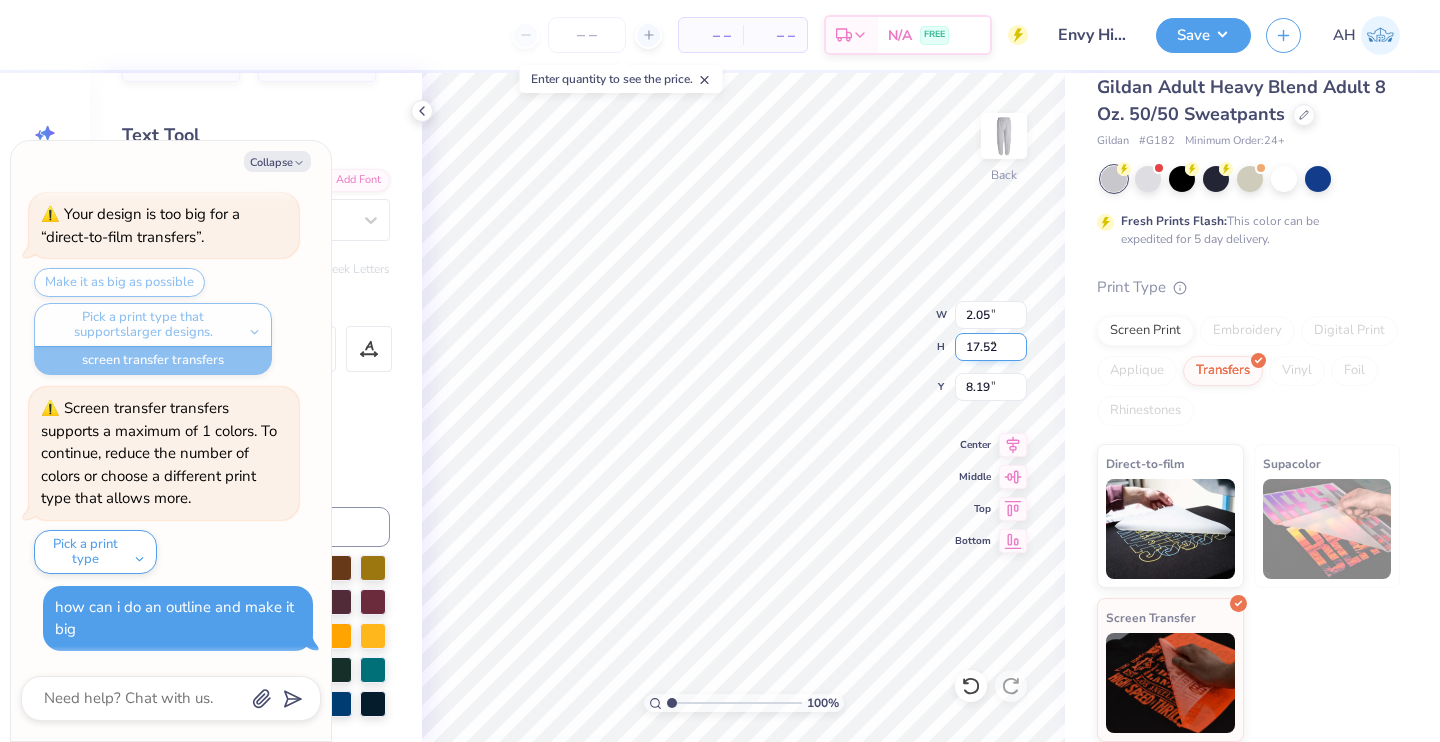 click on "17.52" at bounding box center [991, 347] 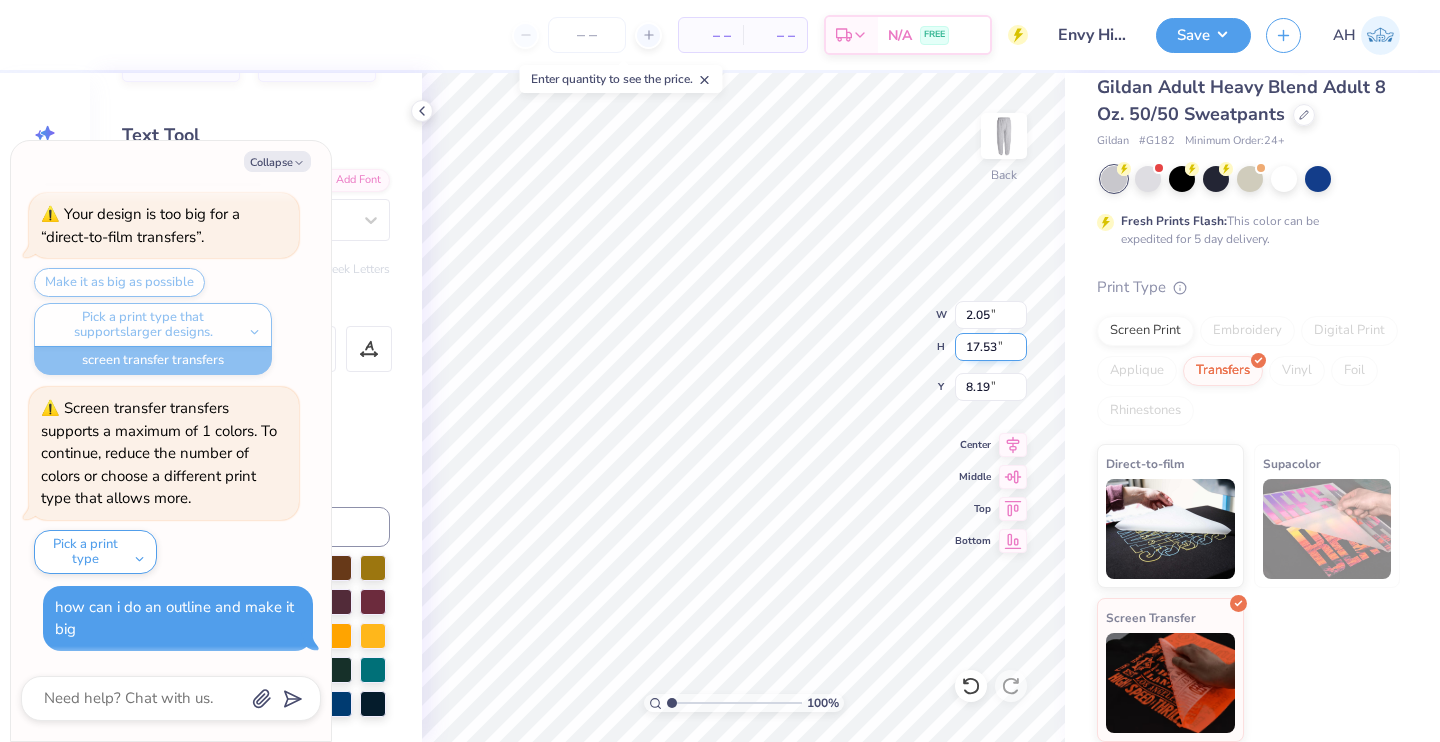 click on "17.53" at bounding box center [991, 347] 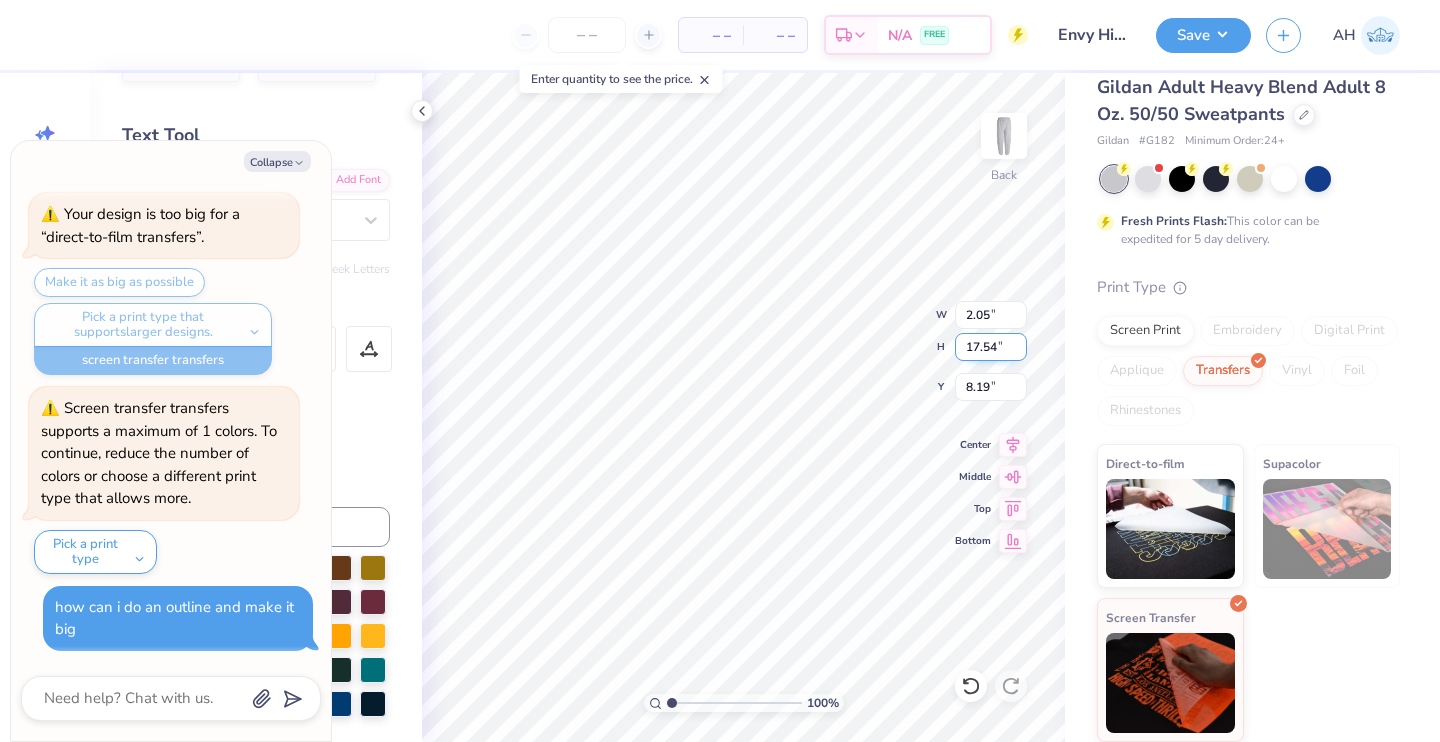 click on "17.54" at bounding box center (991, 347) 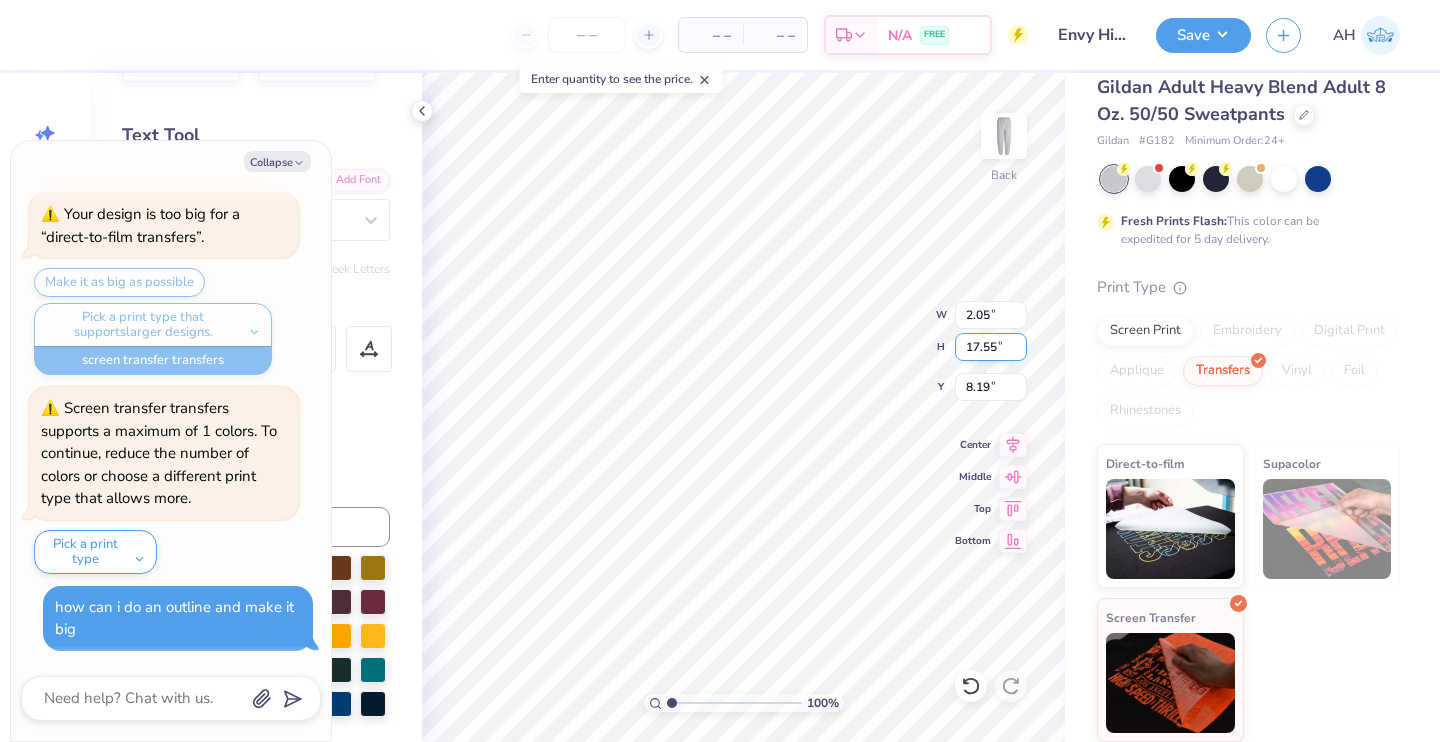 click on "17.55" at bounding box center (991, 347) 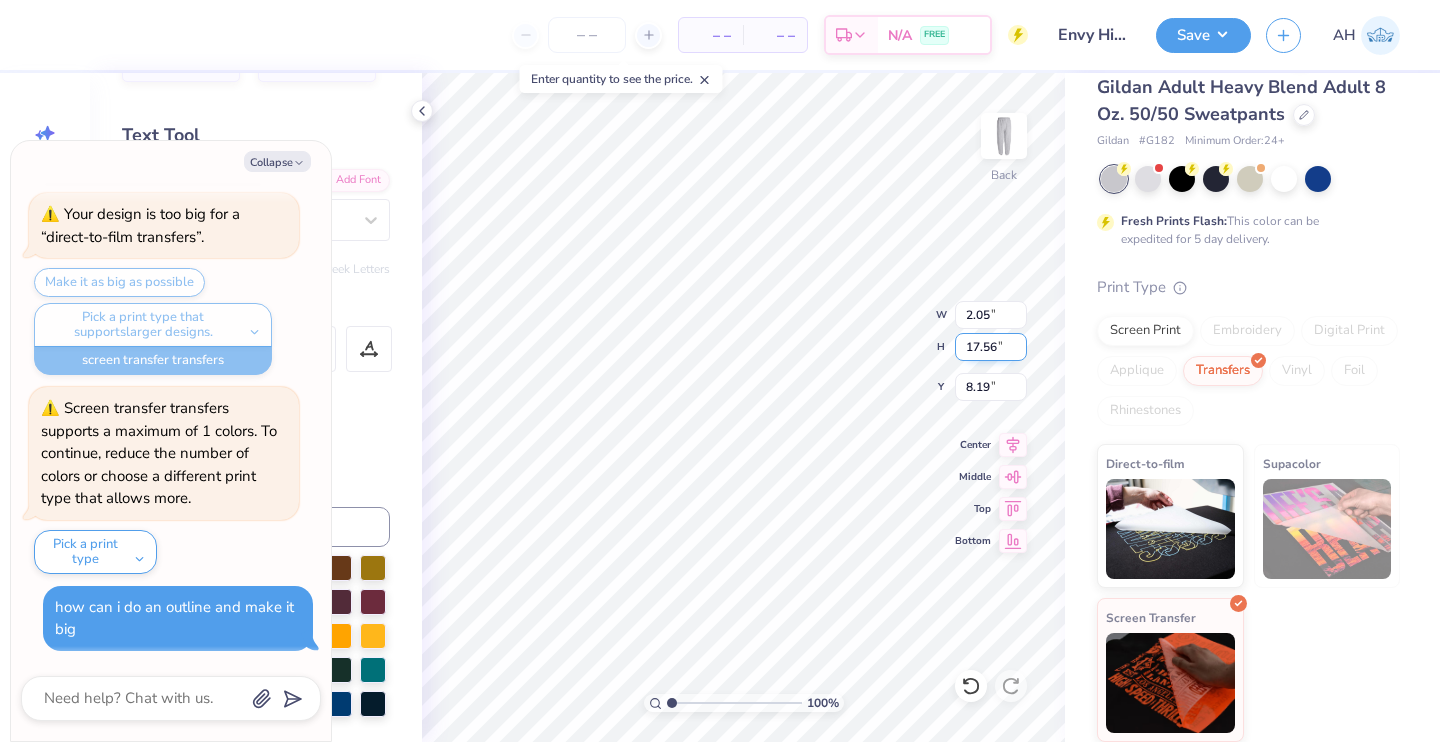click on "17.56" at bounding box center [991, 347] 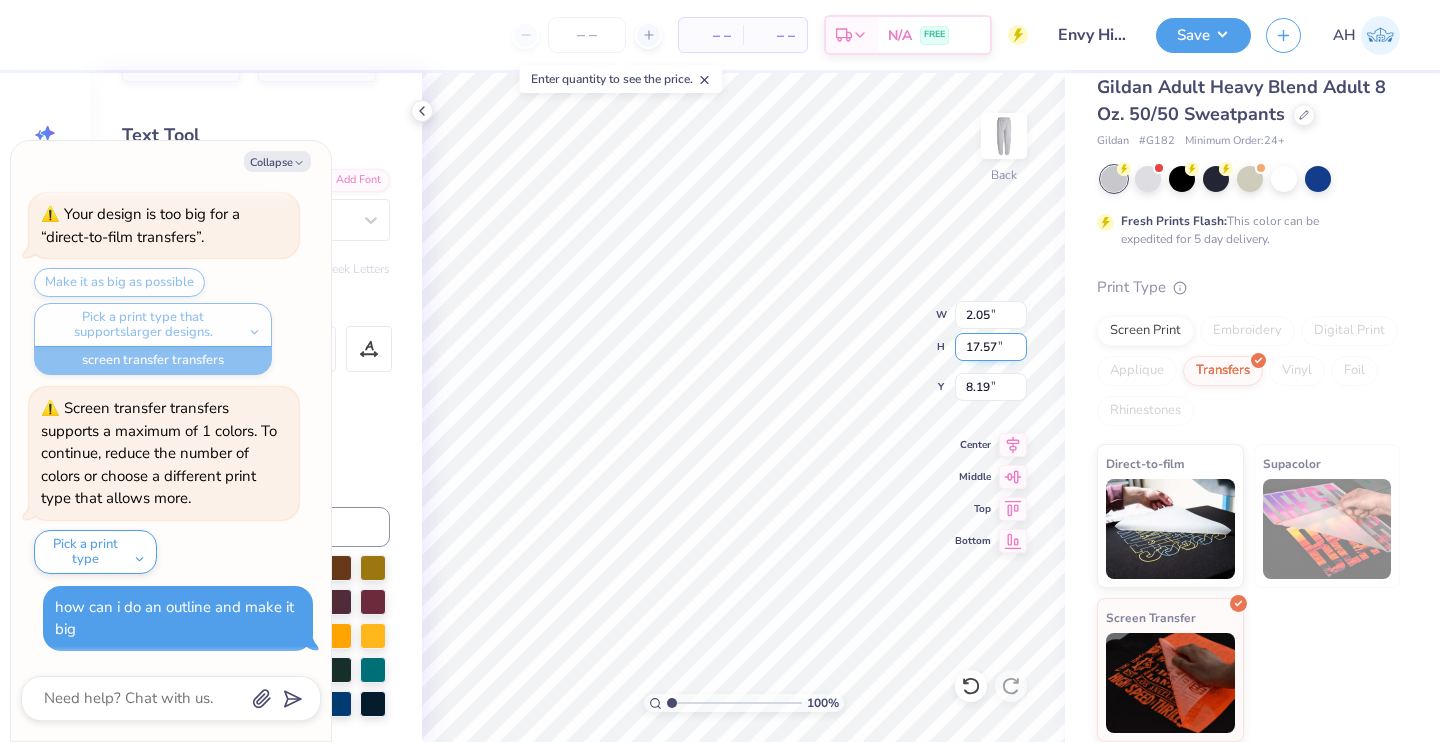 click on "17.57" at bounding box center (991, 347) 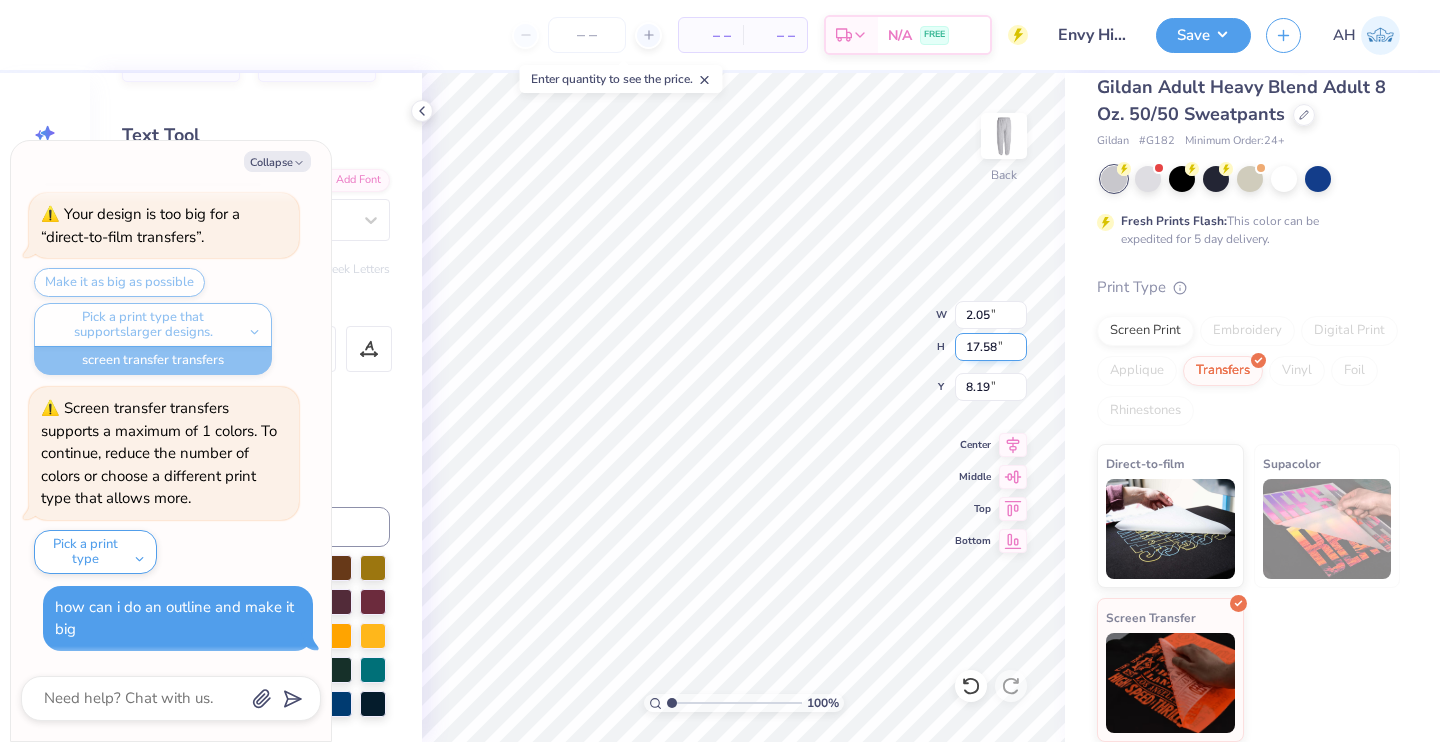 click on "17.58" at bounding box center [991, 347] 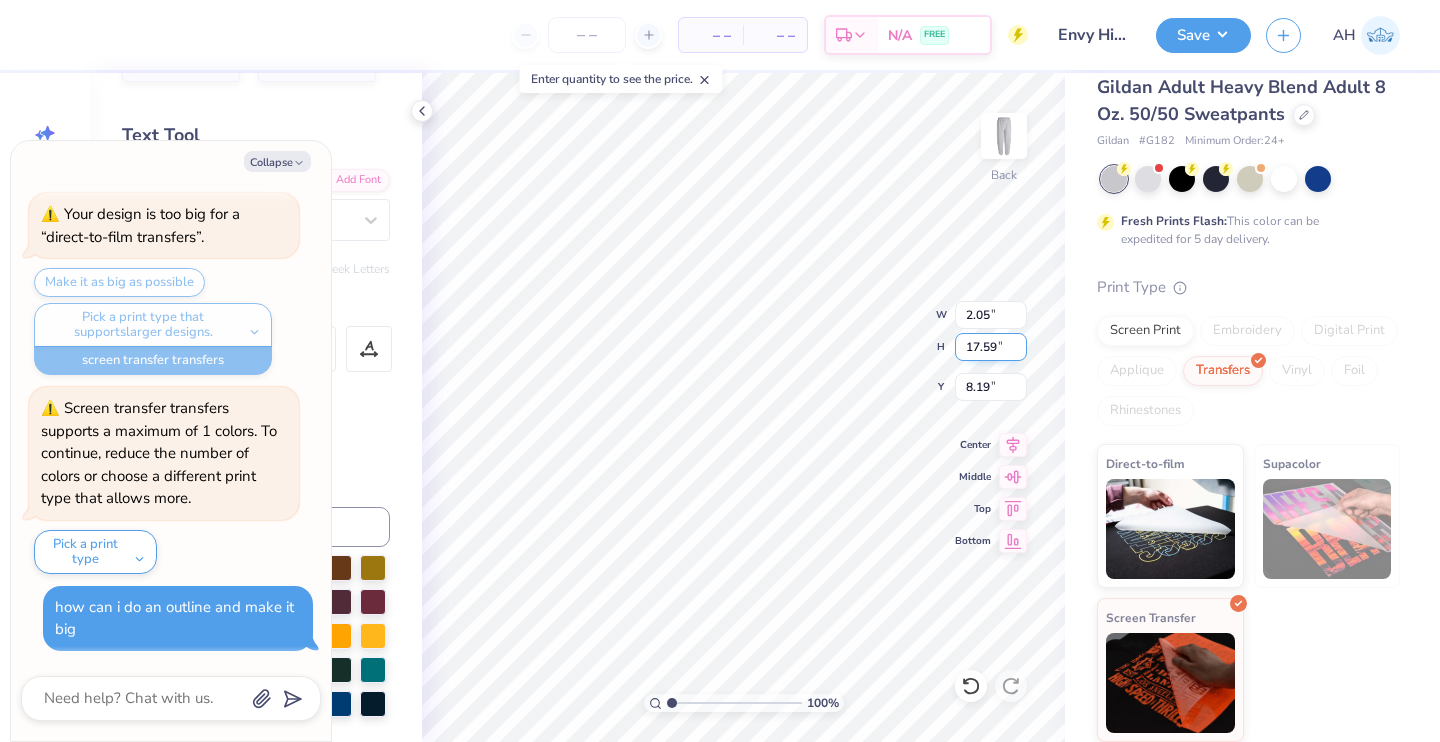 click on "17.59" at bounding box center (991, 347) 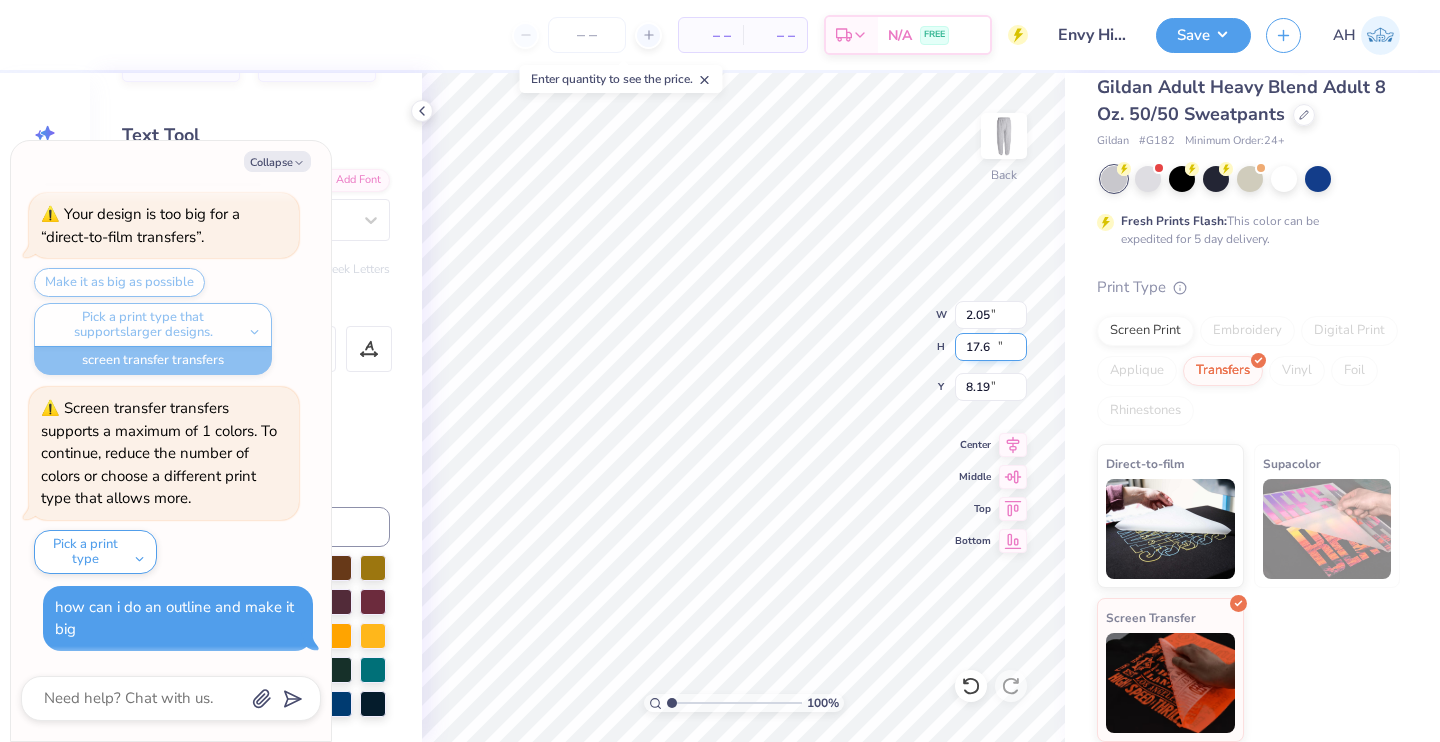 click on "17.6" at bounding box center [991, 347] 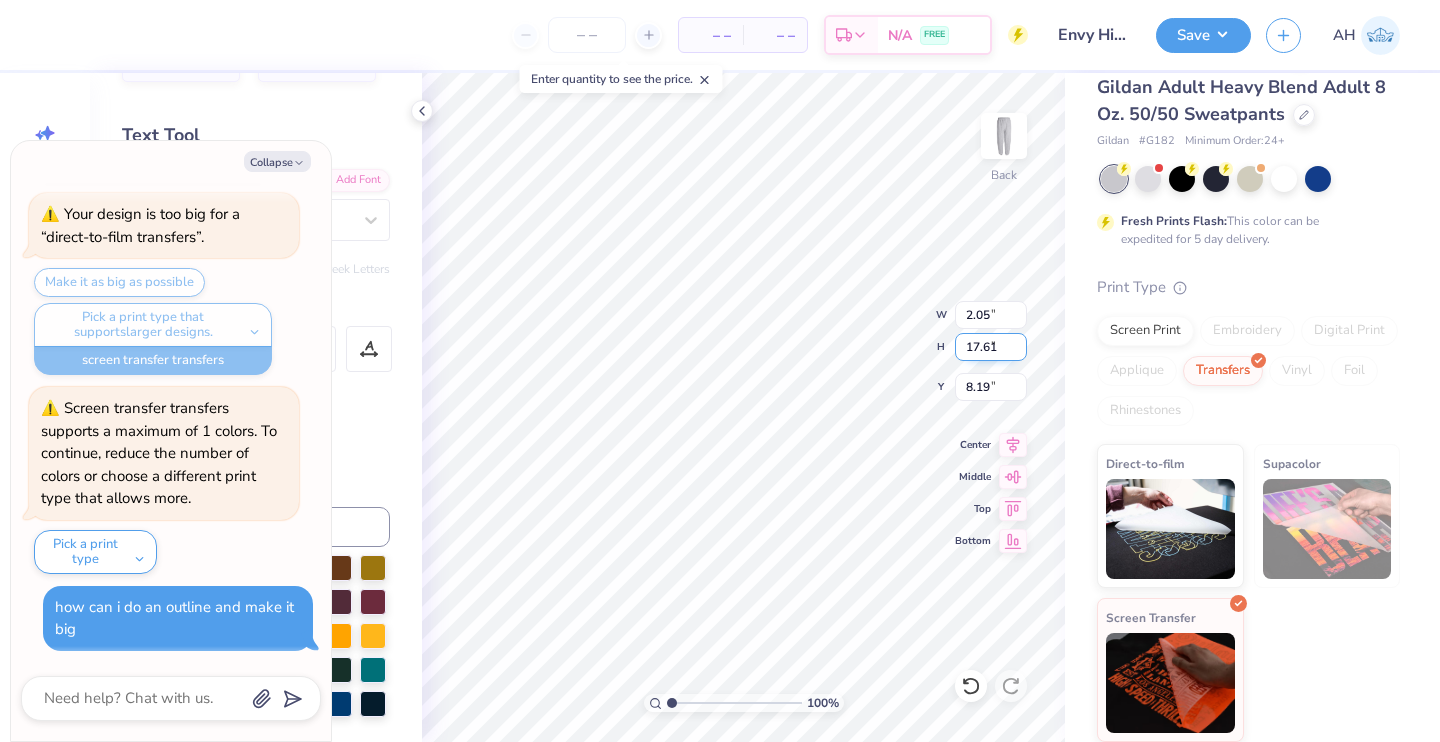 click on "17.61" at bounding box center (991, 347) 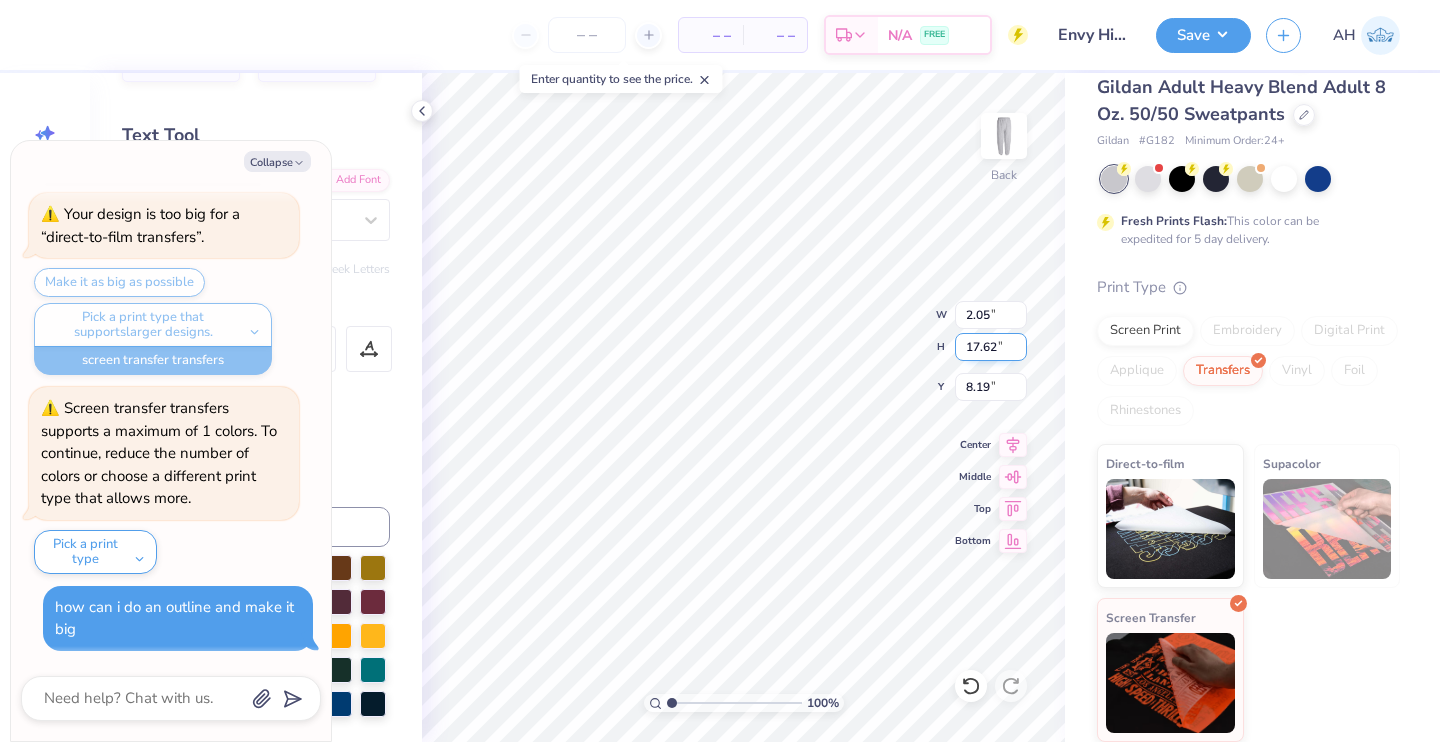 click on "17.62" at bounding box center (991, 347) 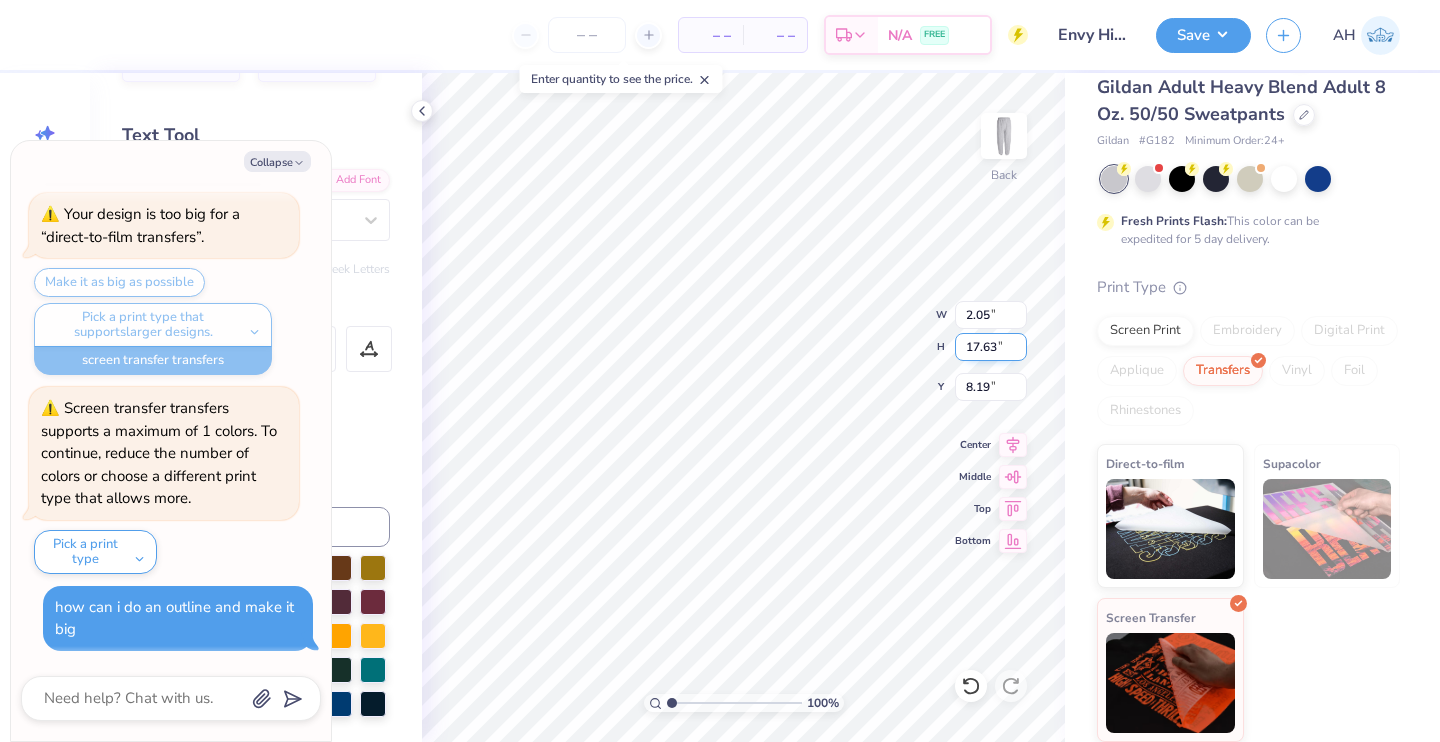 click on "17.63" at bounding box center (991, 347) 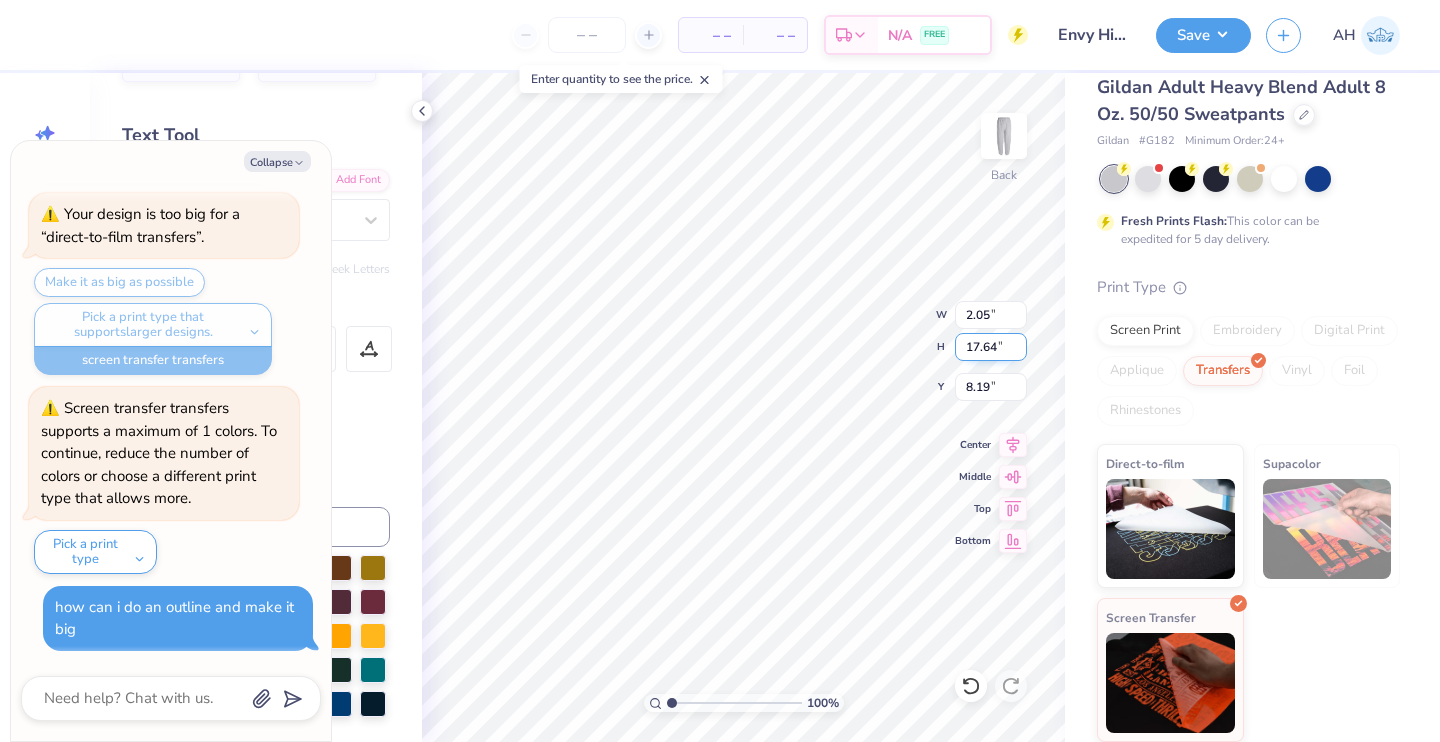 click on "17.64" at bounding box center [991, 347] 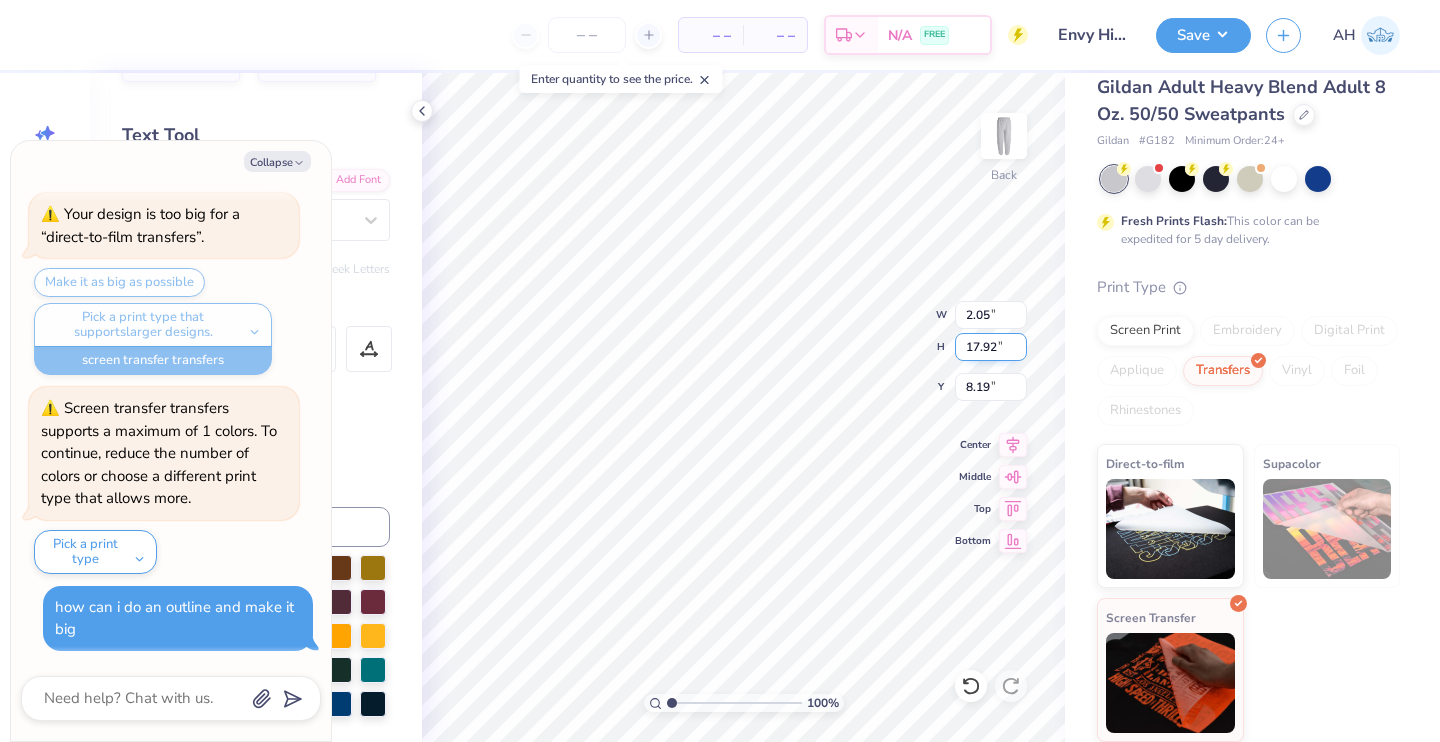 click on "17.92" at bounding box center (991, 347) 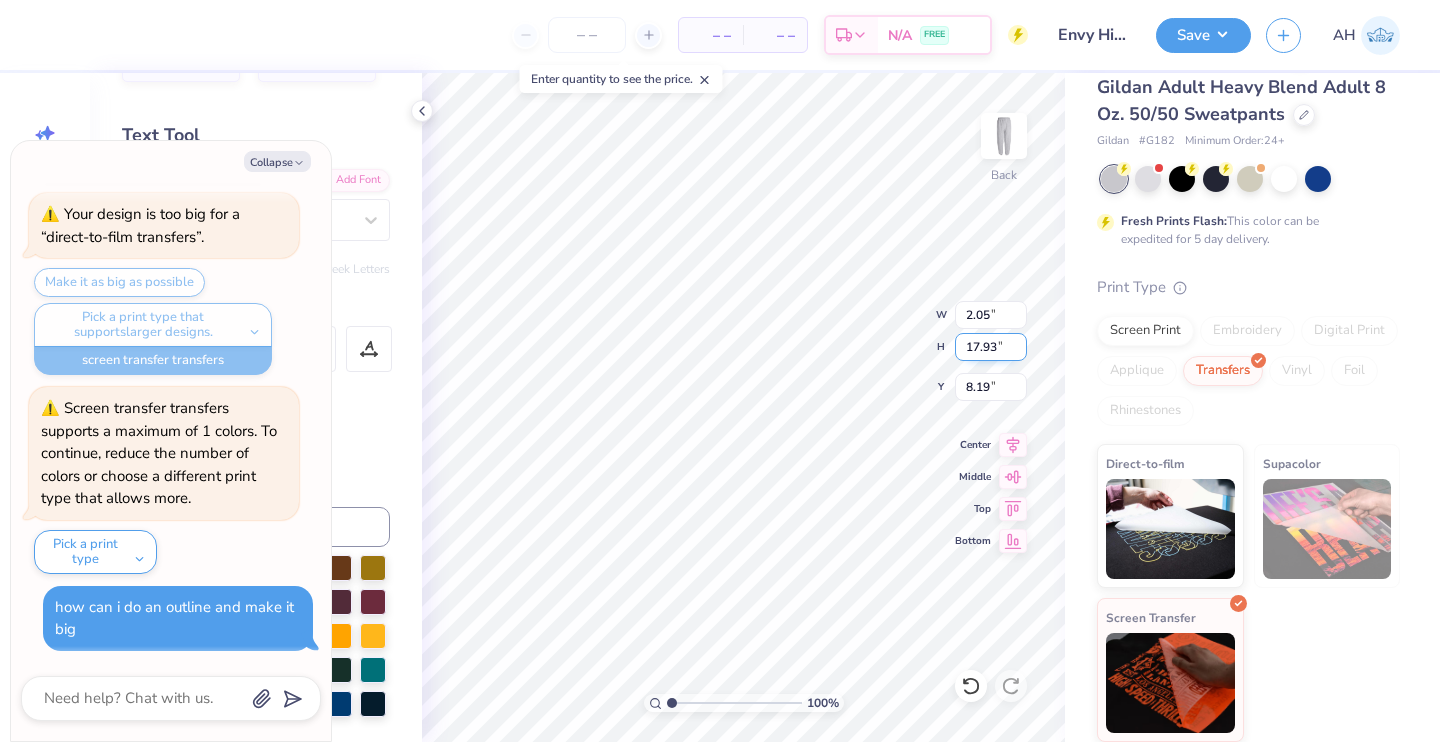 click on "17.93" at bounding box center [991, 347] 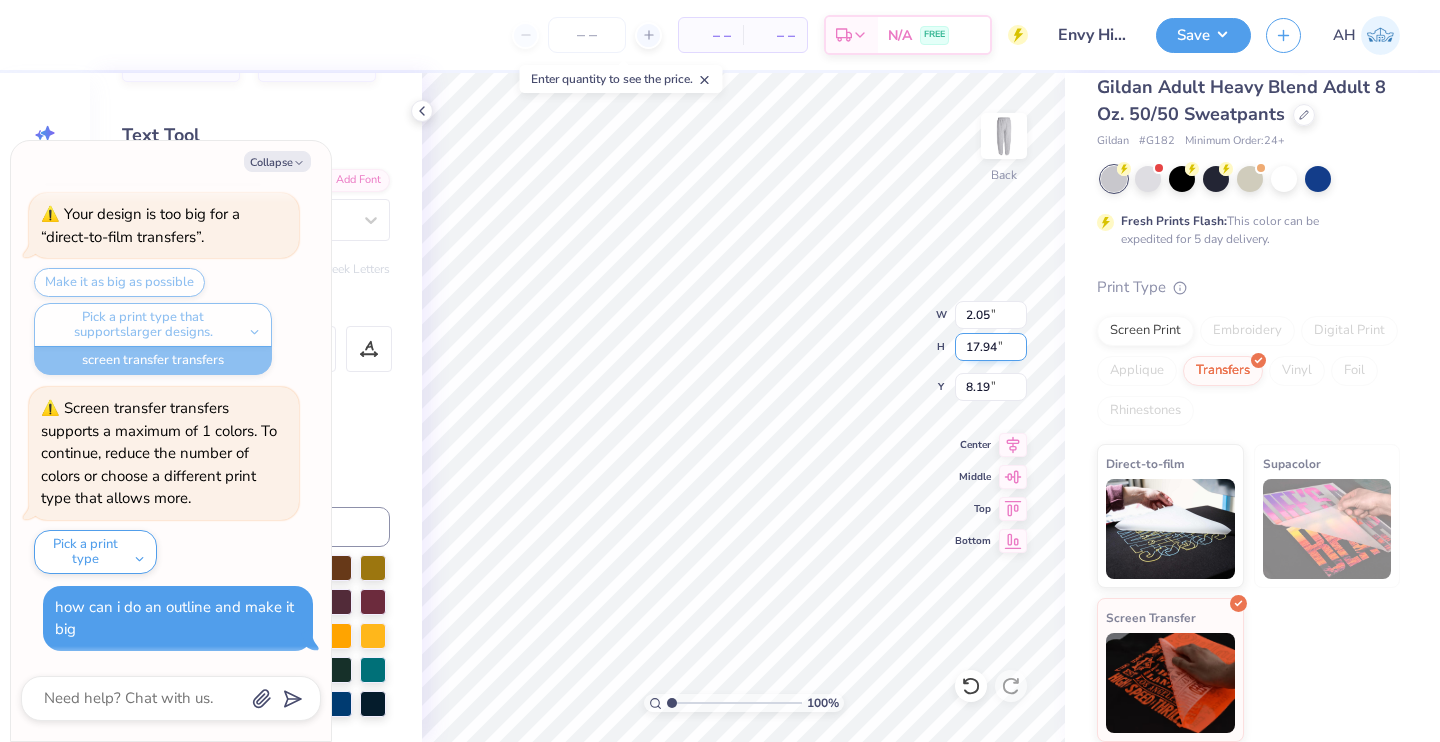 click on "17.94" at bounding box center [991, 347] 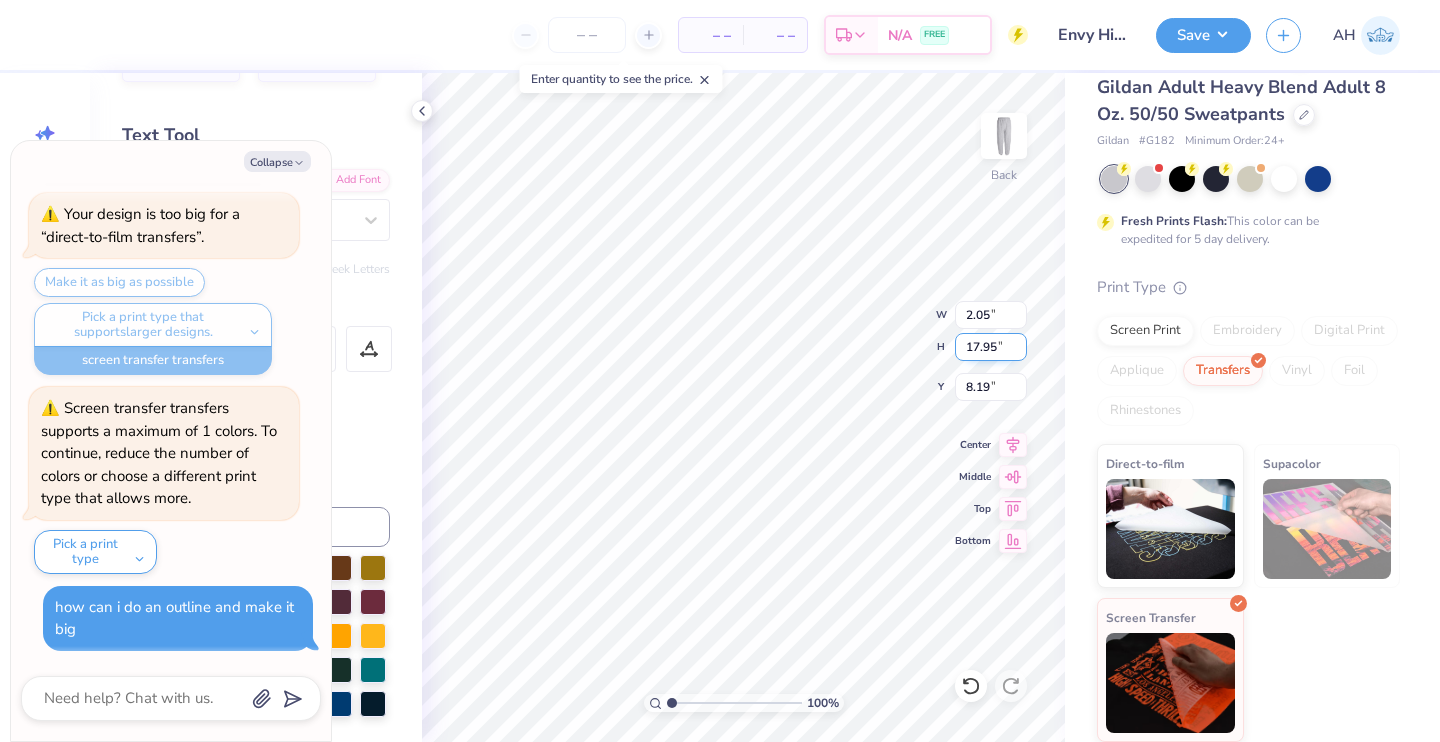 click on "17.95" at bounding box center [991, 347] 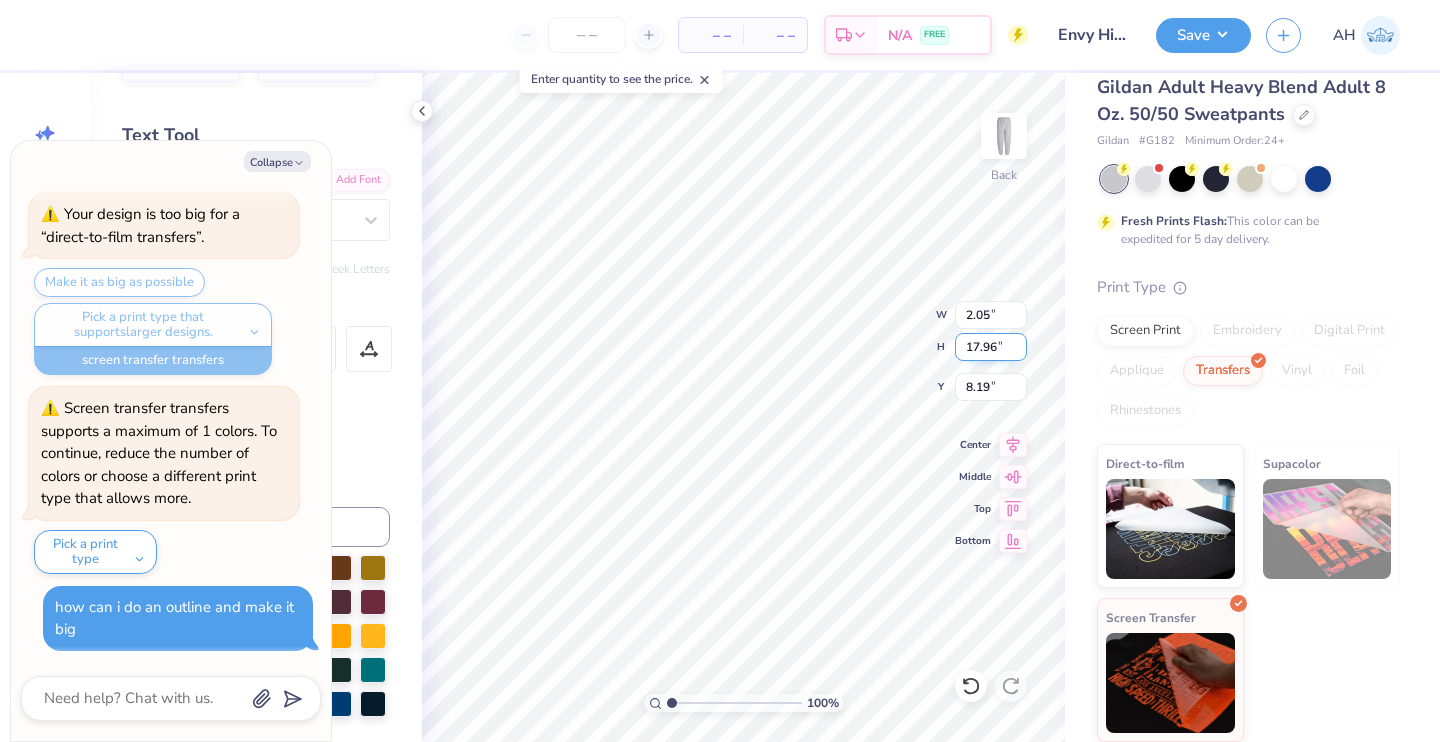 click on "17.96" at bounding box center (991, 347) 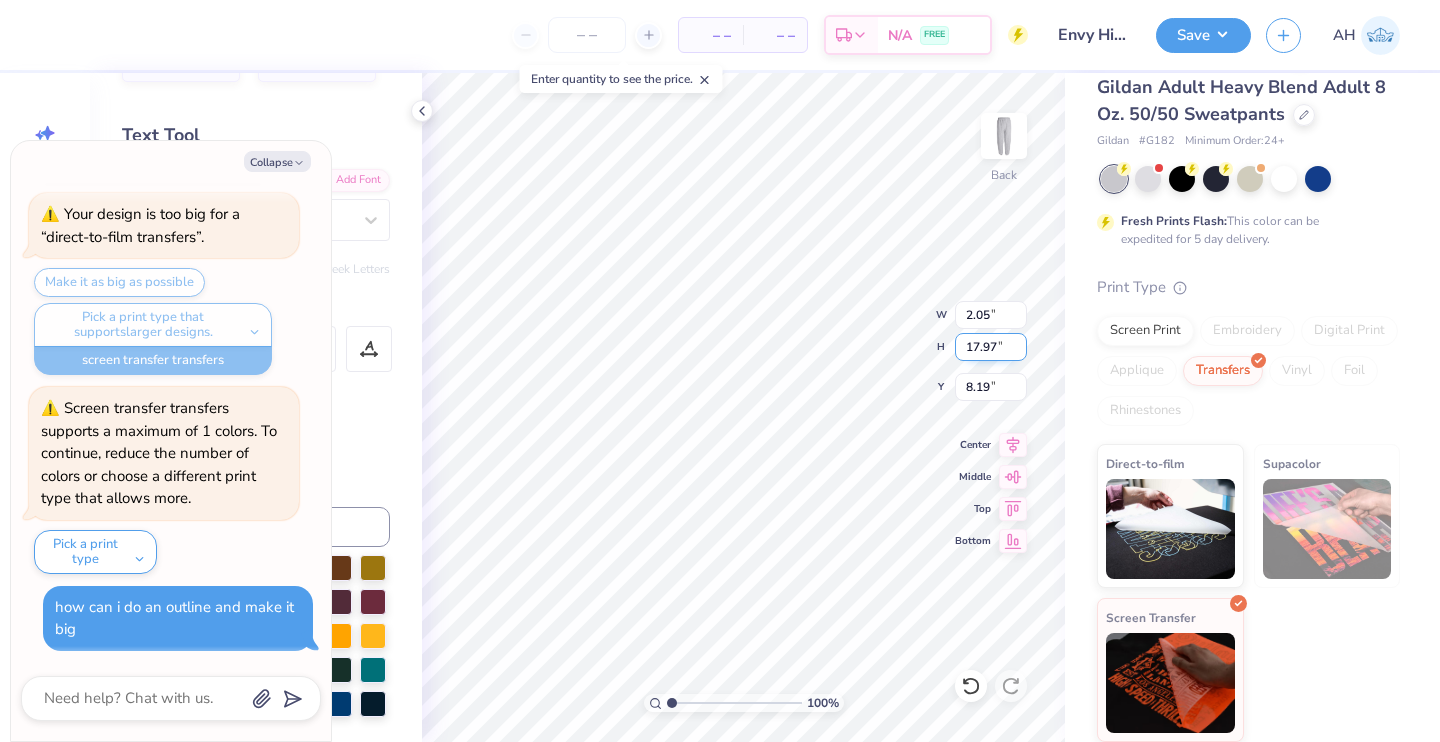 click on "17.97" at bounding box center (991, 347) 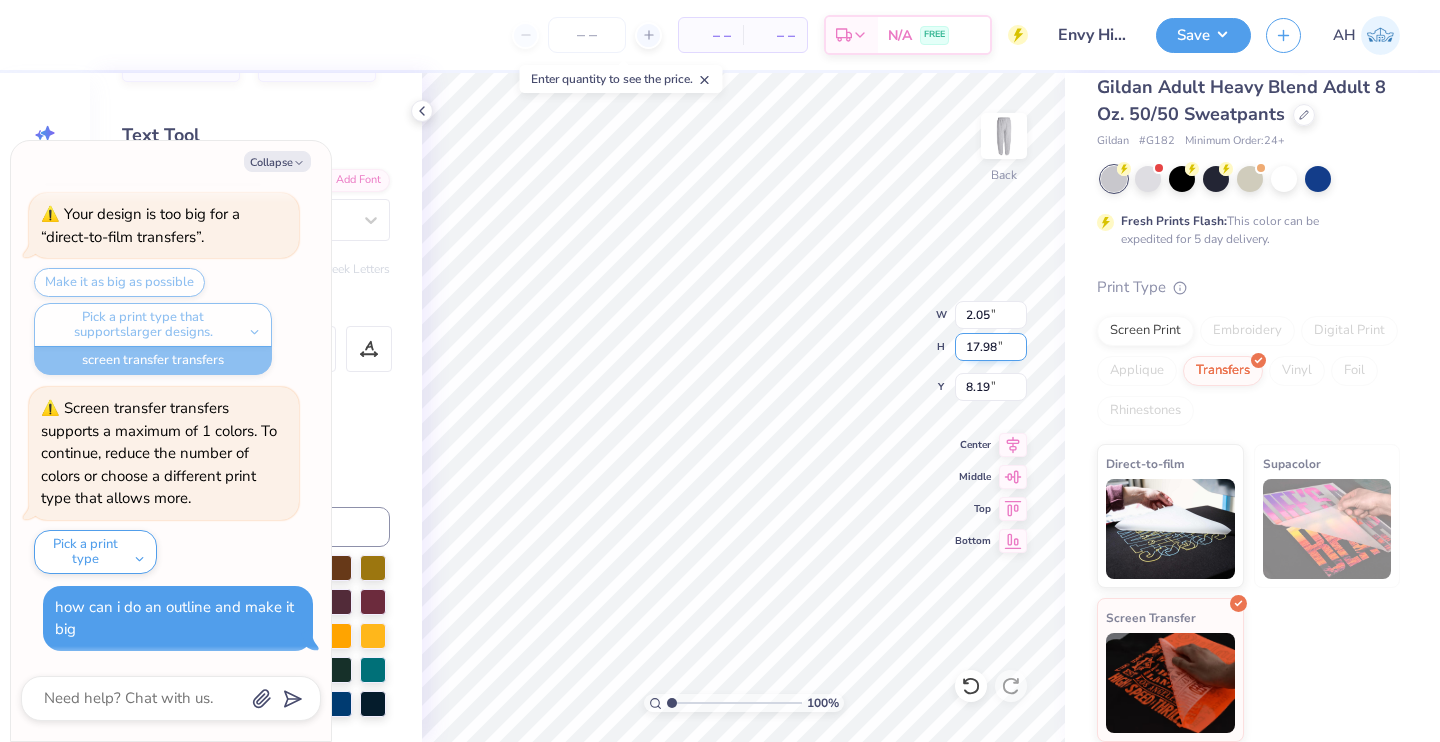 click on "17.98" at bounding box center (991, 347) 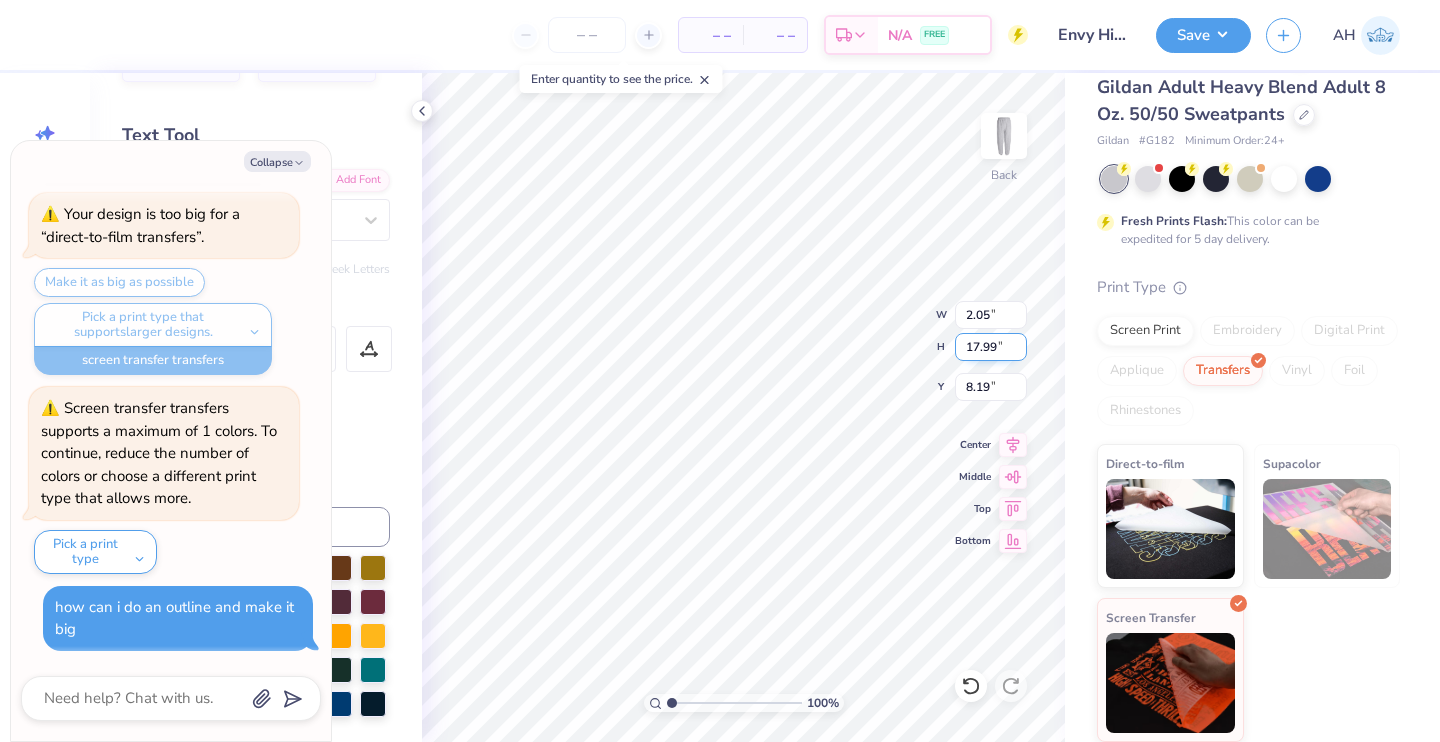 click on "17.99" at bounding box center (991, 347) 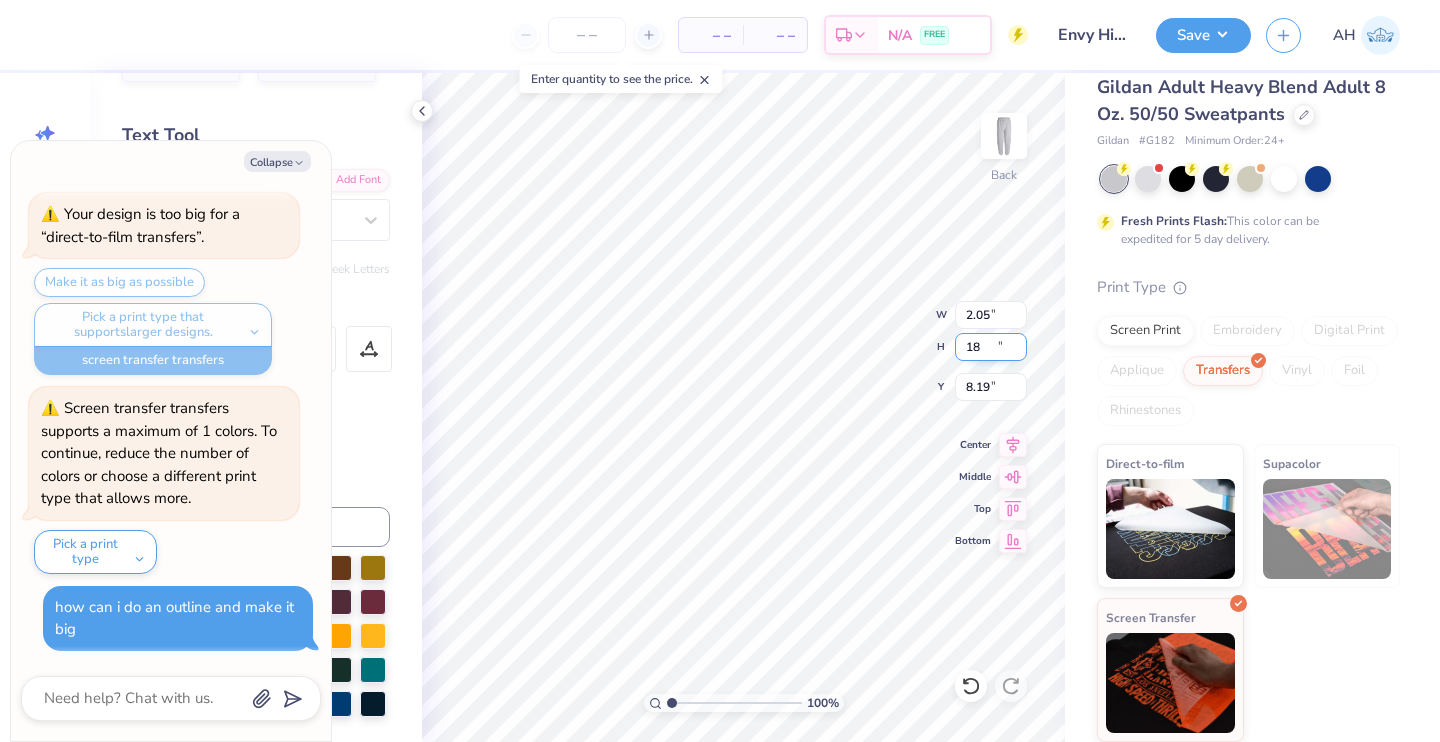 type on "18" 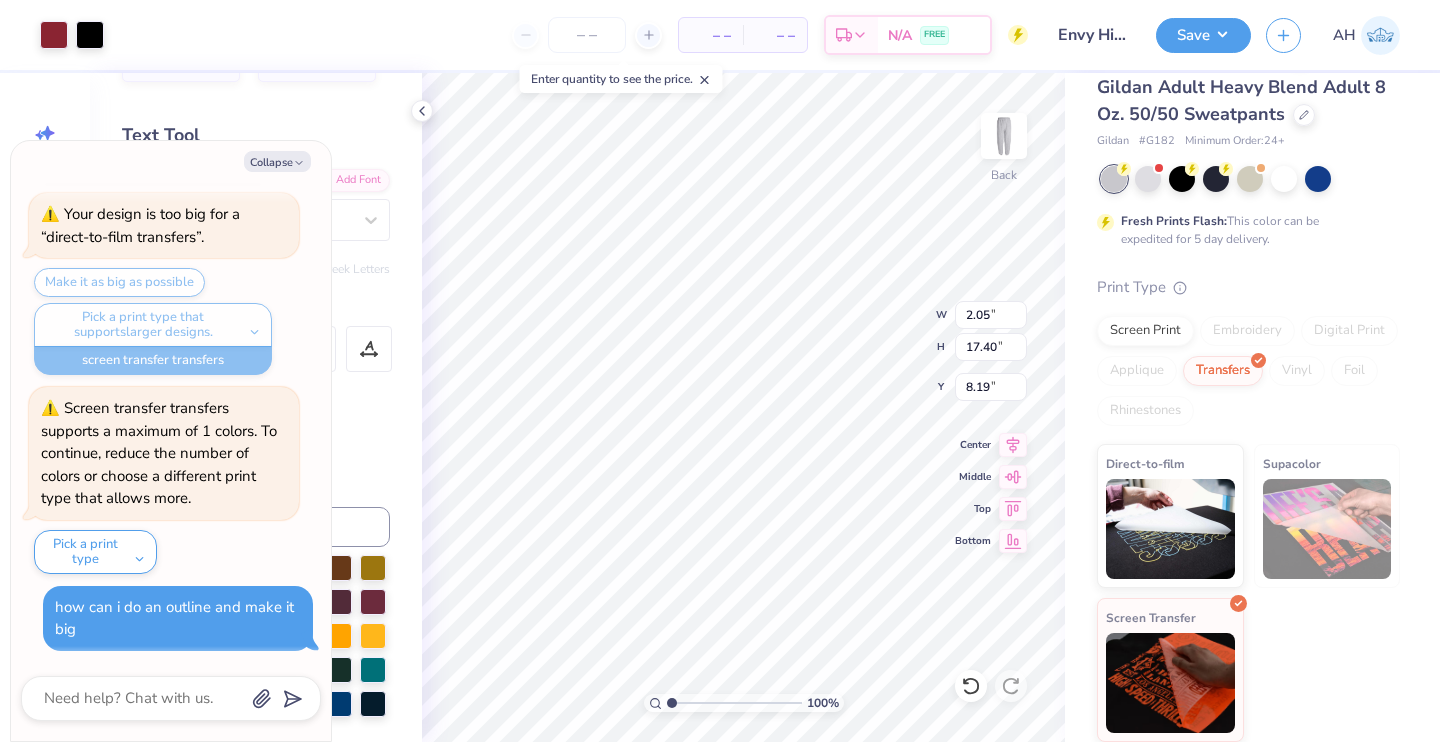 type on "x" 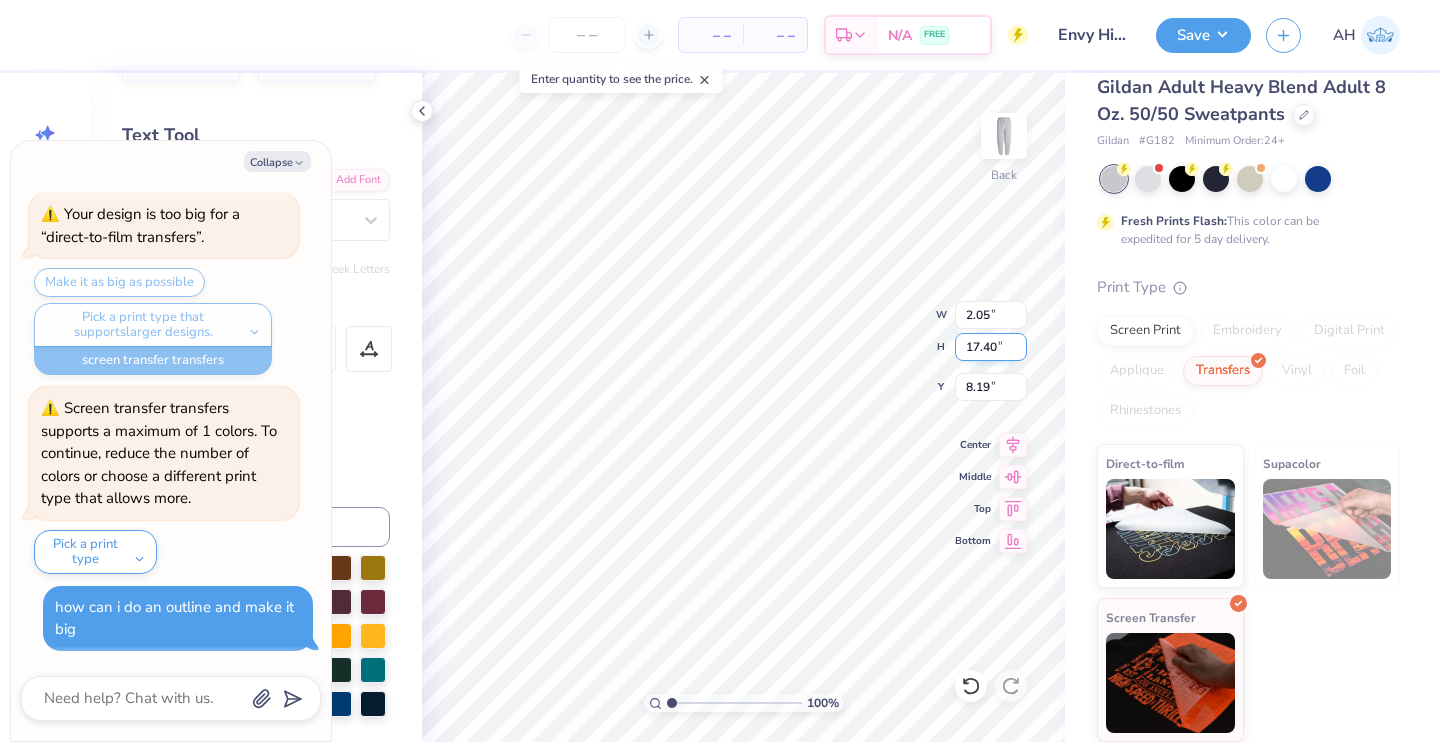 click on "17.40" at bounding box center [991, 347] 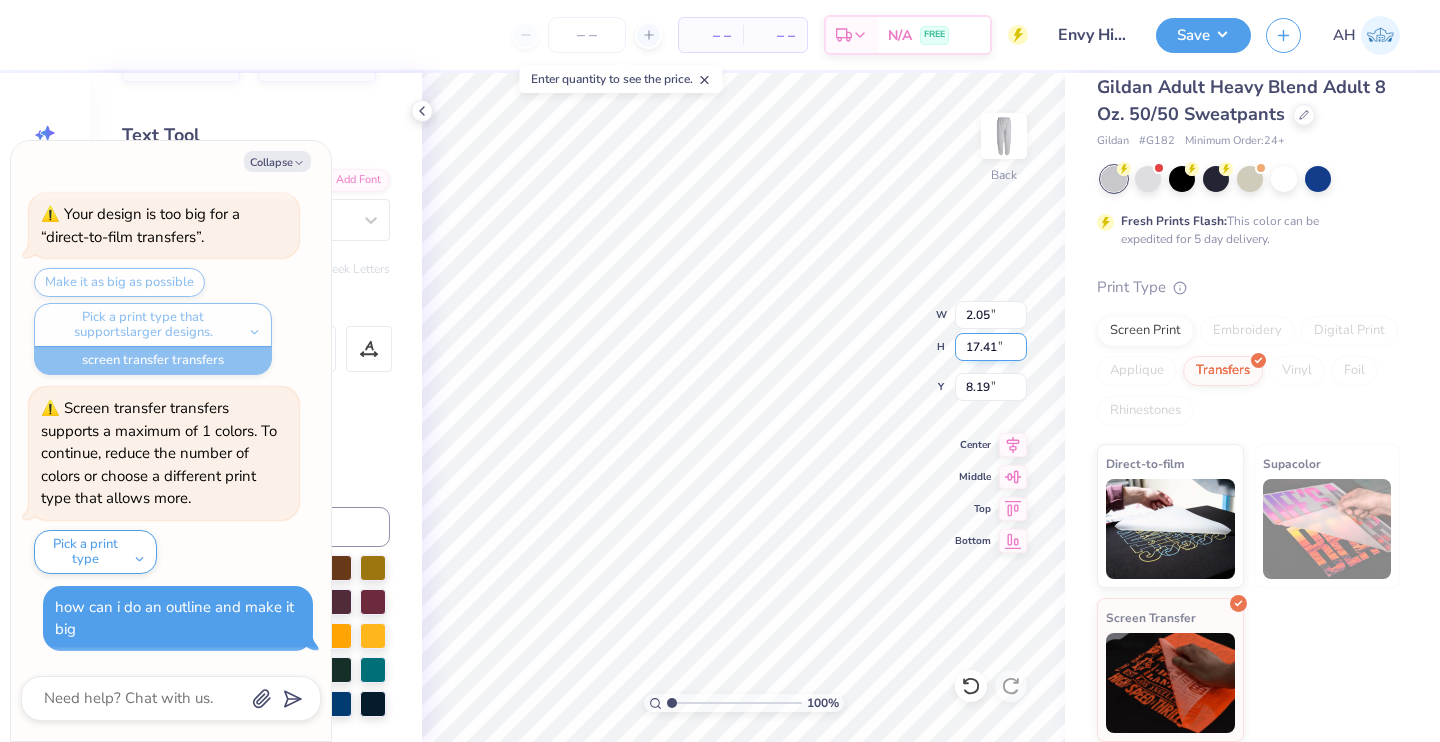 click on "17.41" at bounding box center [991, 347] 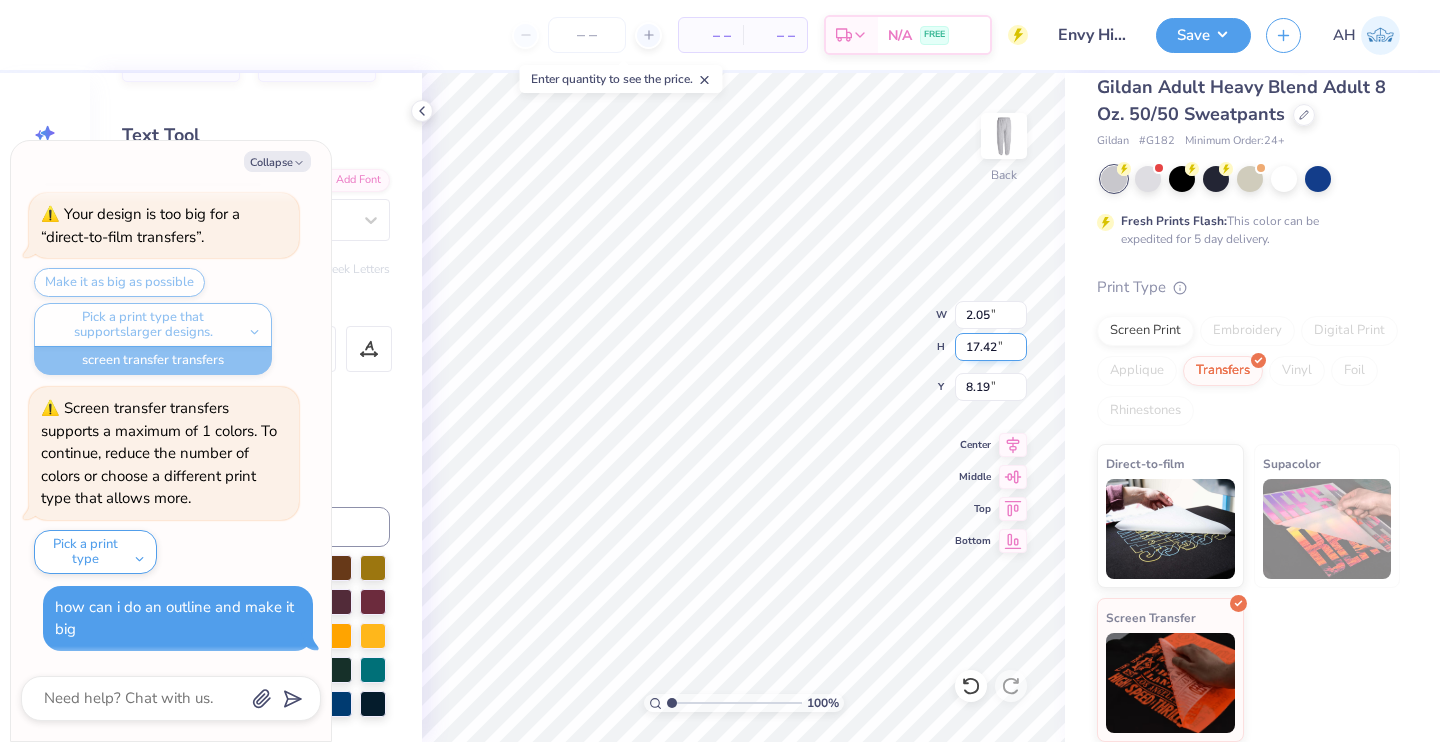 click on "17.42" at bounding box center (991, 347) 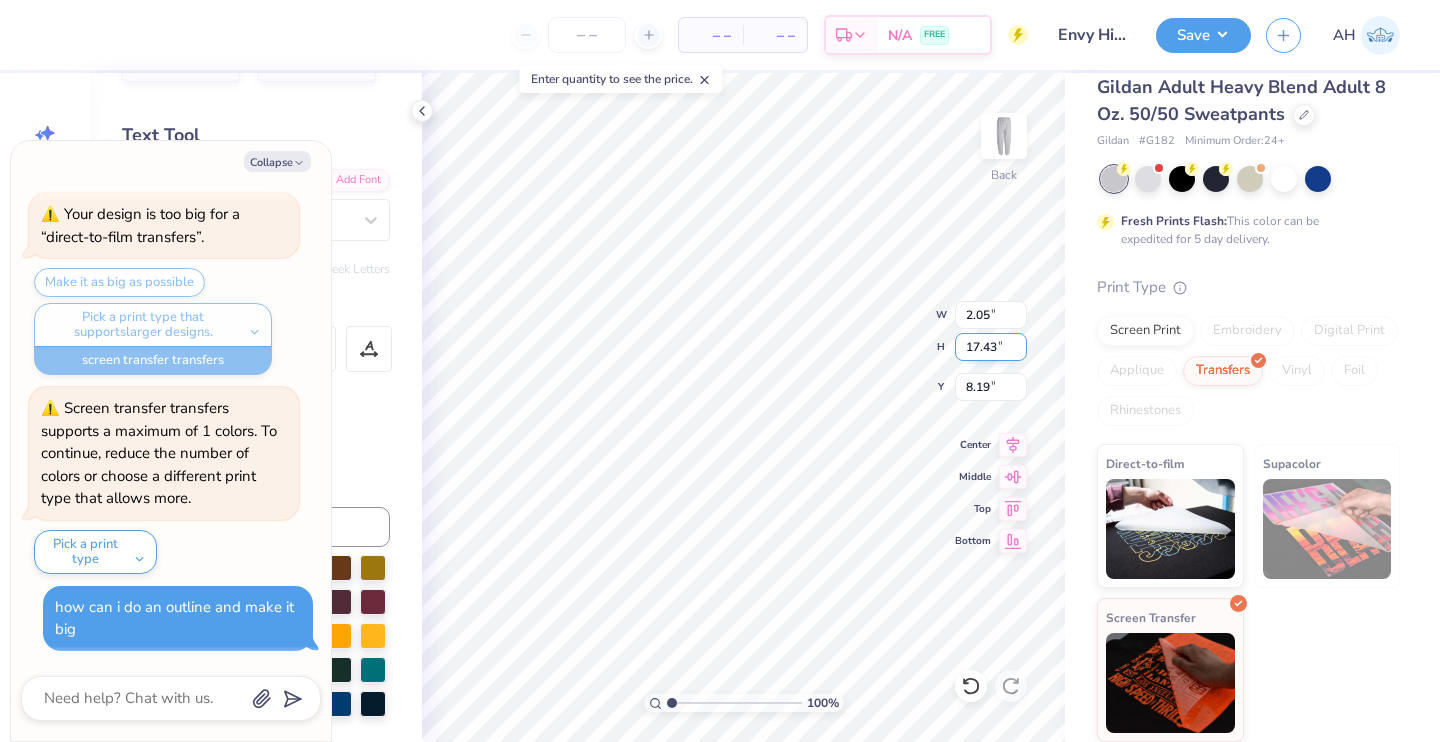 click on "17.43" at bounding box center [991, 347] 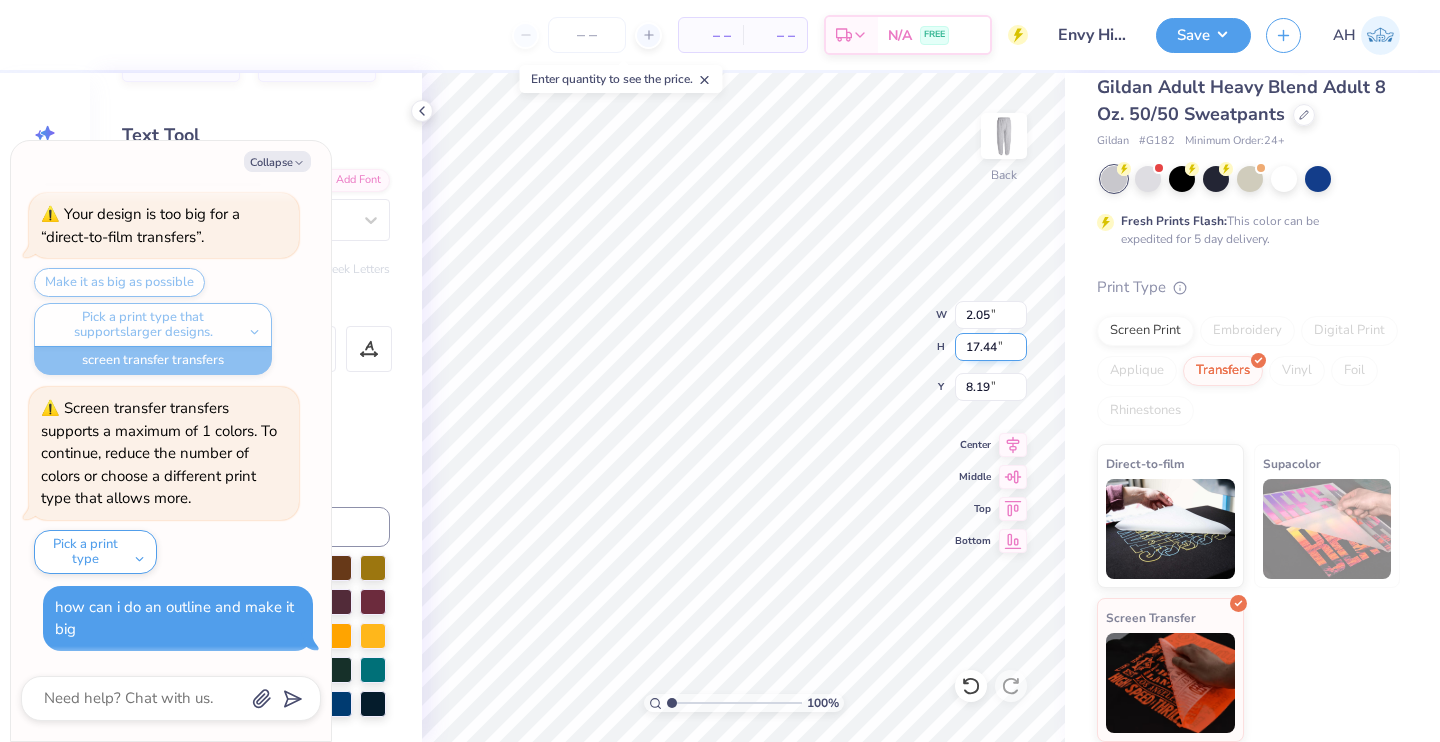 click on "17.44" at bounding box center (991, 347) 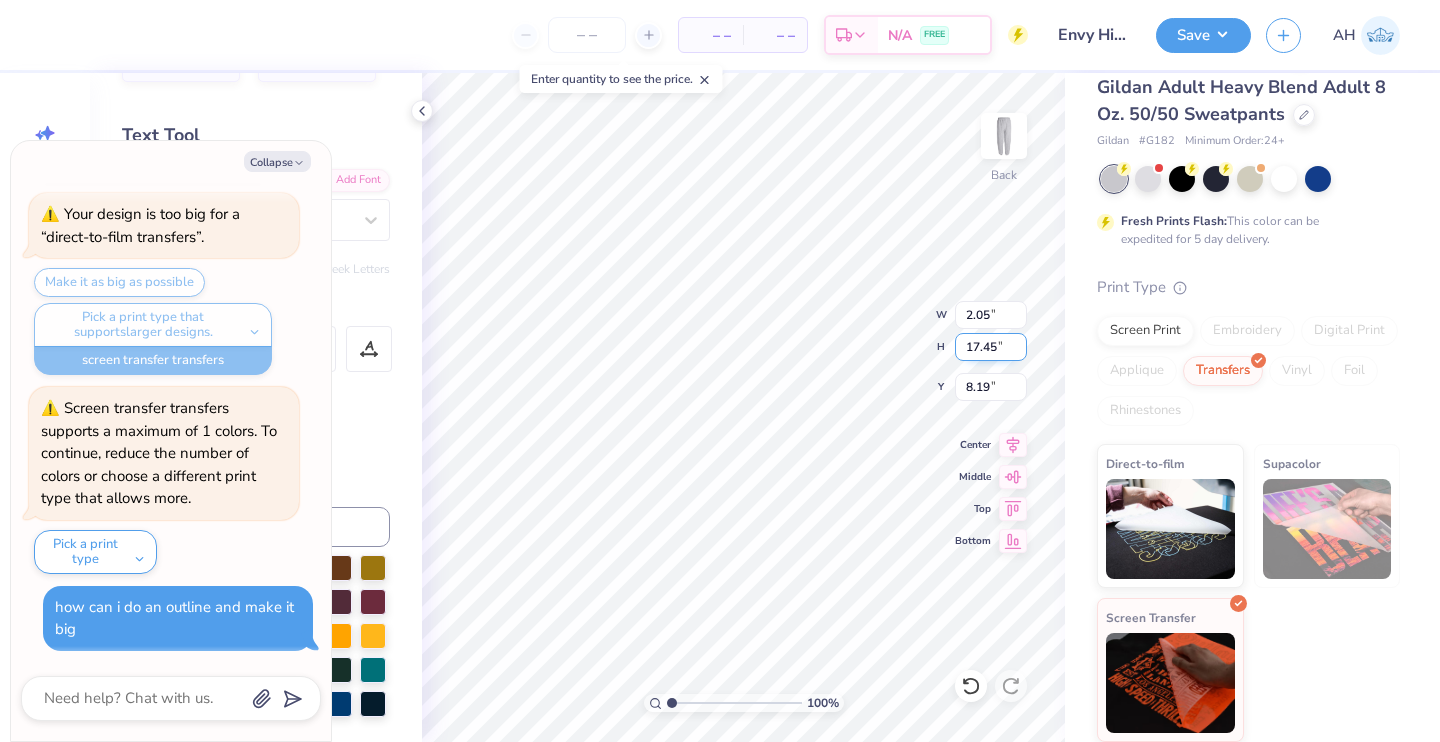 click on "17.45" at bounding box center [991, 347] 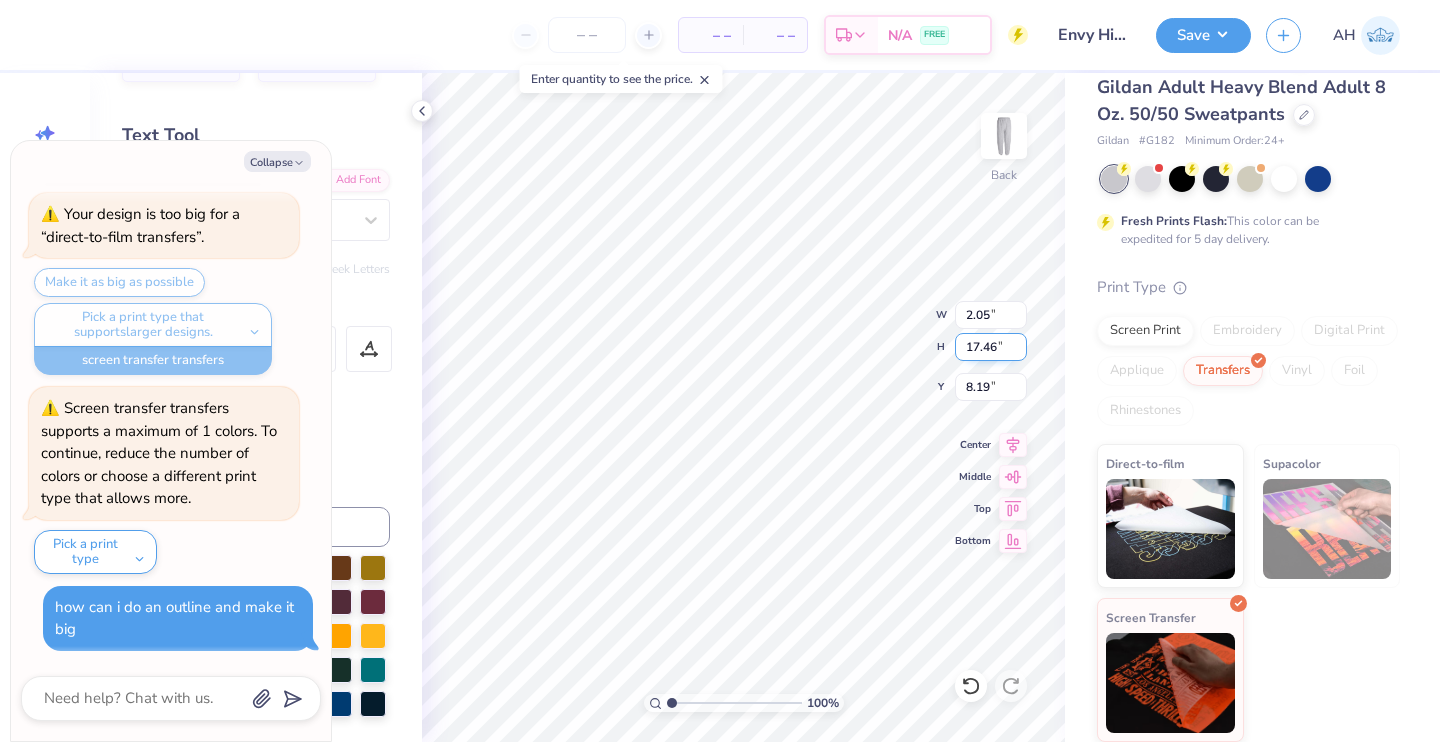 type on "17.46" 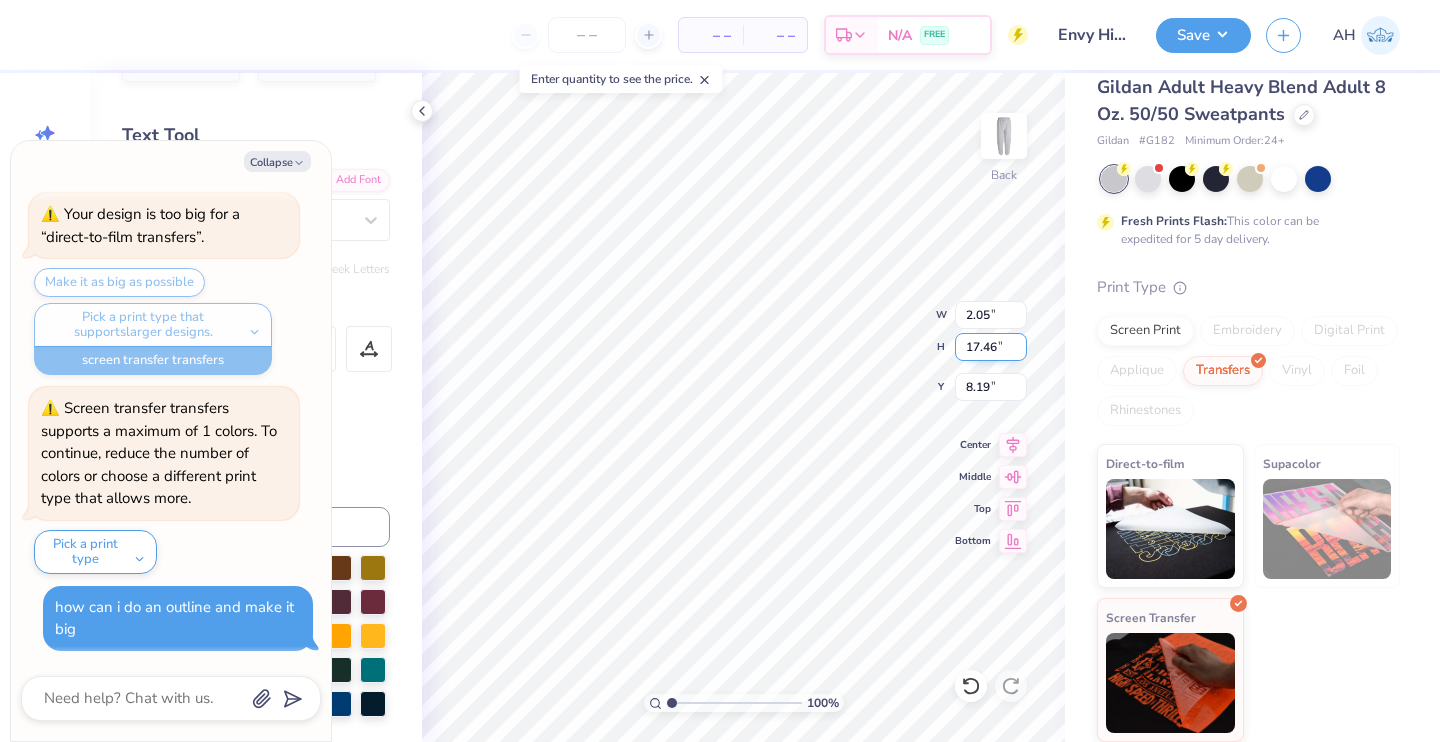 type on "x" 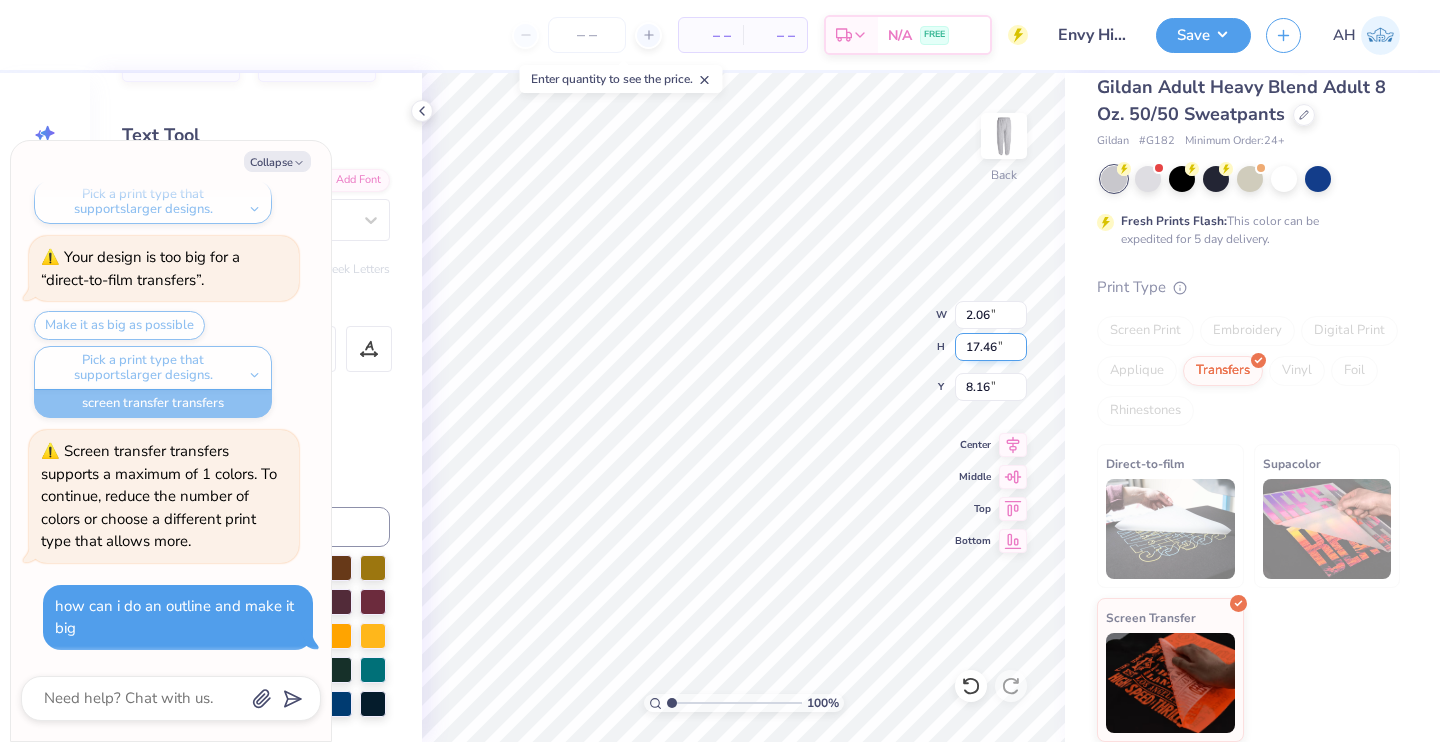 type on "x" 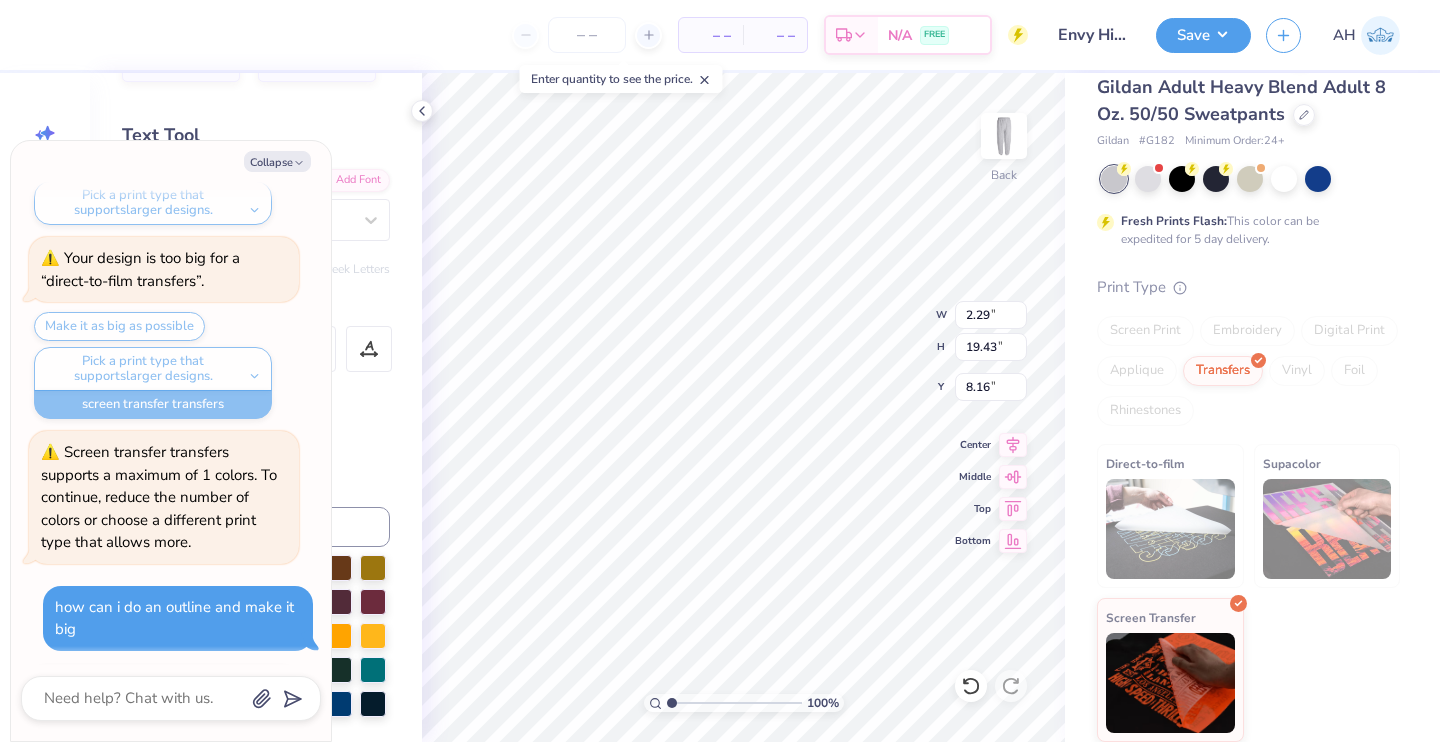 scroll, scrollTop: 2616, scrollLeft: 0, axis: vertical 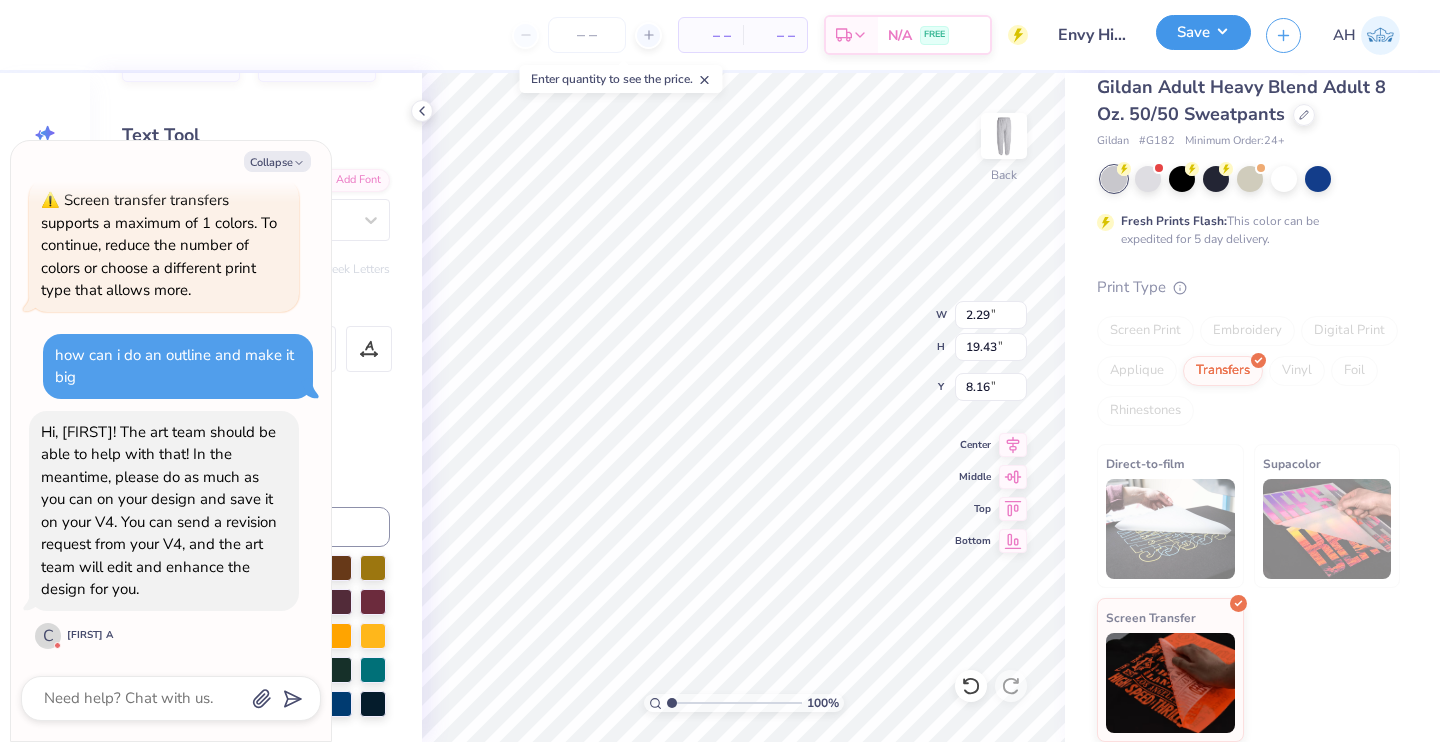 click on "Save" at bounding box center (1203, 32) 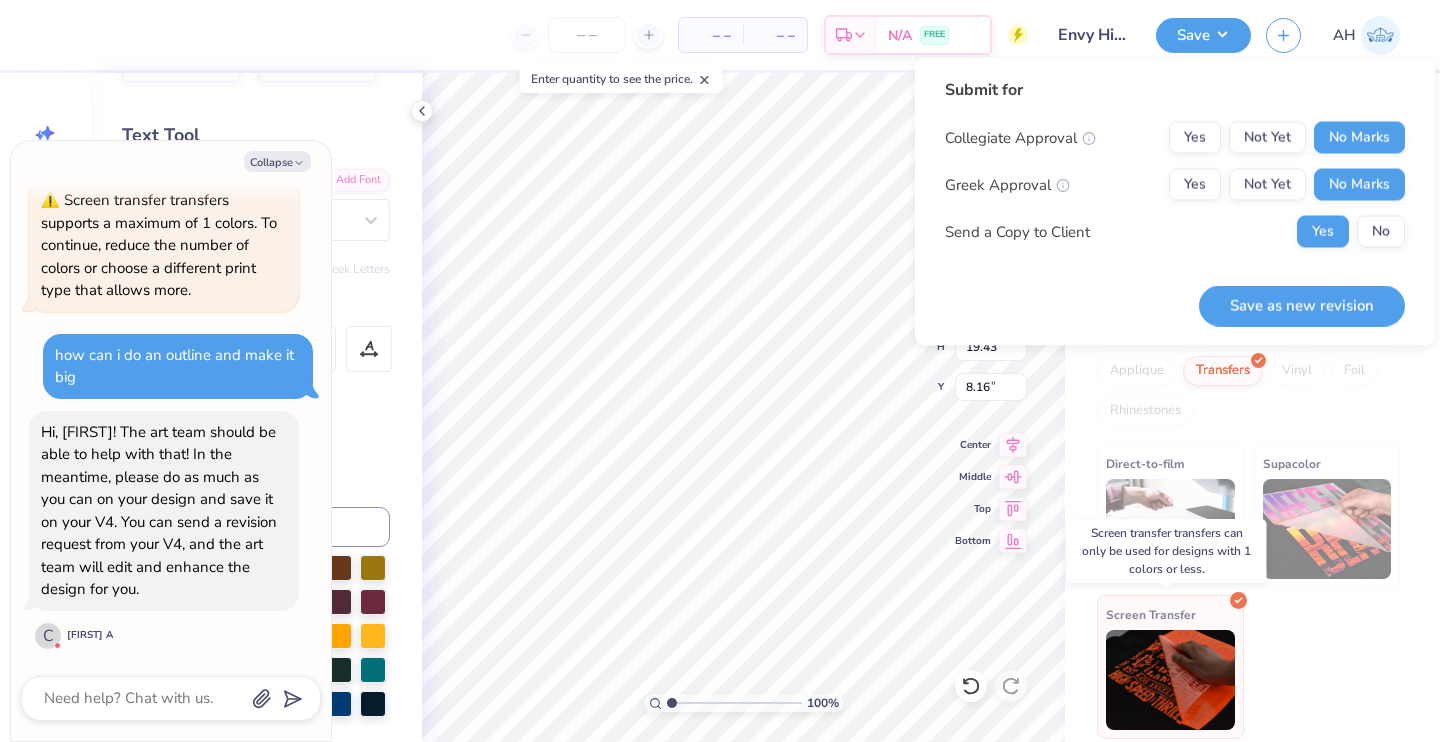 click at bounding box center (1170, 680) 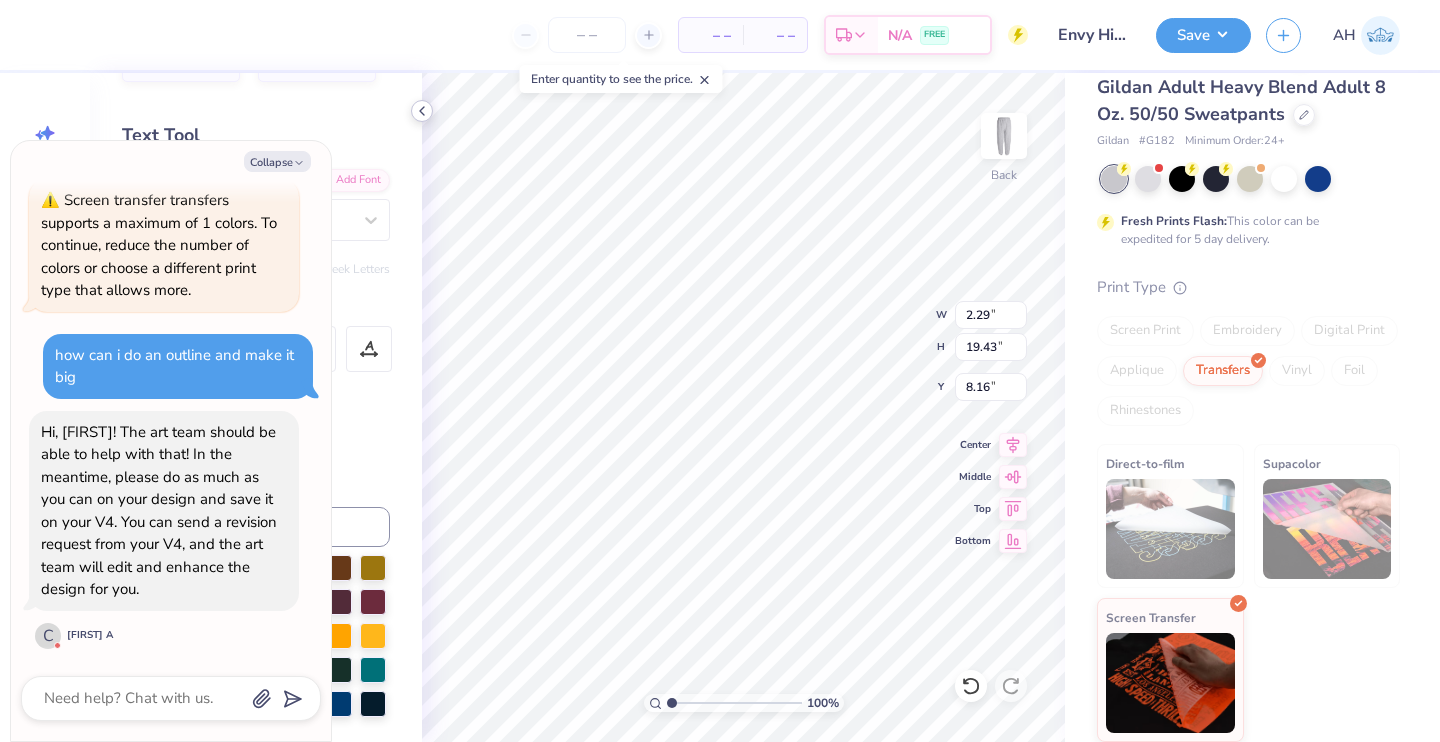 click 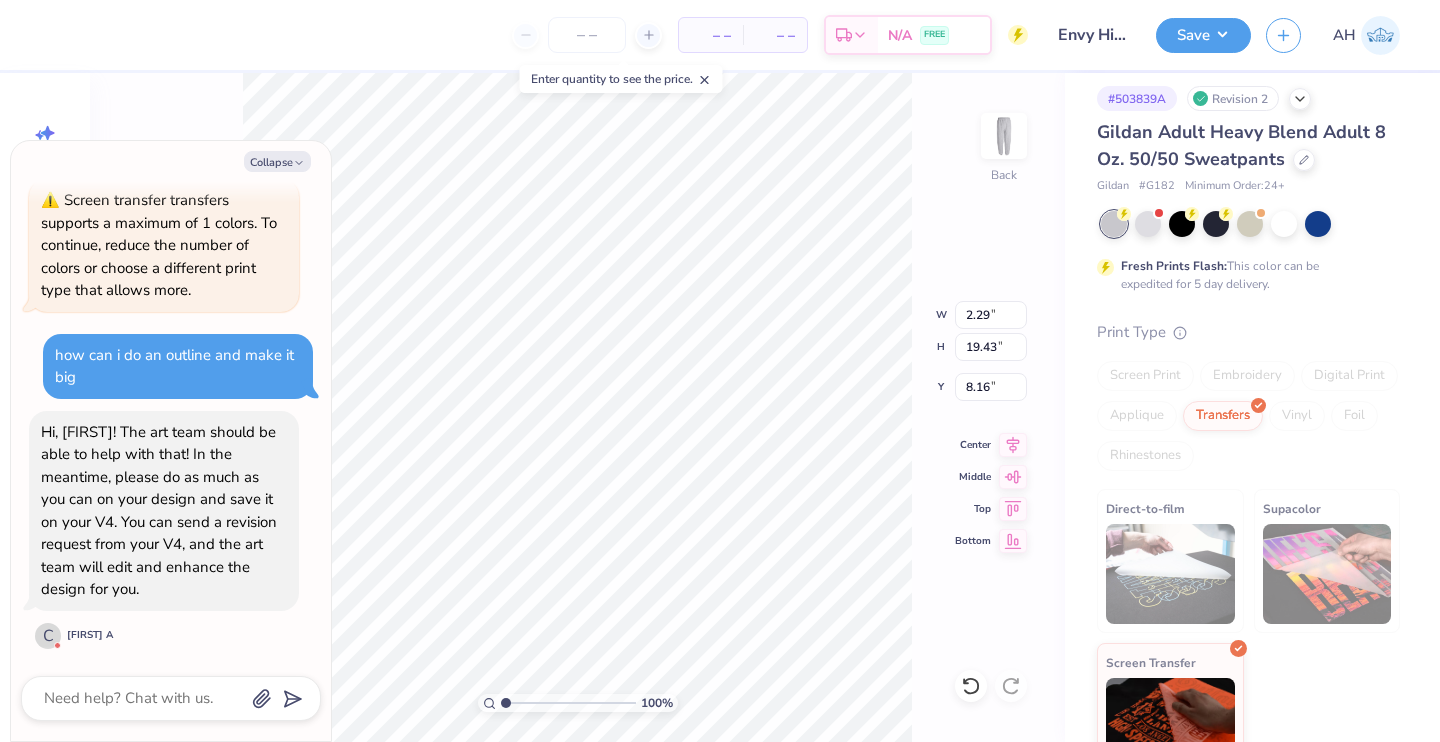 scroll, scrollTop: 0, scrollLeft: 0, axis: both 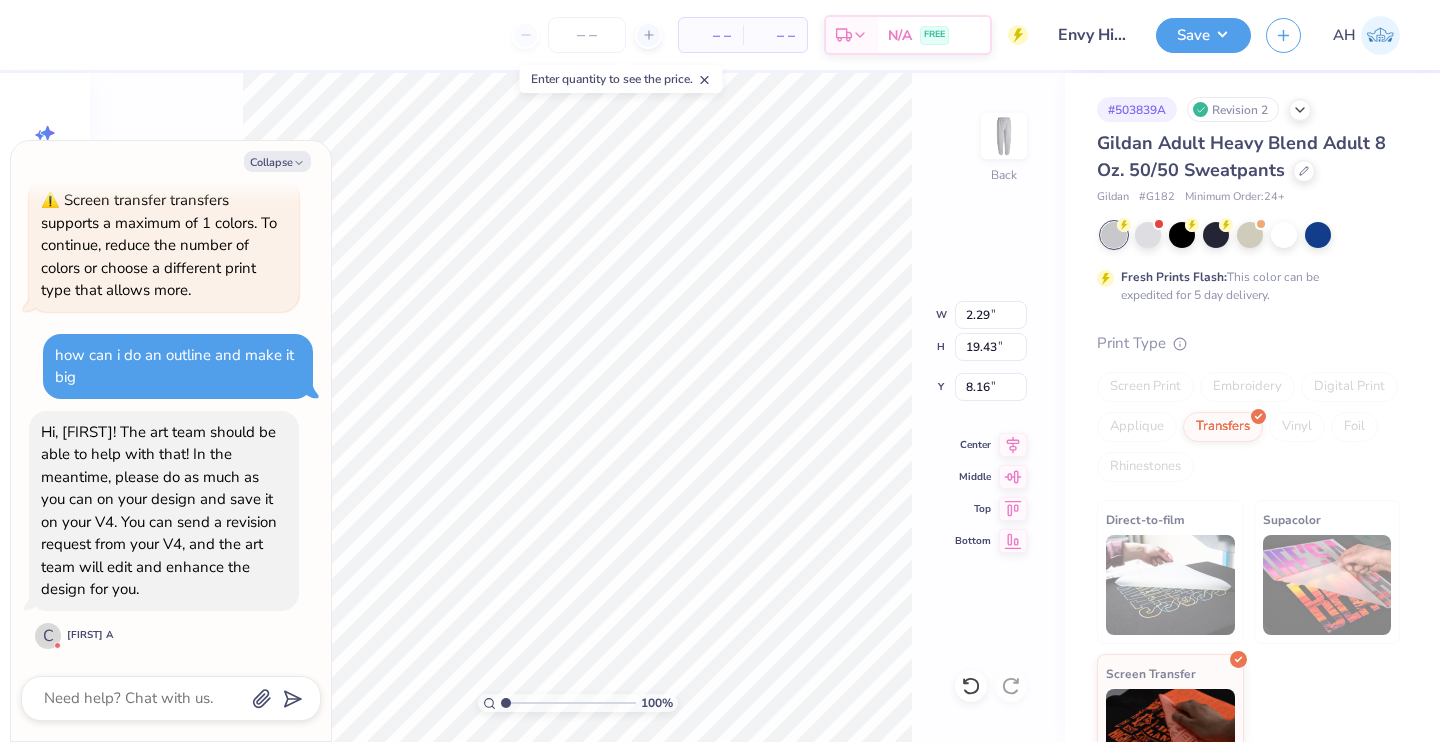 click on "Screen Print Embroidery Digital Print Applique Transfers Vinyl Foil Rhinestones" at bounding box center [1248, 427] 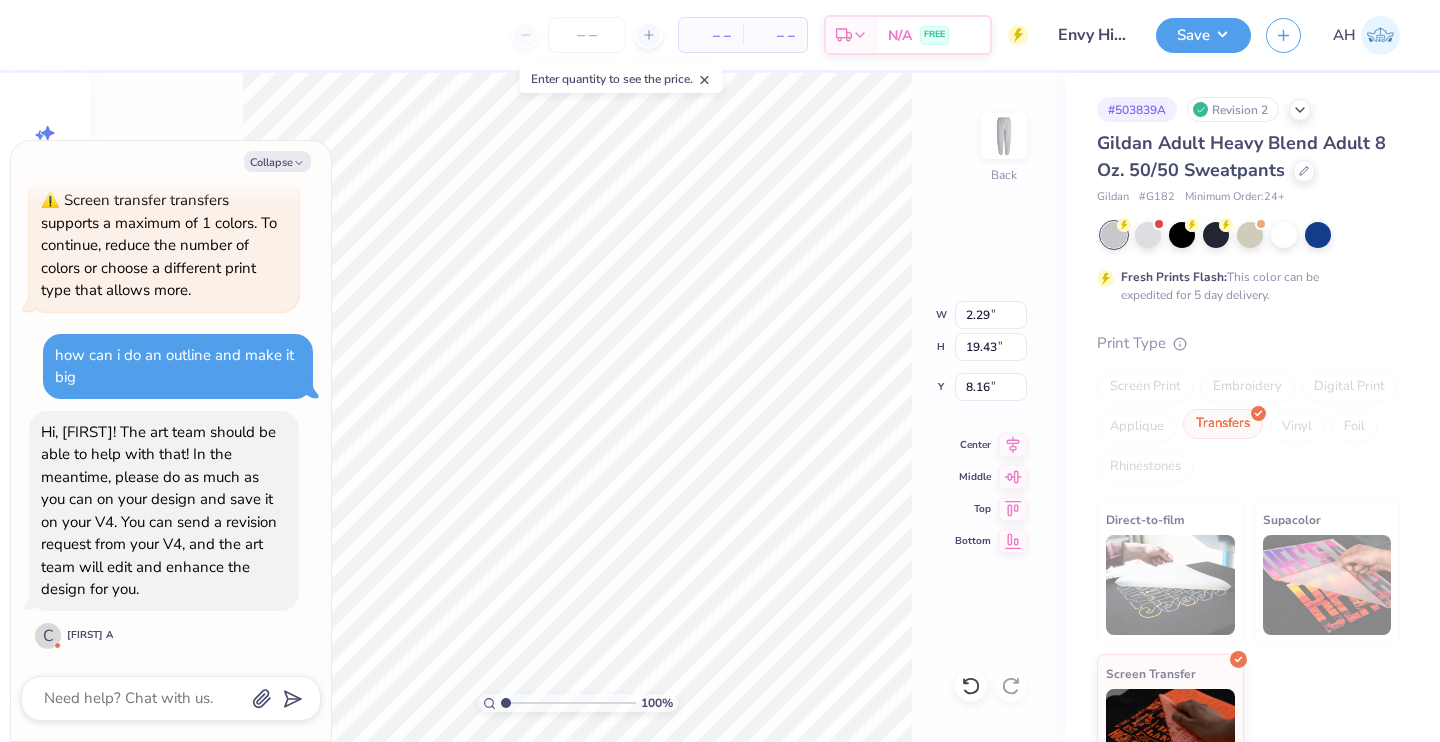 scroll, scrollTop: 2828, scrollLeft: 0, axis: vertical 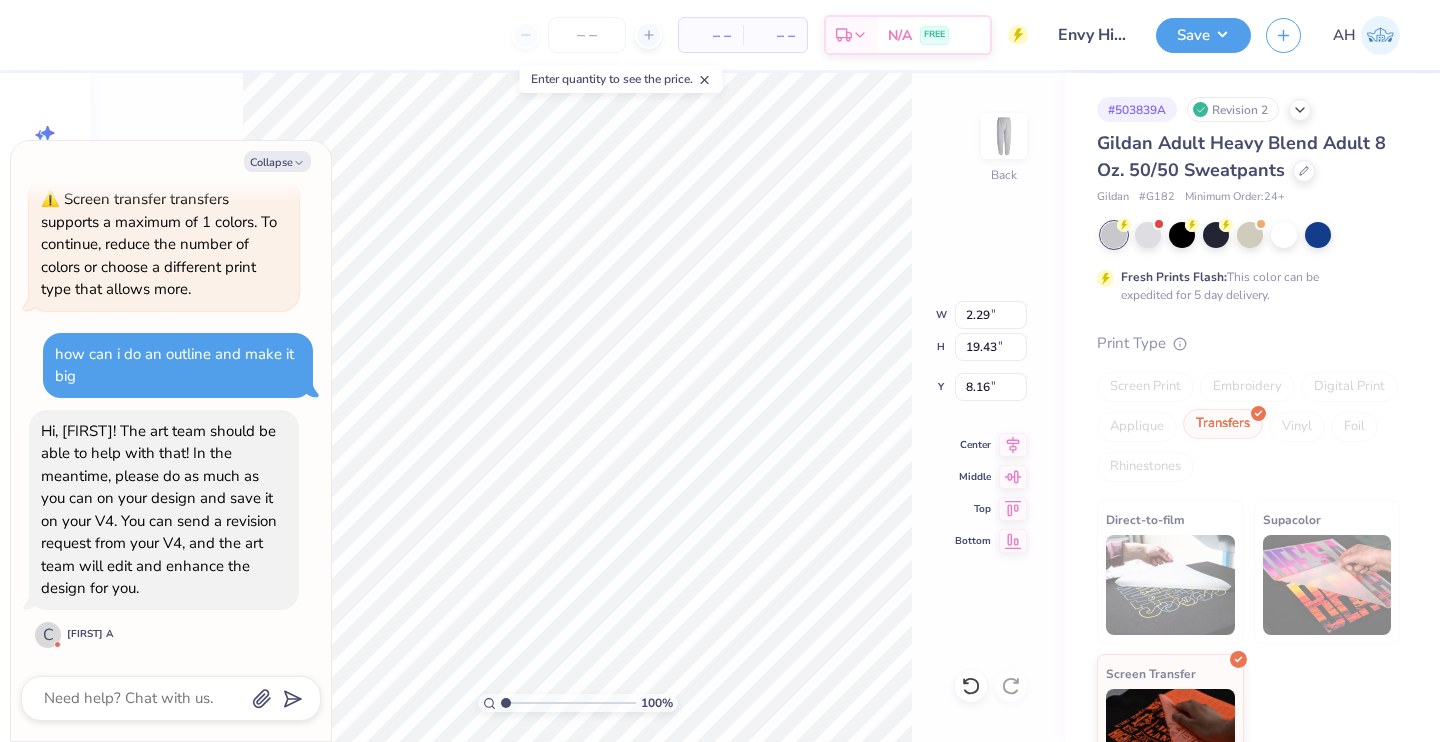 click on "Transfers" at bounding box center (1223, 424) 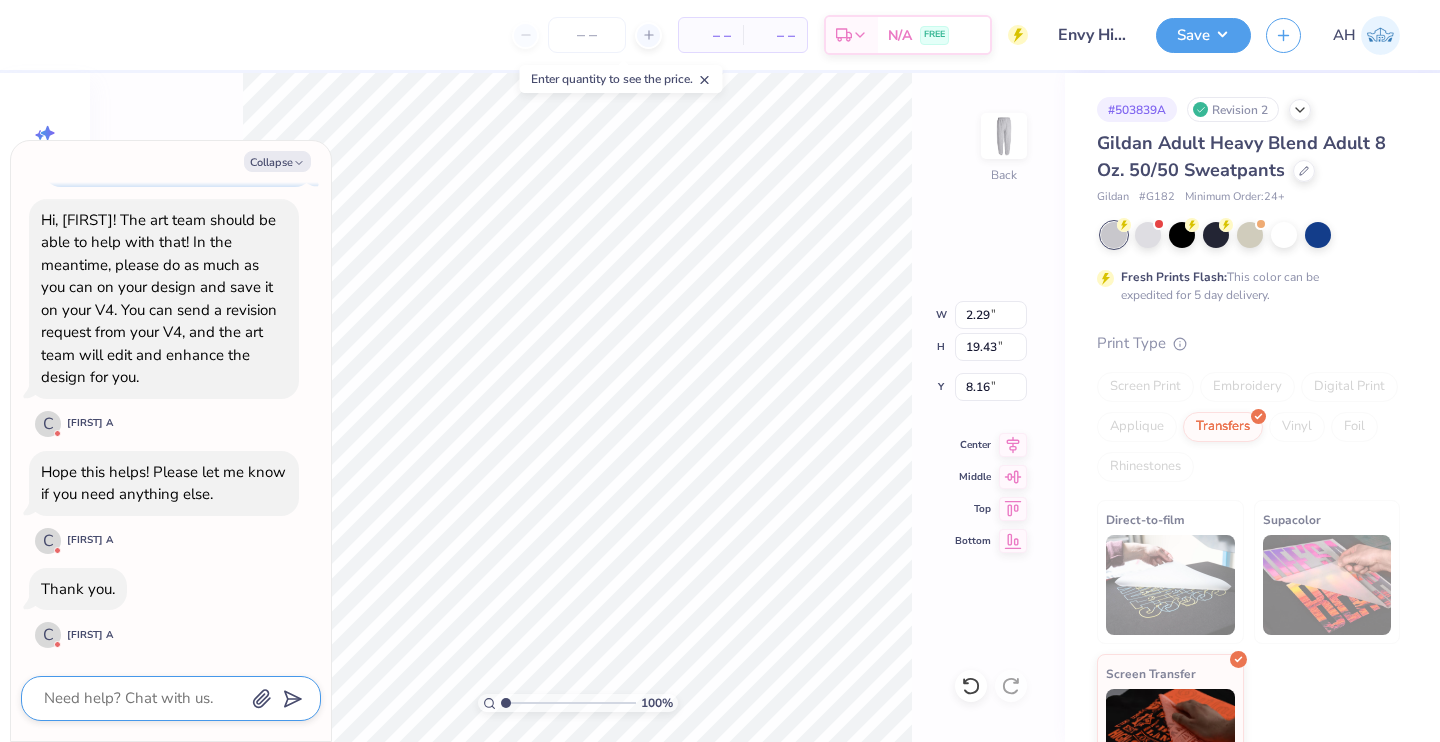 click at bounding box center (143, 698) 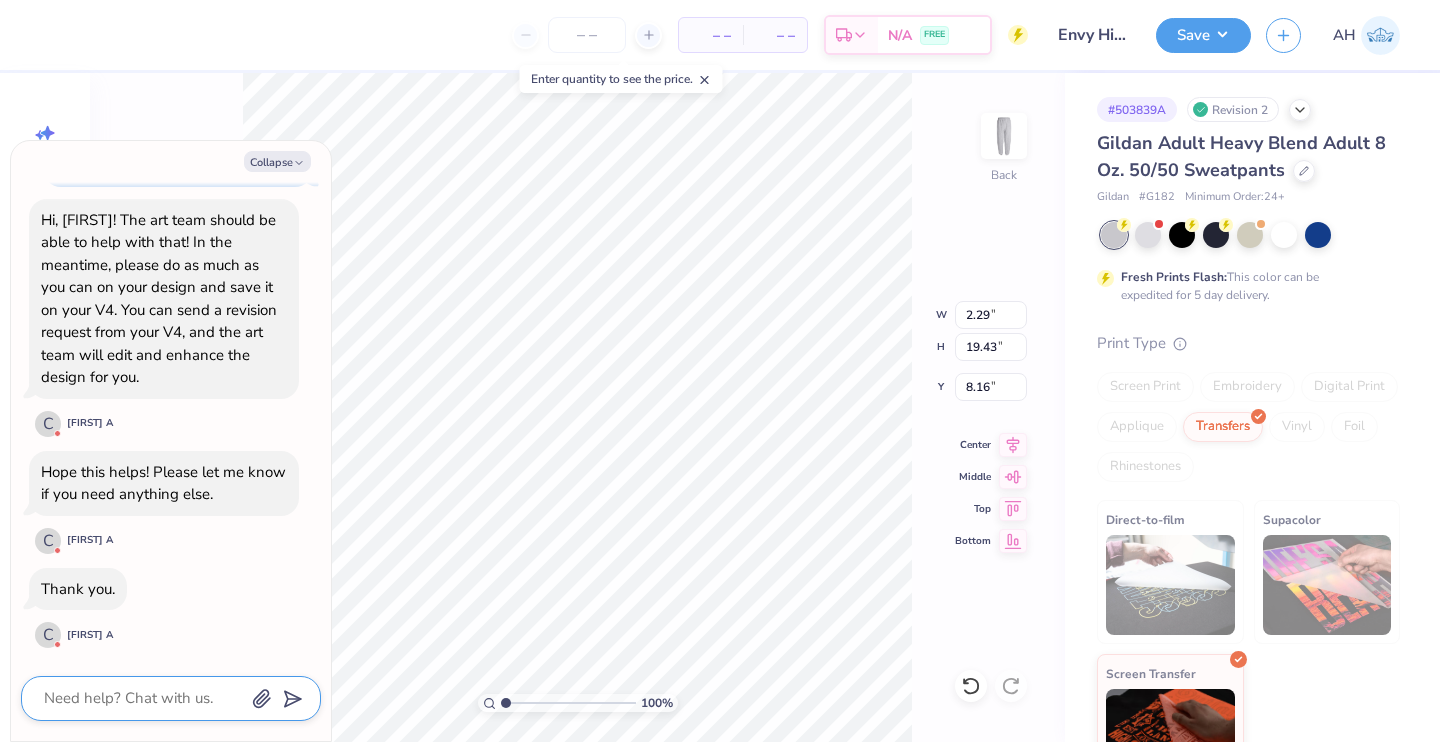 type on "x" 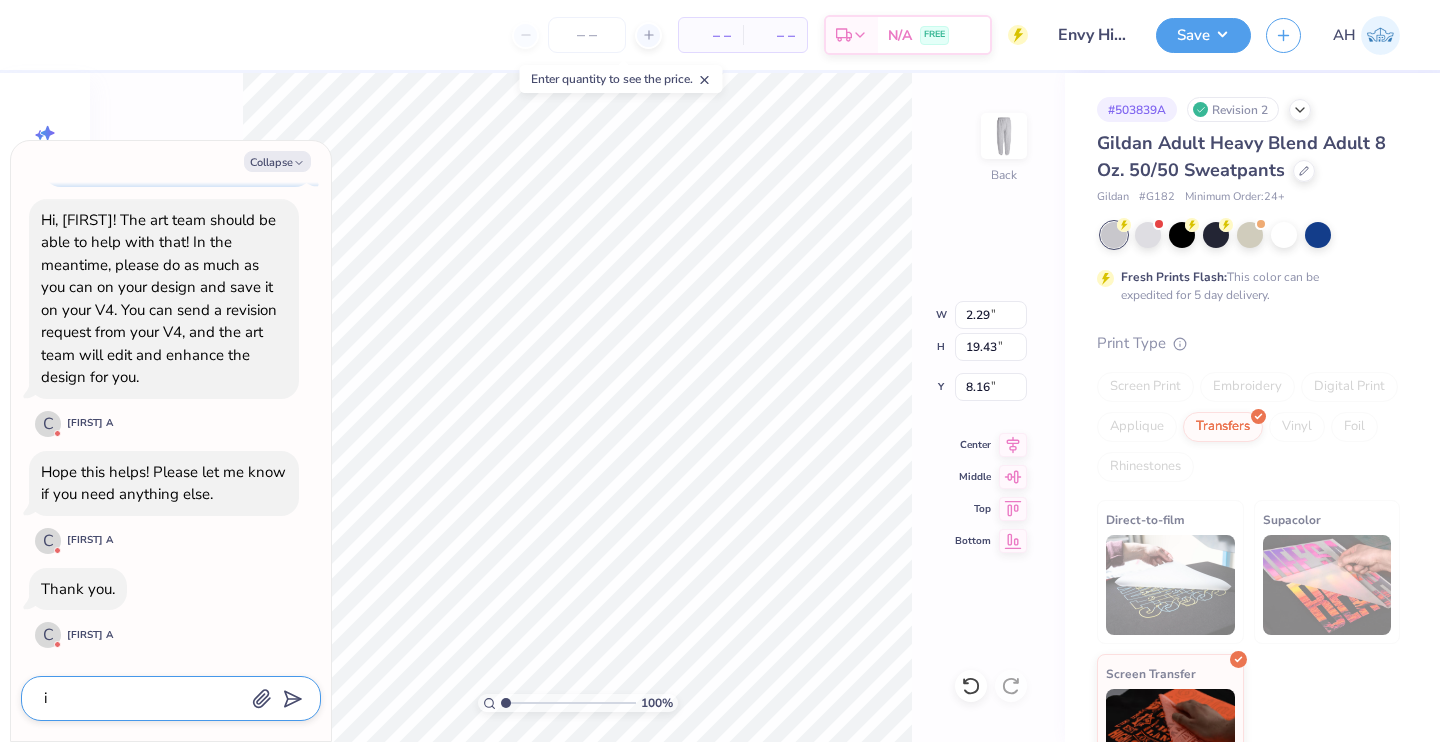 type on "x" 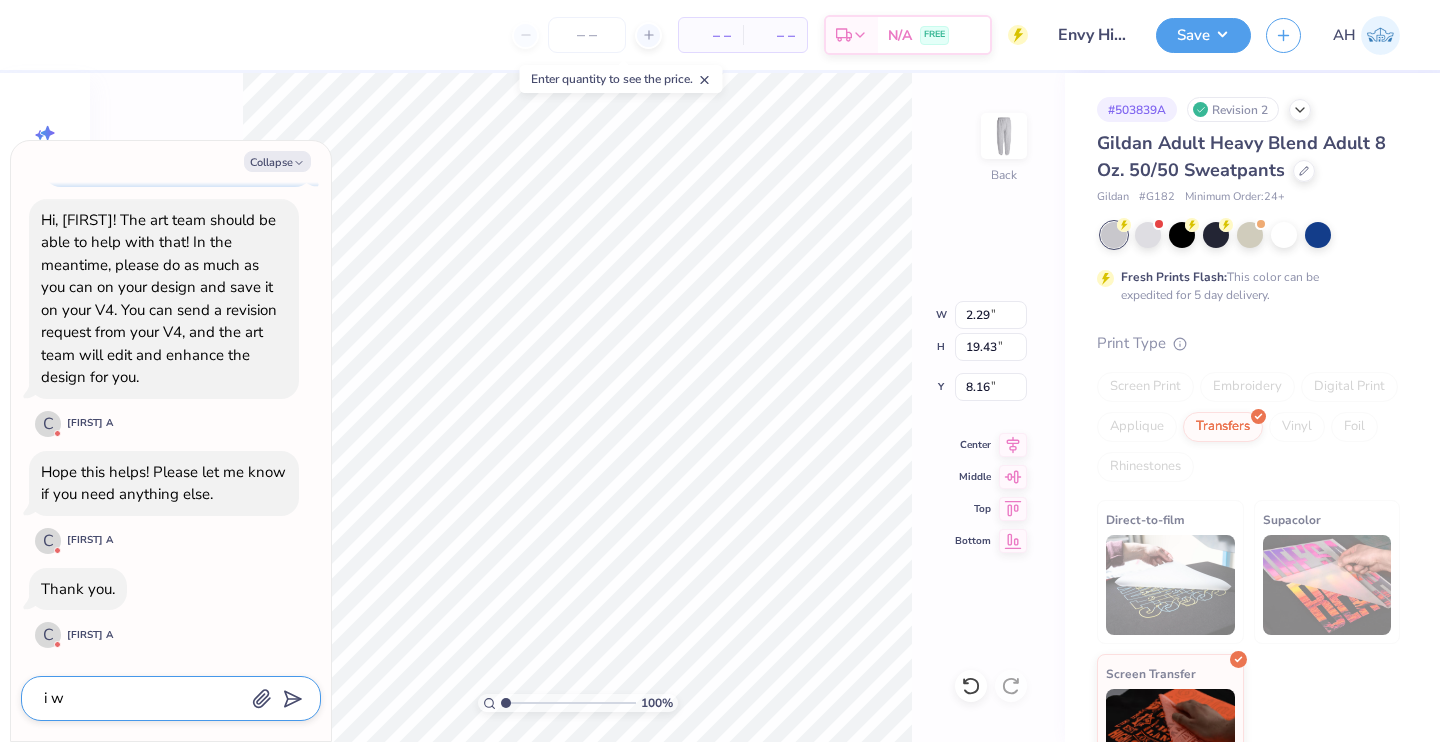 type on "x" 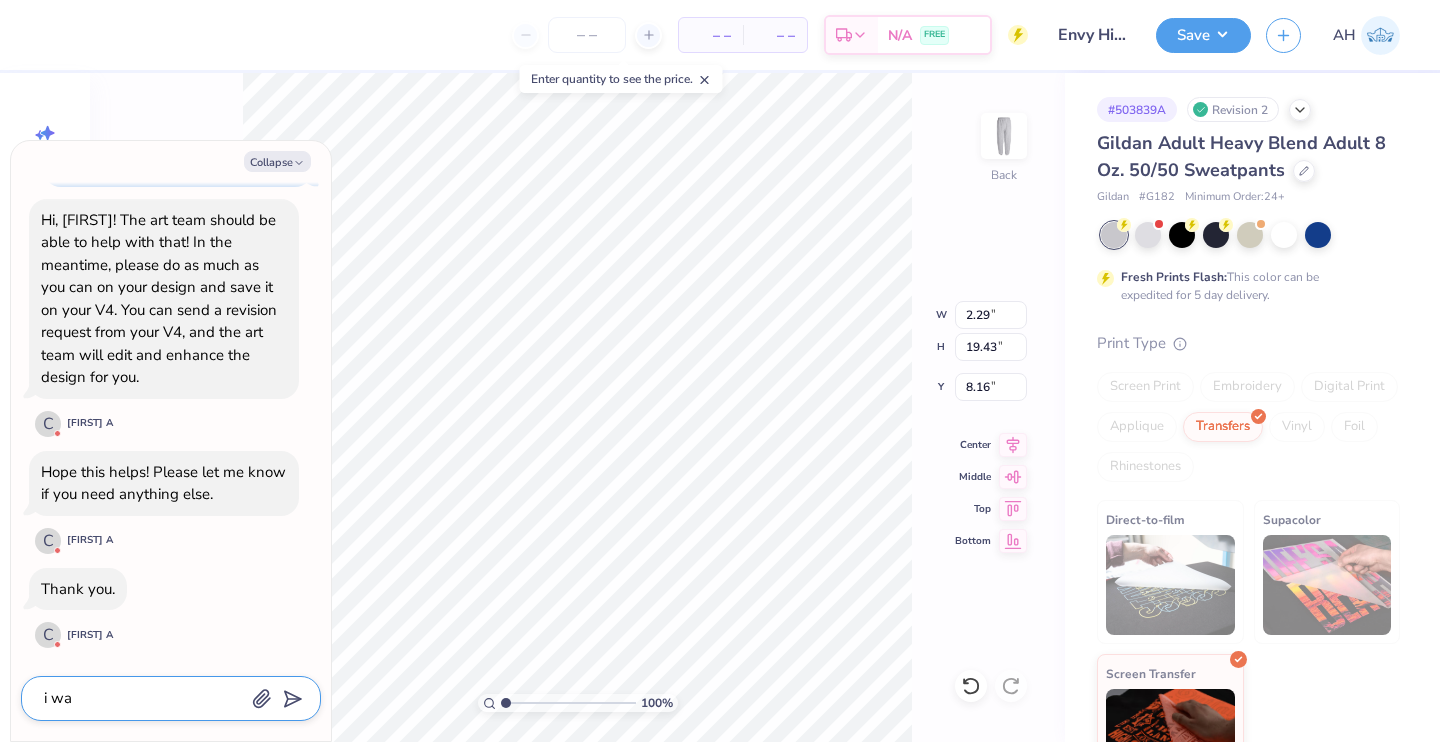 type on "x" 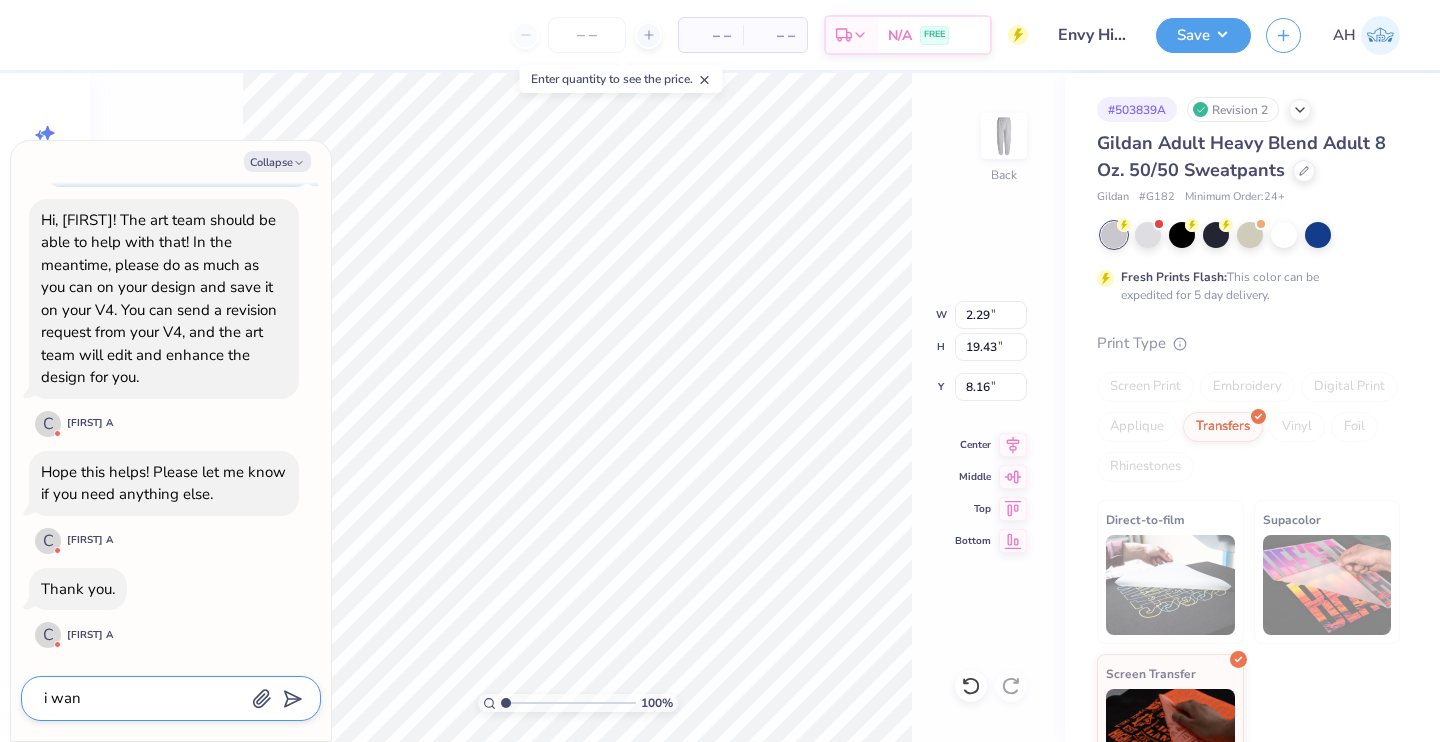 type on "x" 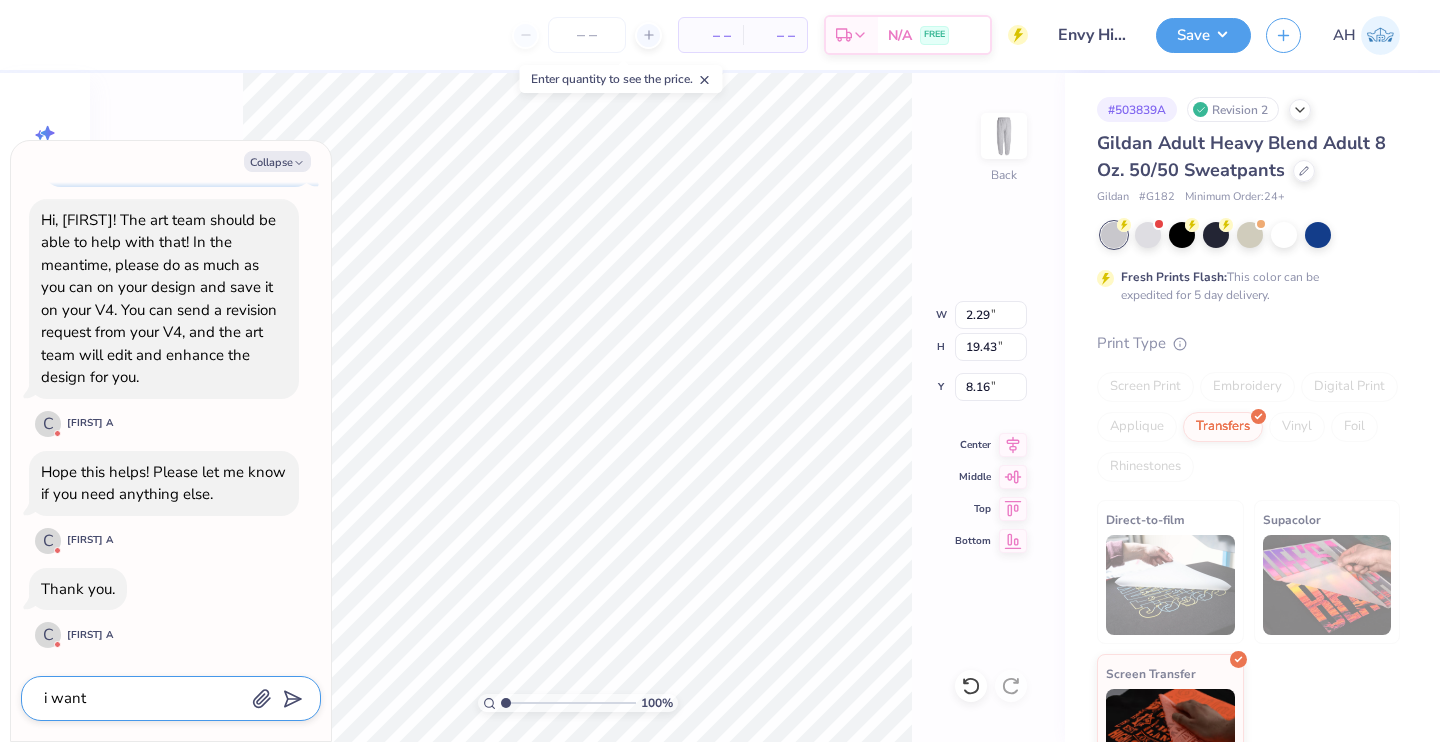 type on "x" 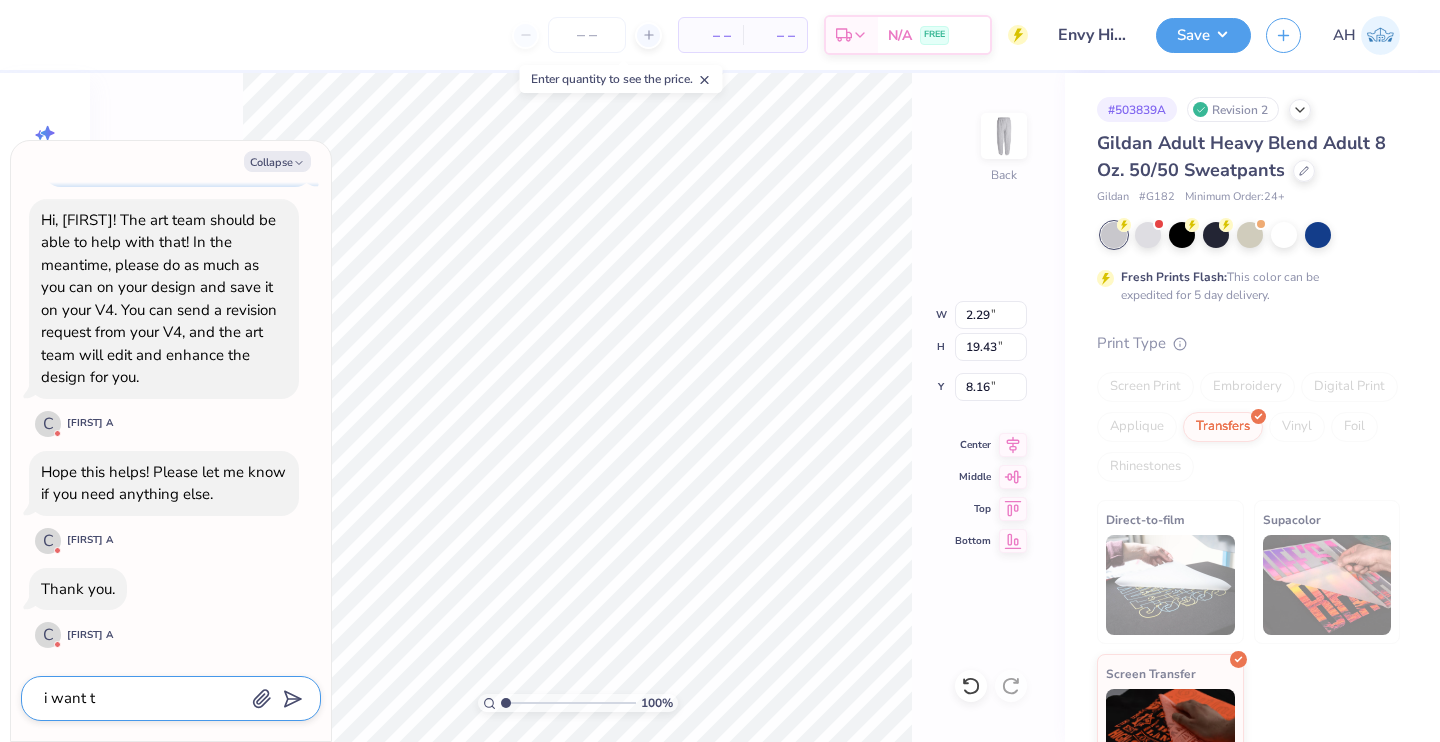 type on "x" 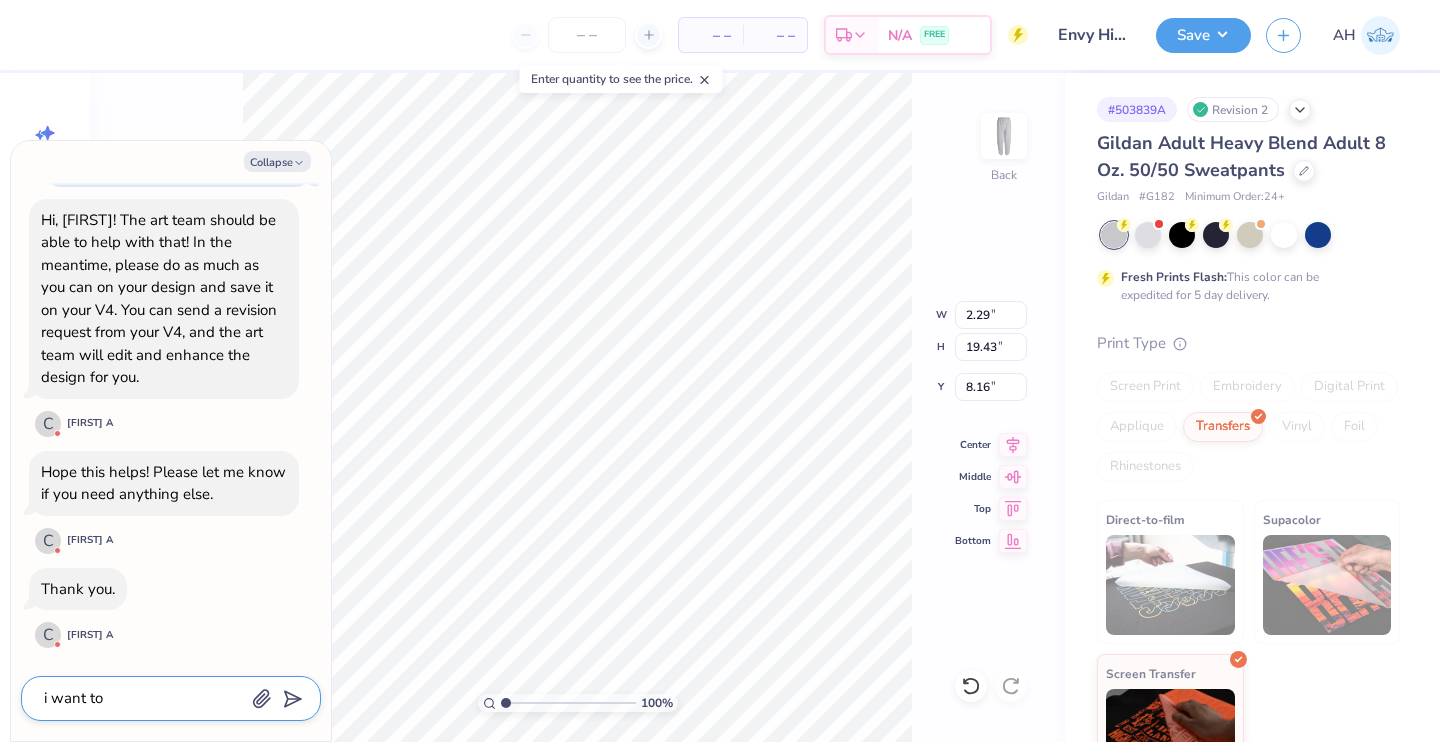 type on "x" 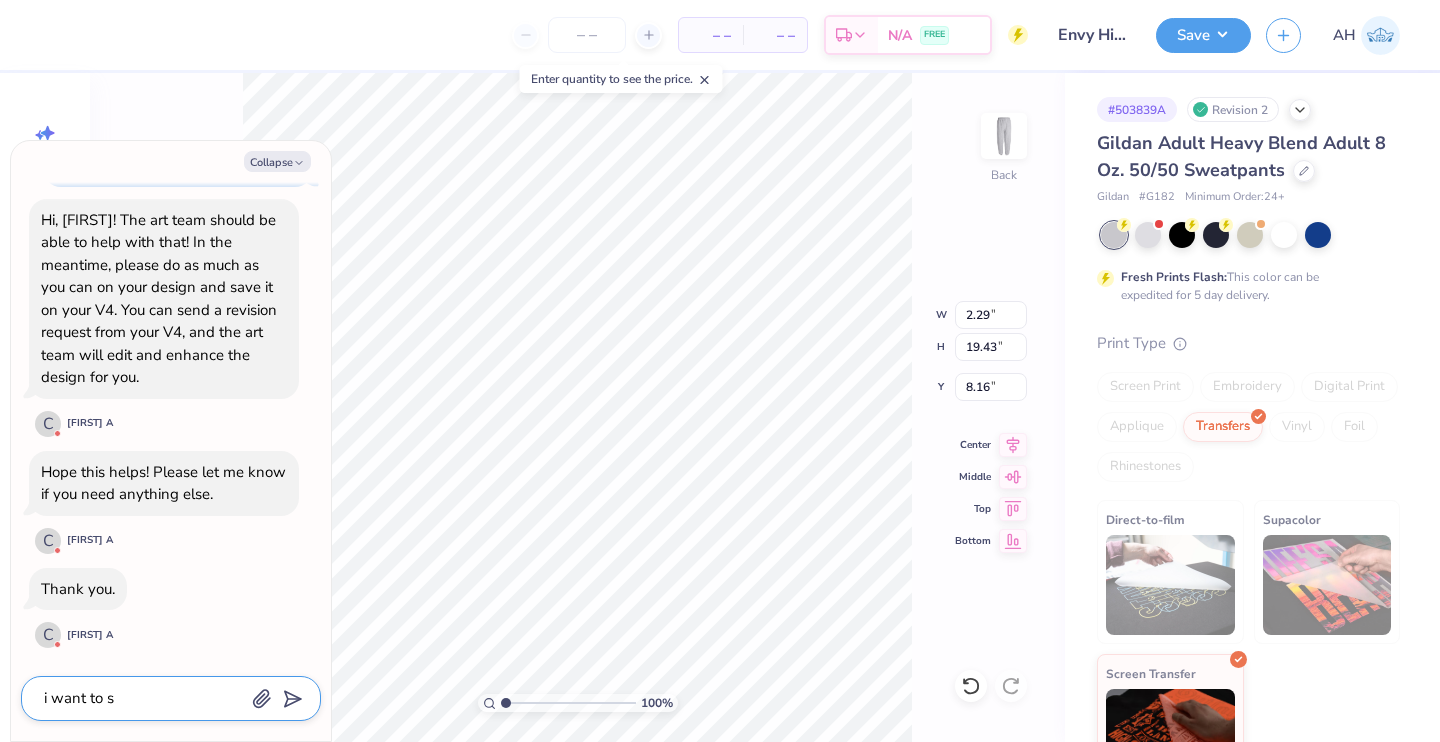 type on "x" 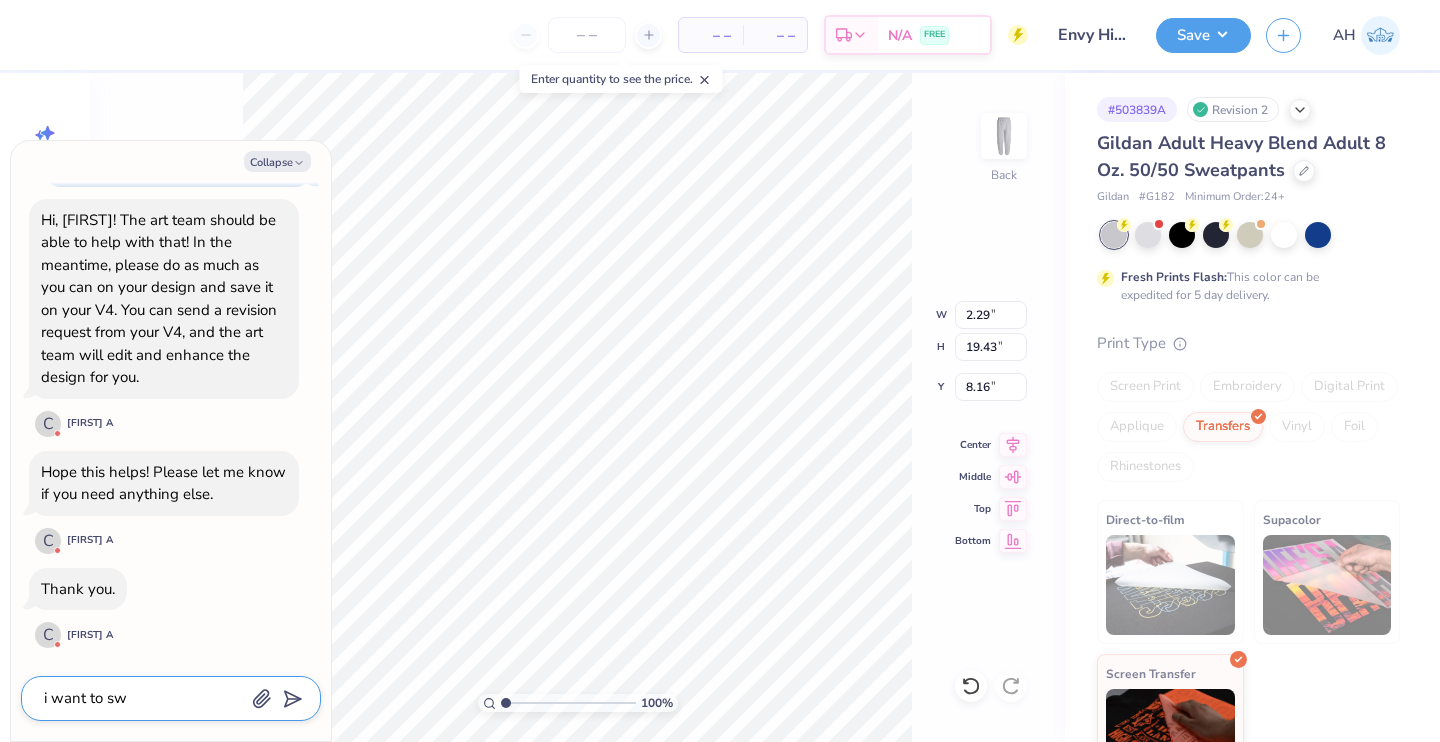 type on "x" 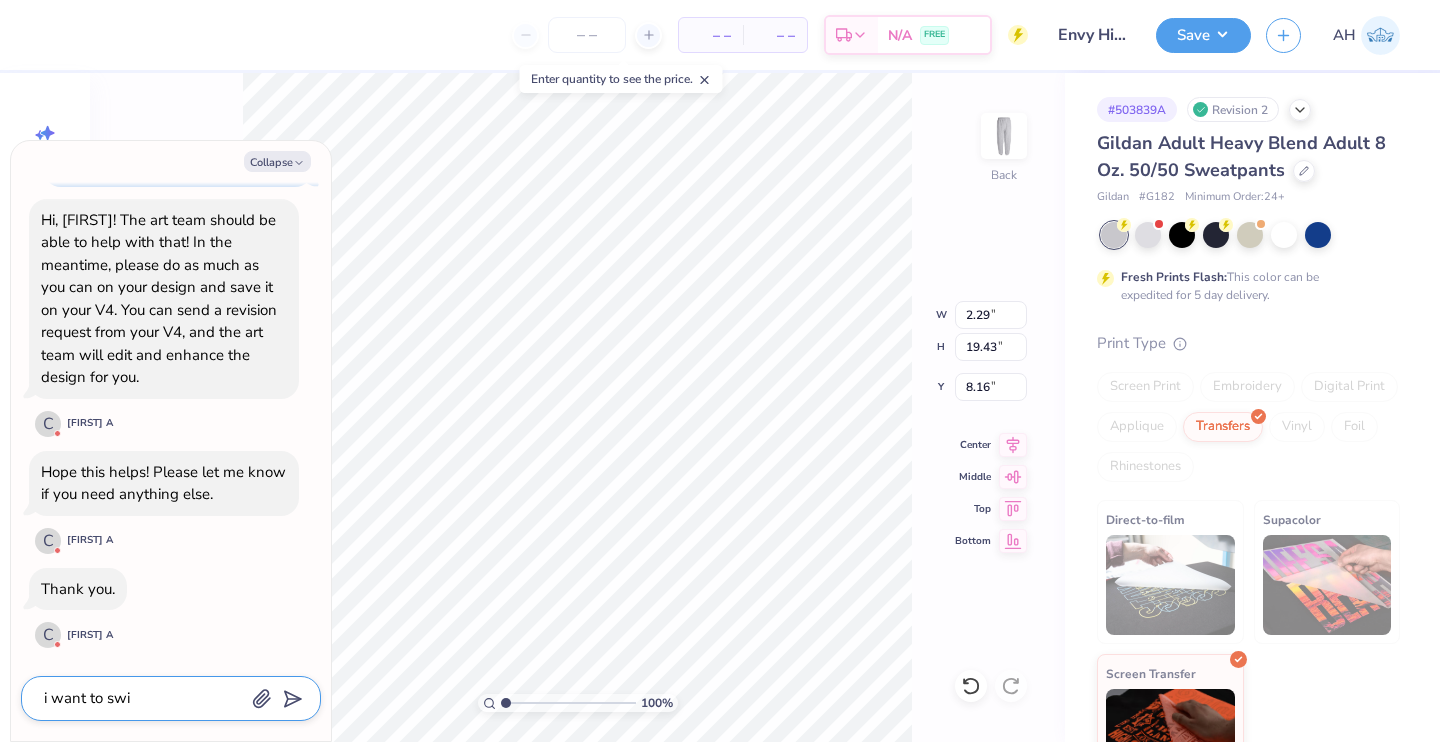 type on "x" 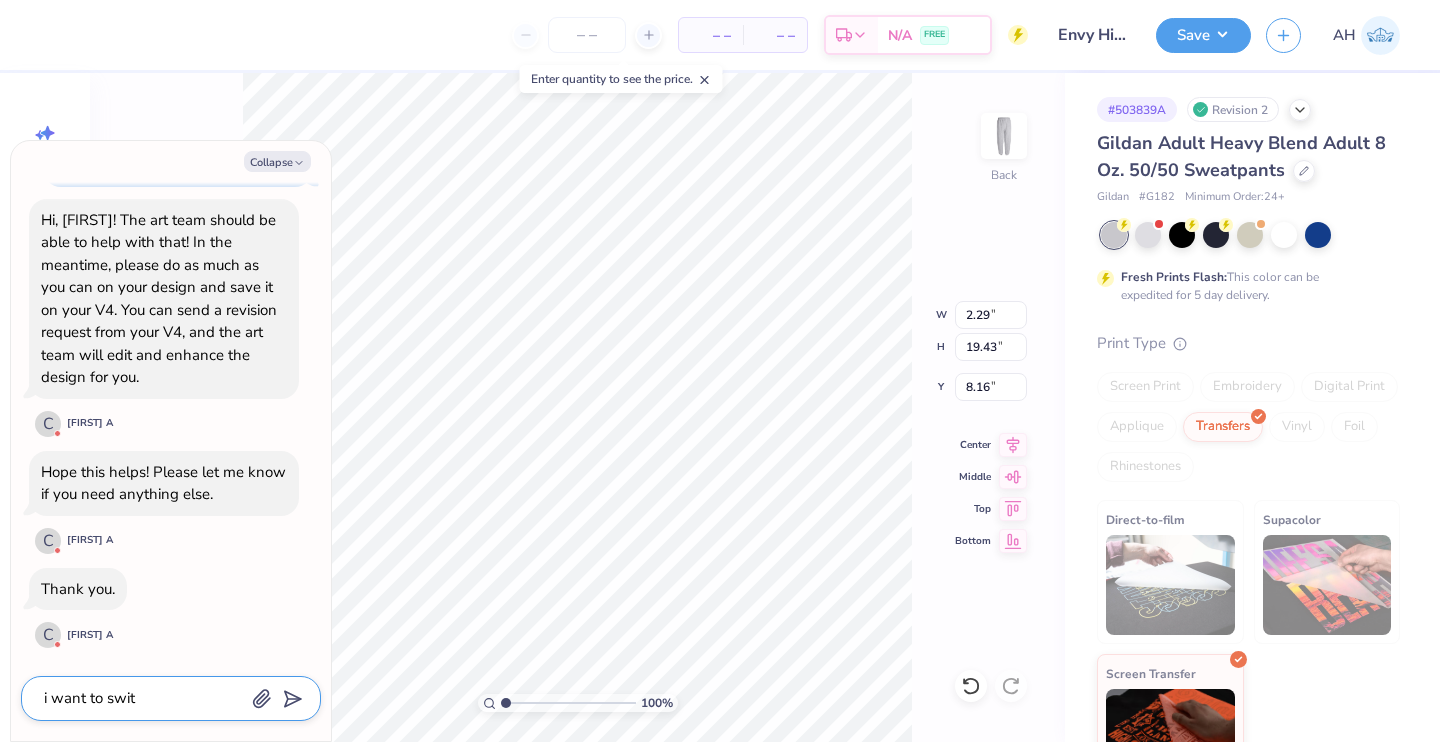 type on "x" 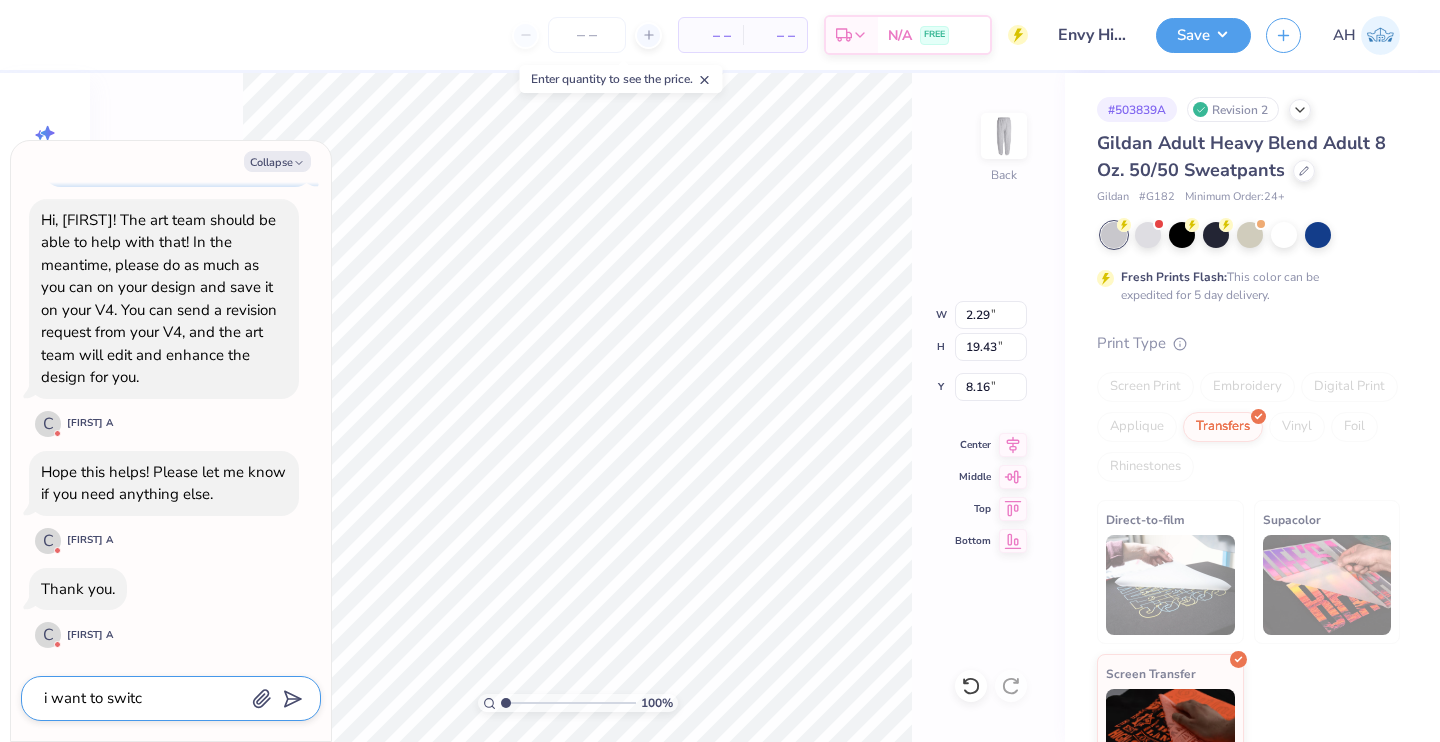 type on "x" 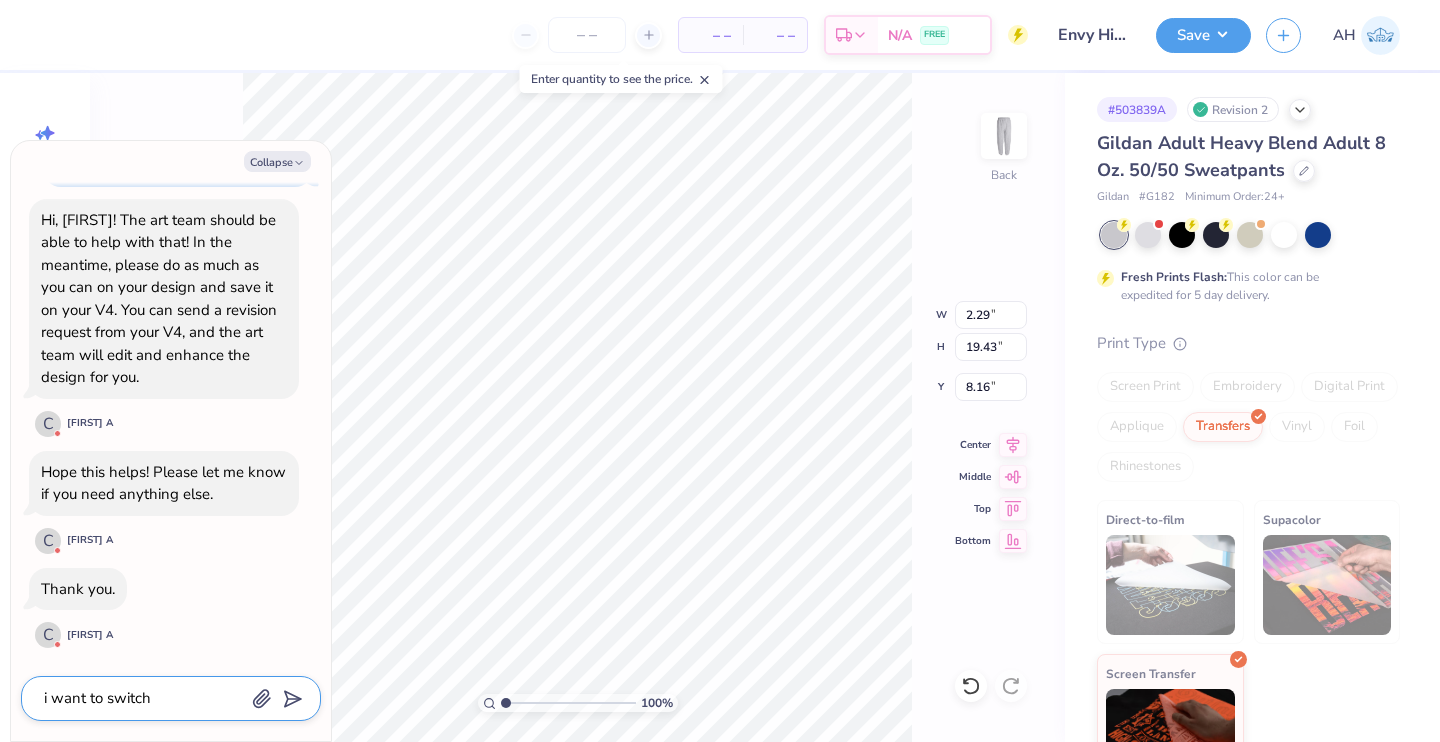 type on "x" 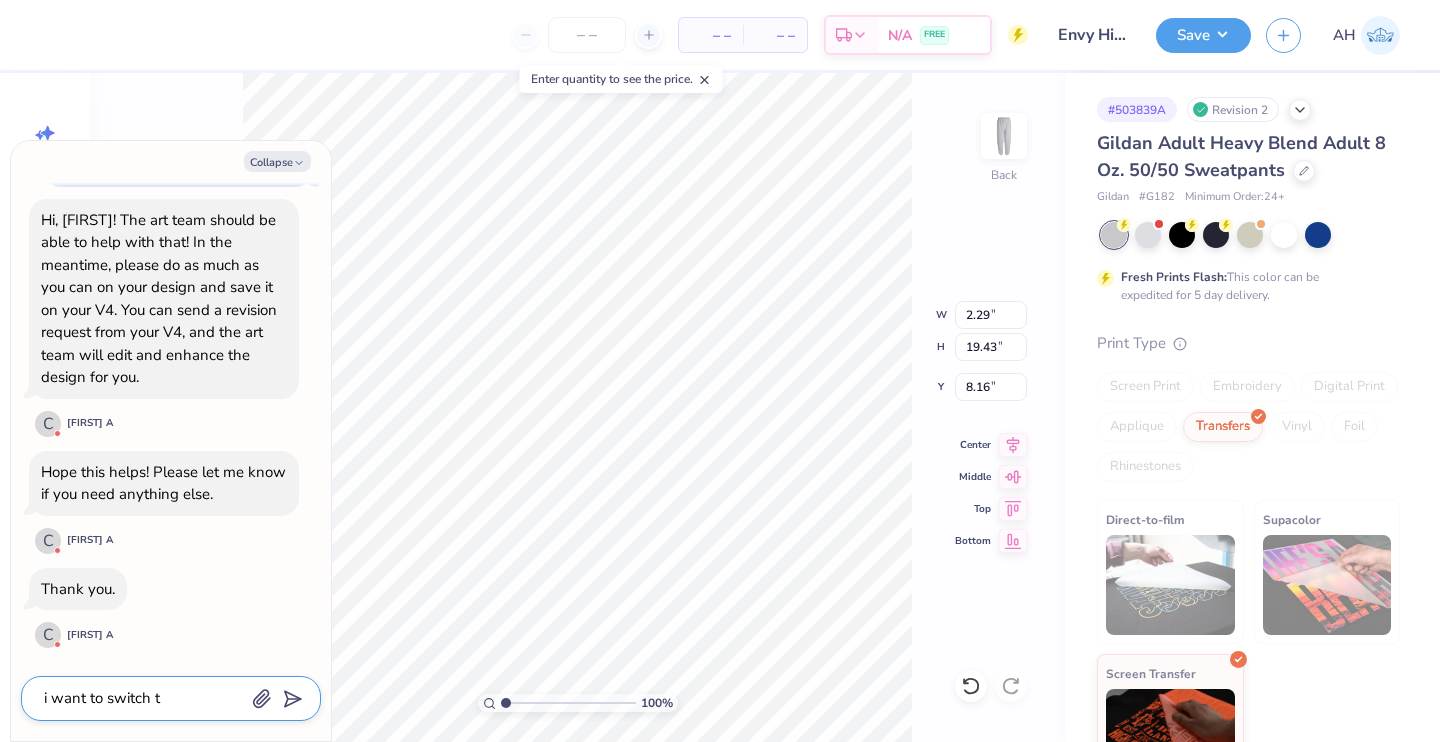 type on "x" 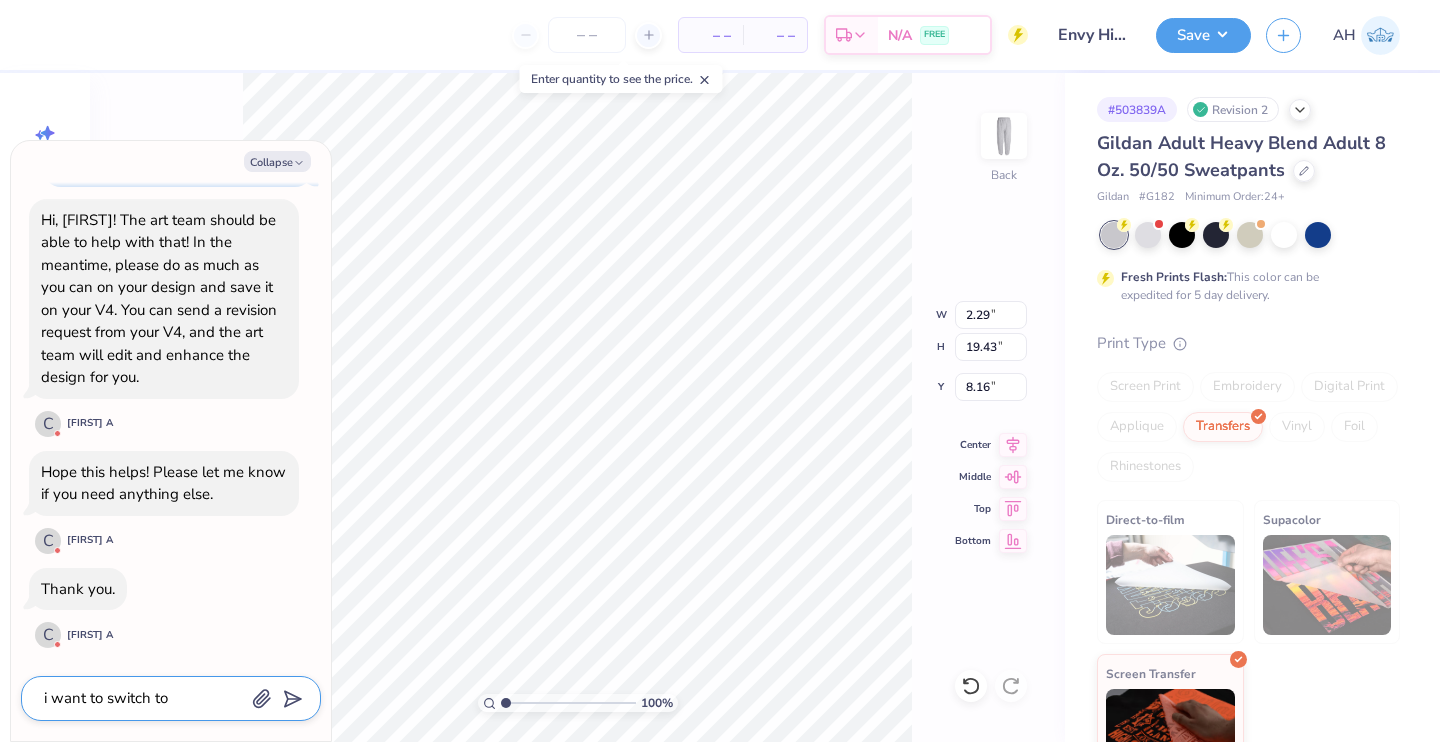 type on "x" 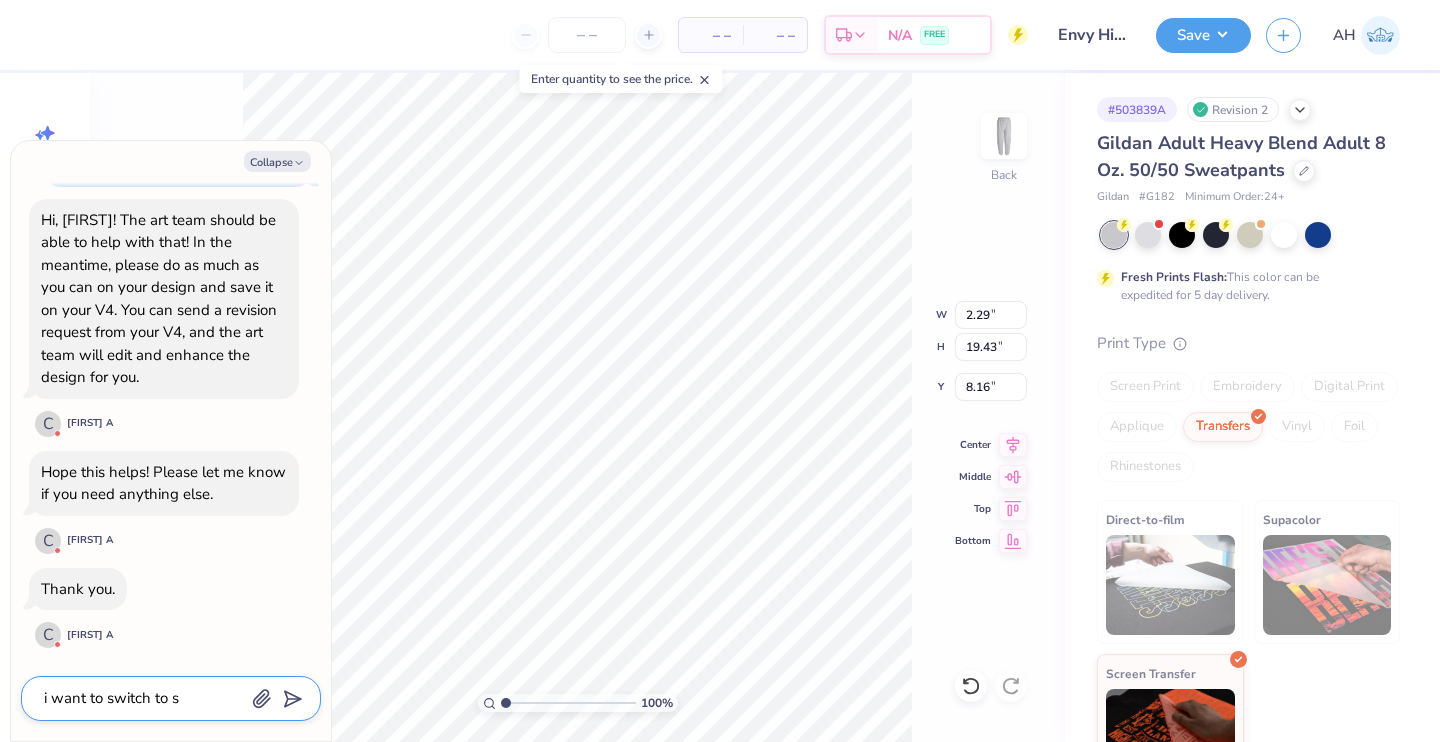 type on "x" 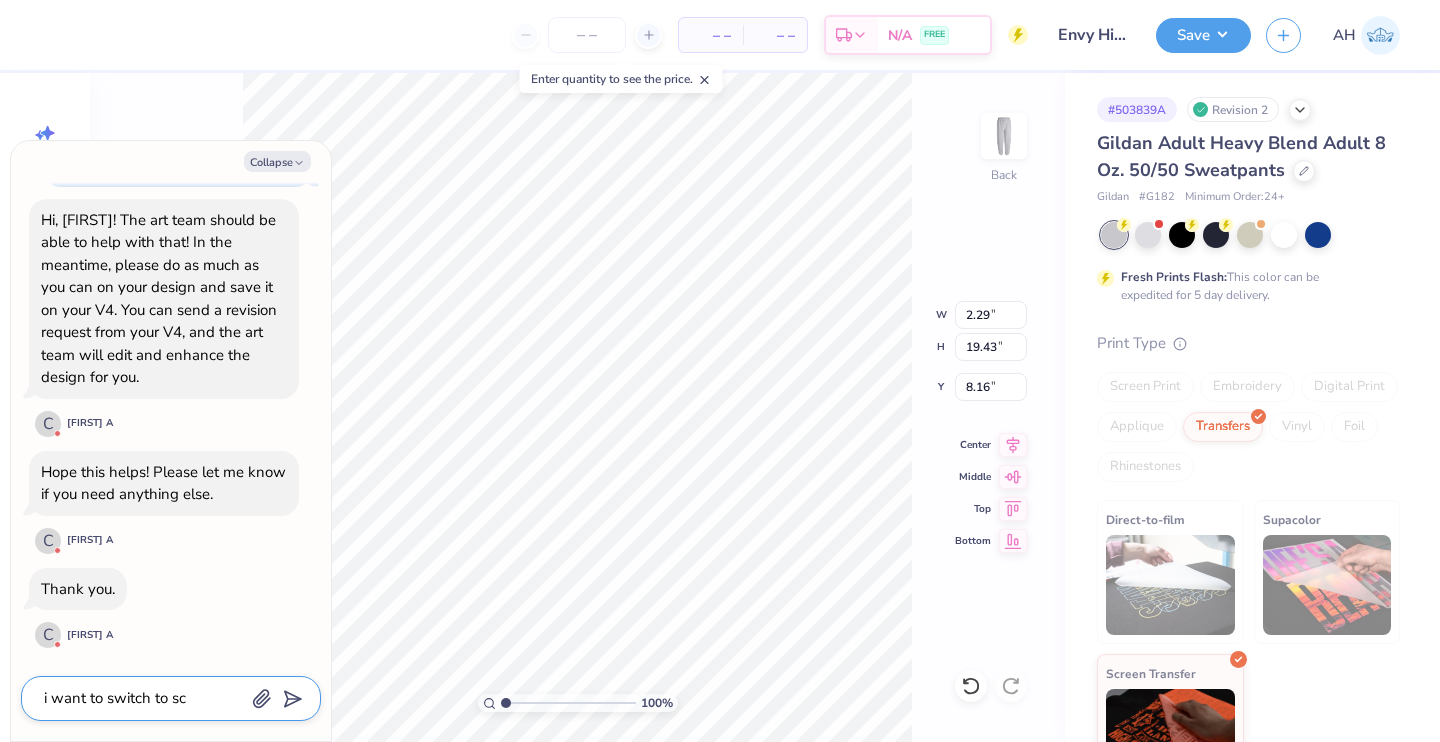 type on "x" 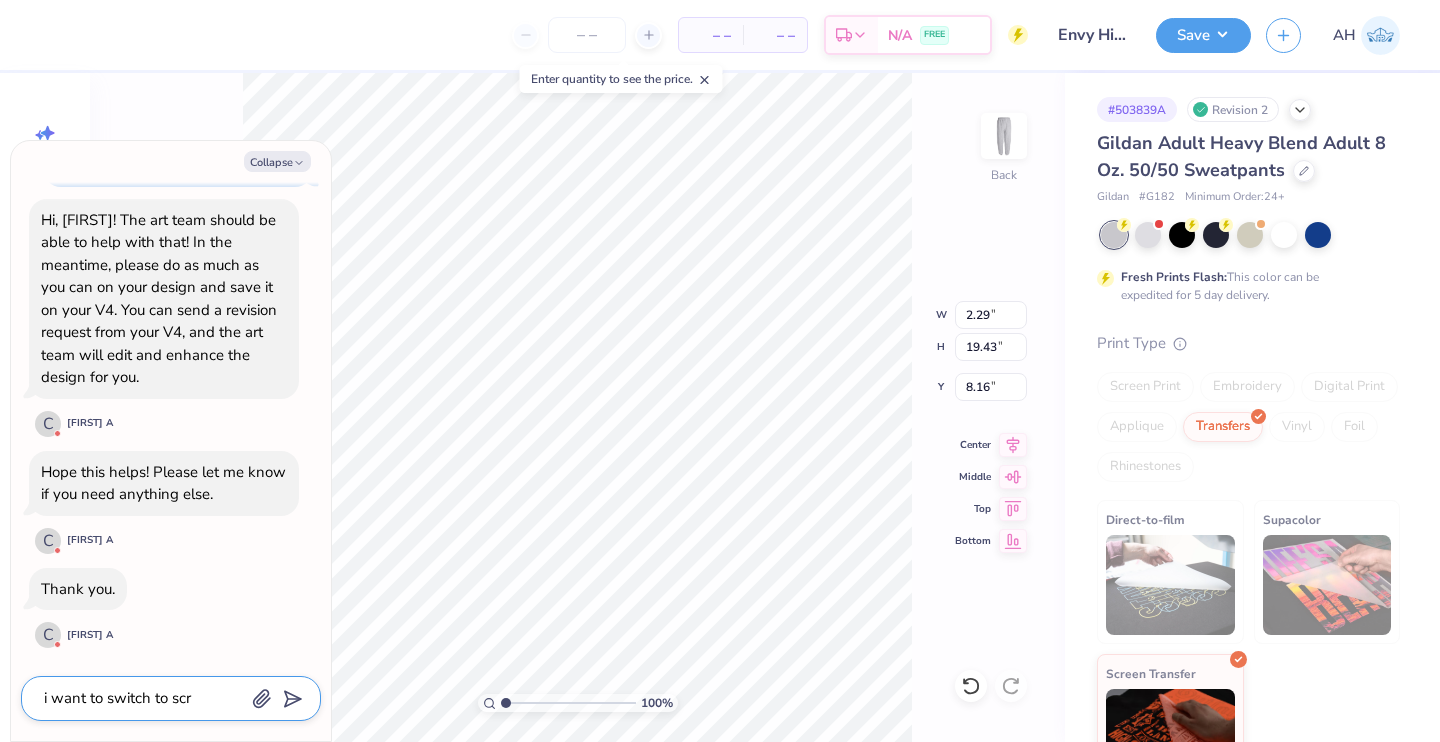 type on "x" 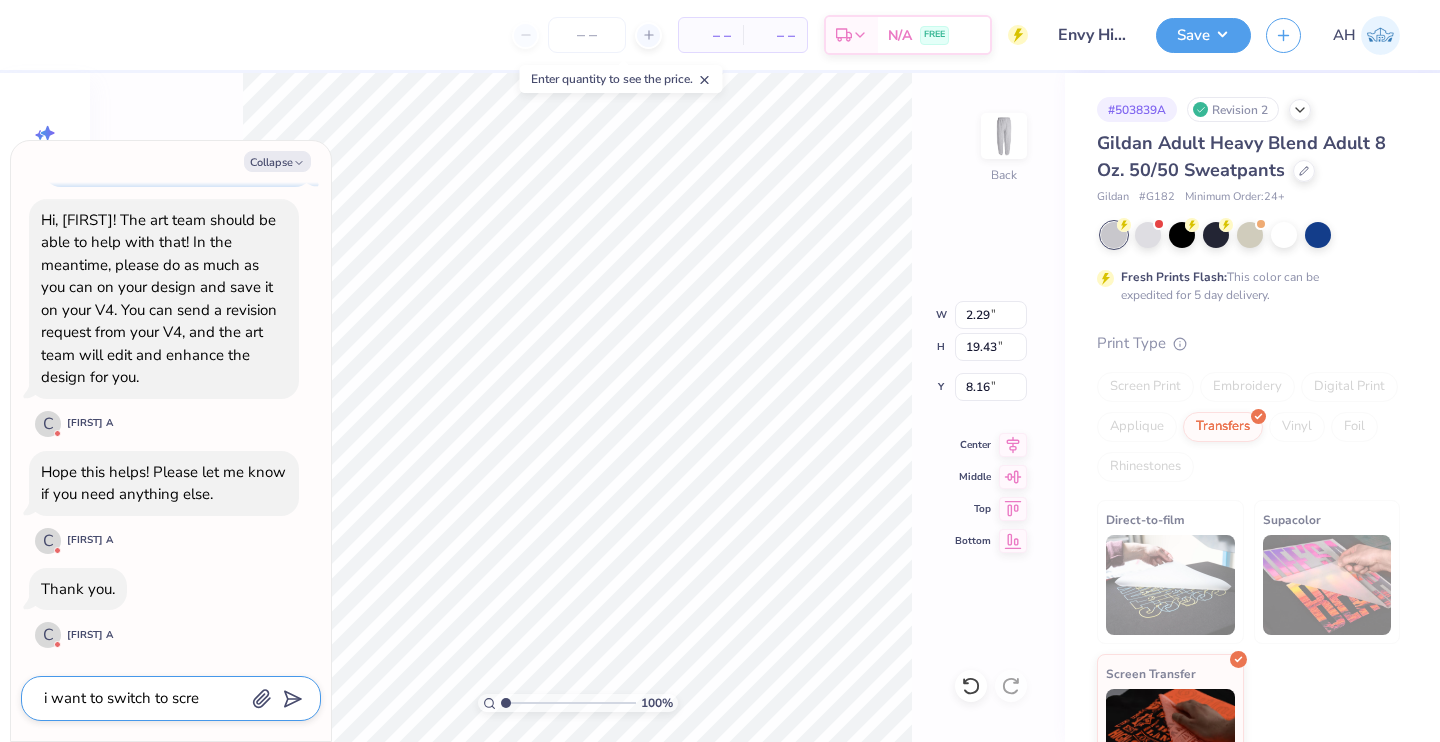 type on "x" 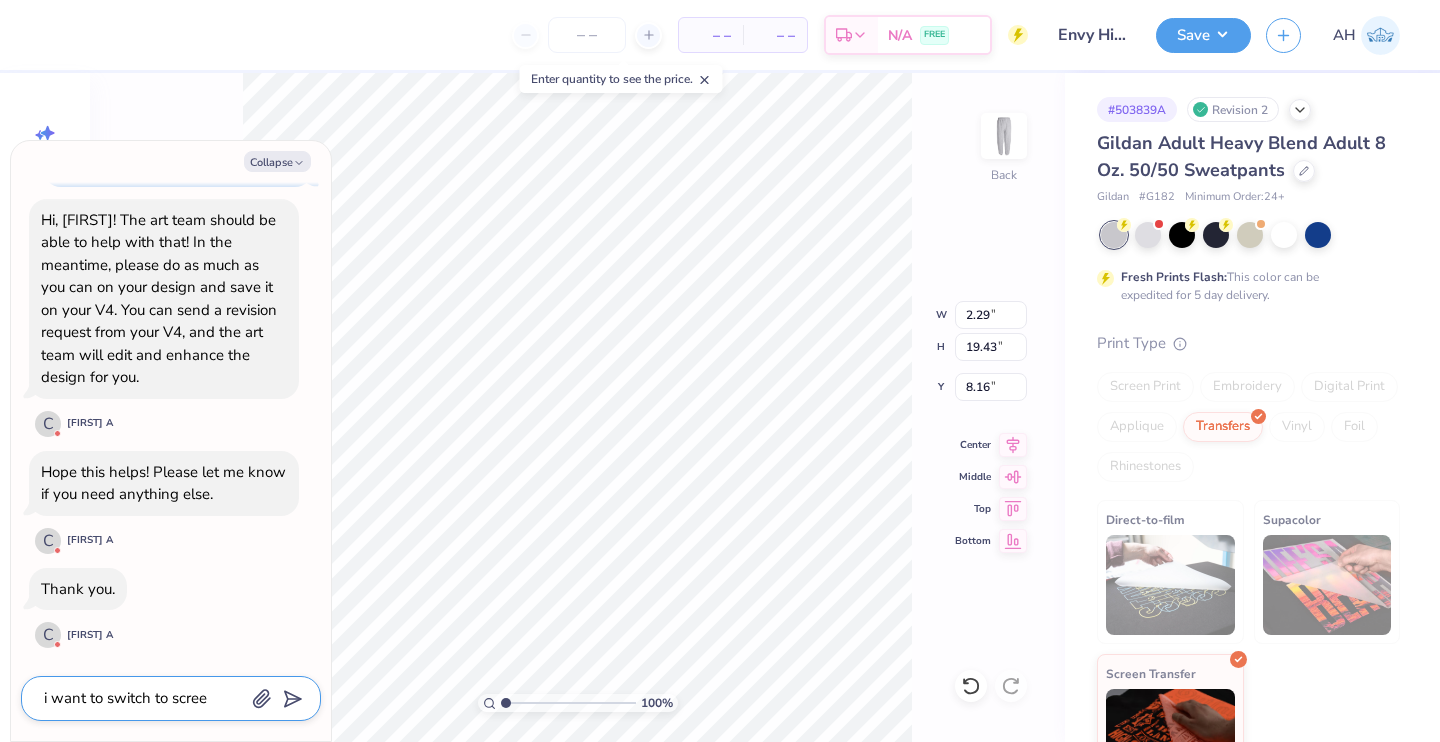 type on "x" 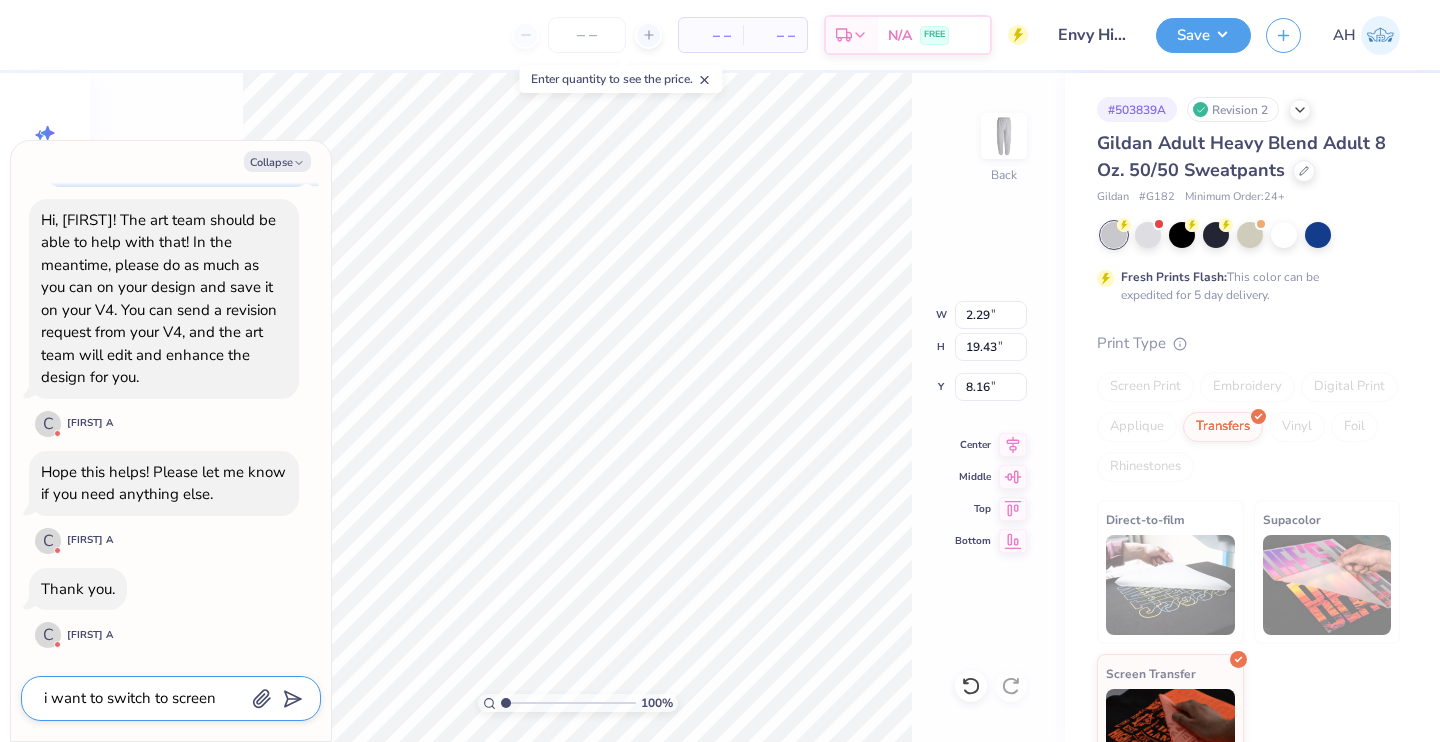 type on "x" 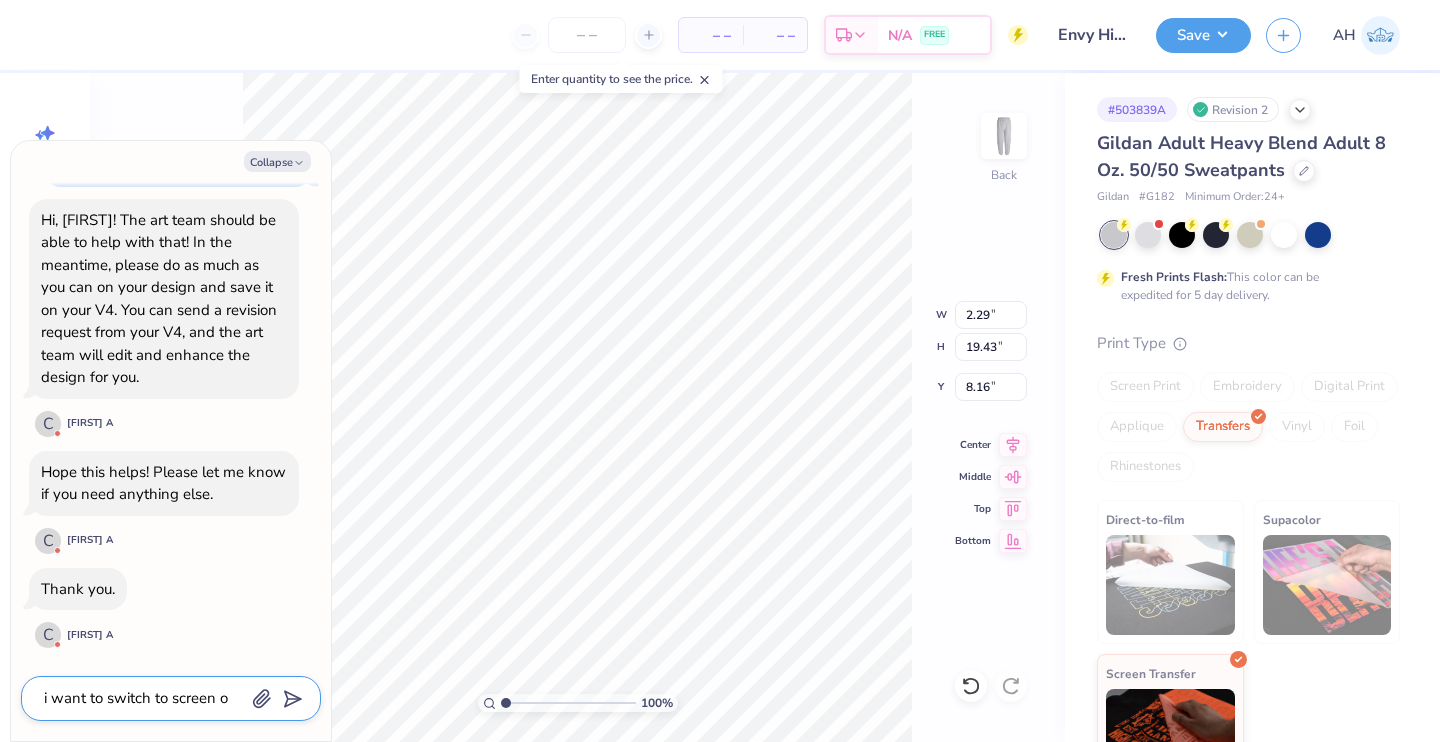 type on "x" 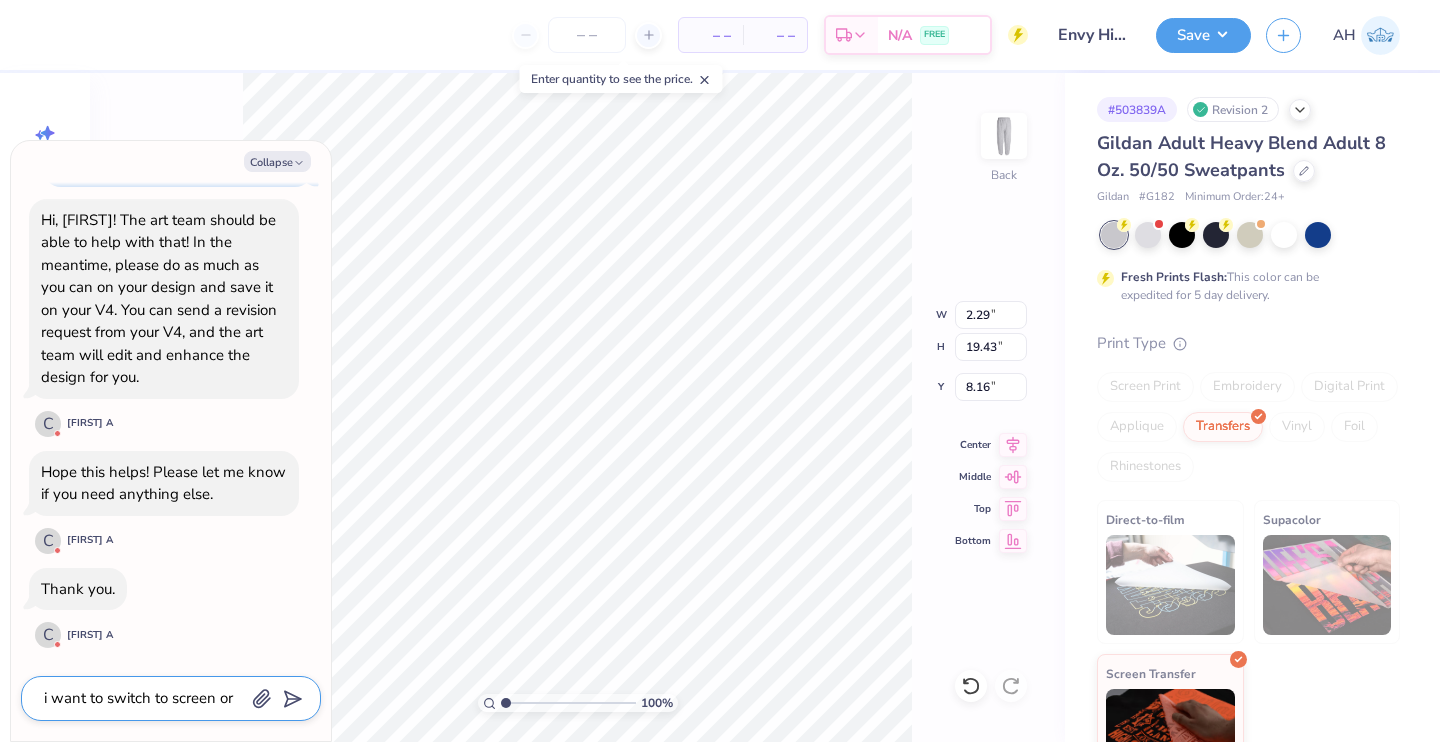 type on "x" 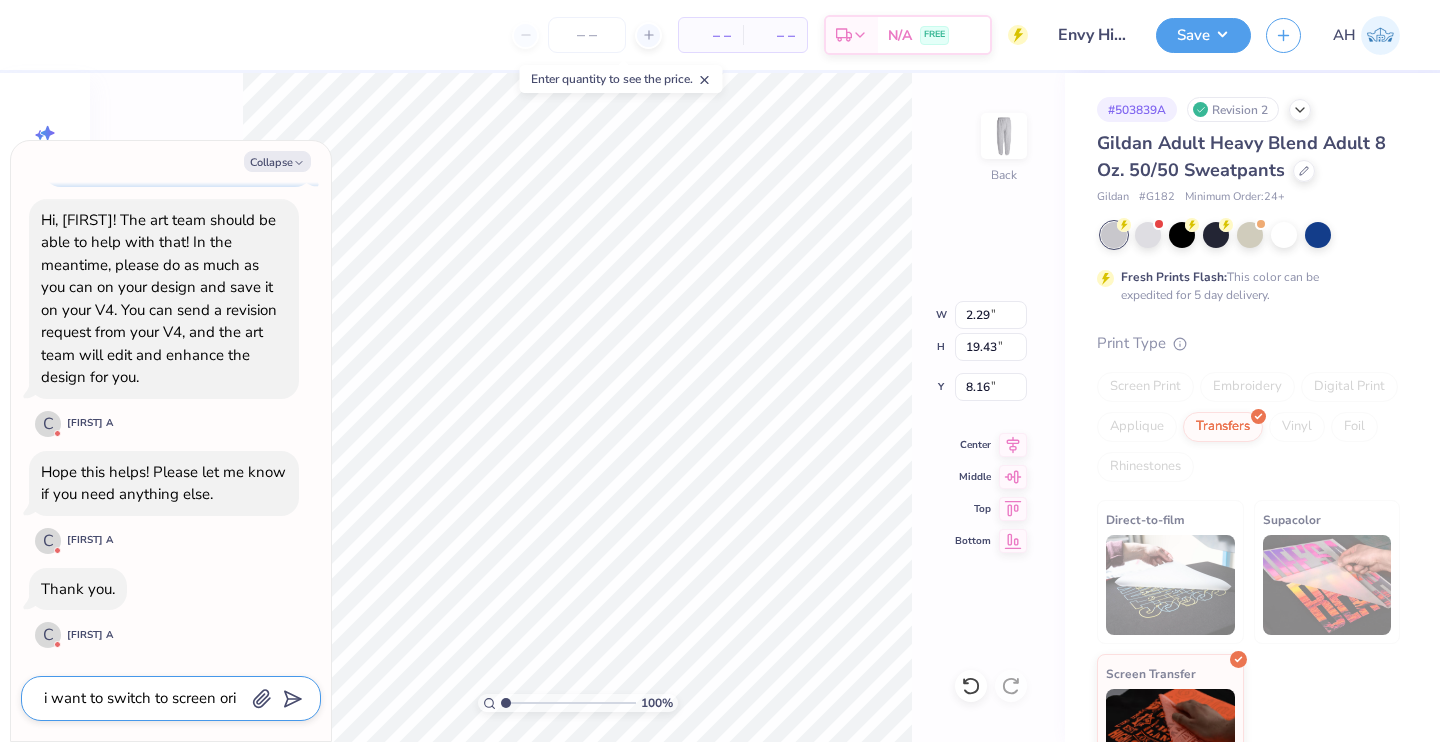 type on "x" 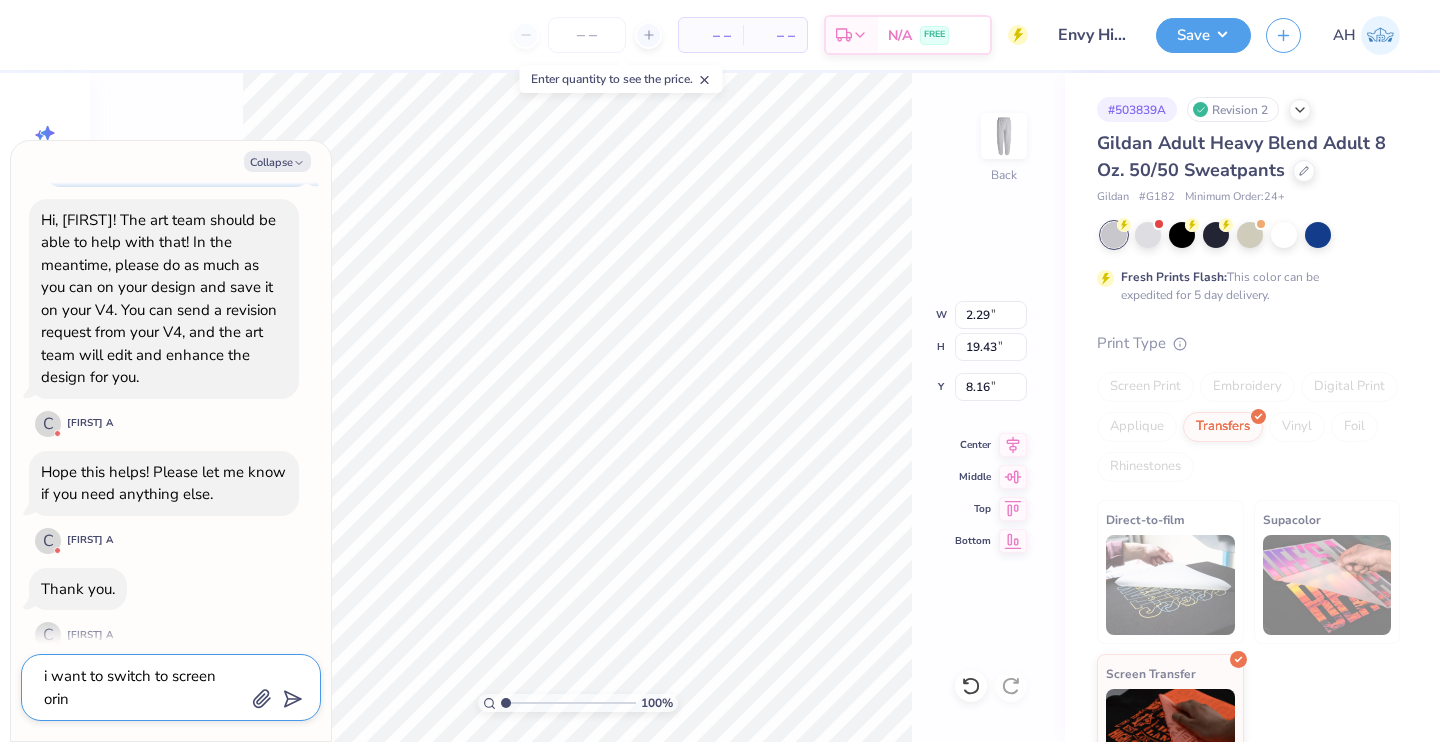 type on "x" 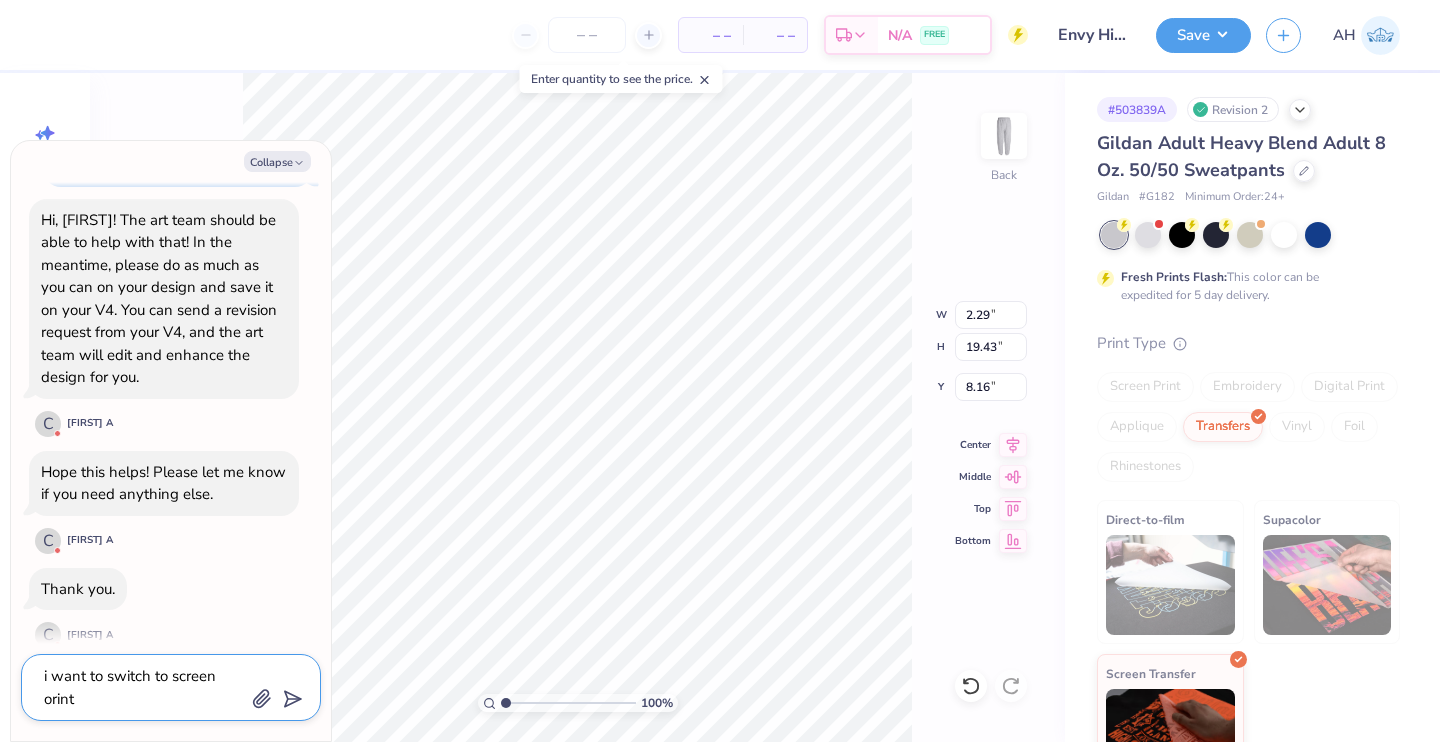 type on "i want to switch to screen orint" 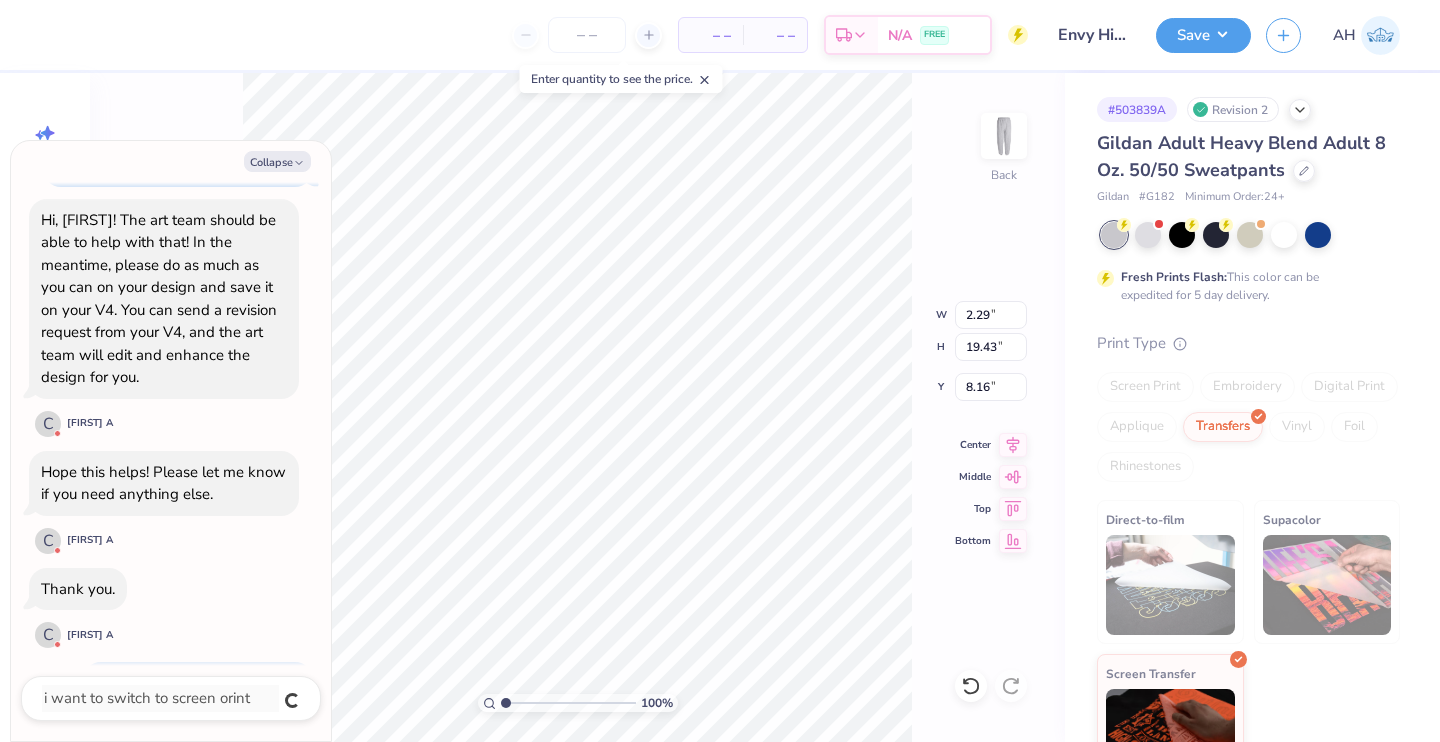 scroll, scrollTop: 2882, scrollLeft: 0, axis: vertical 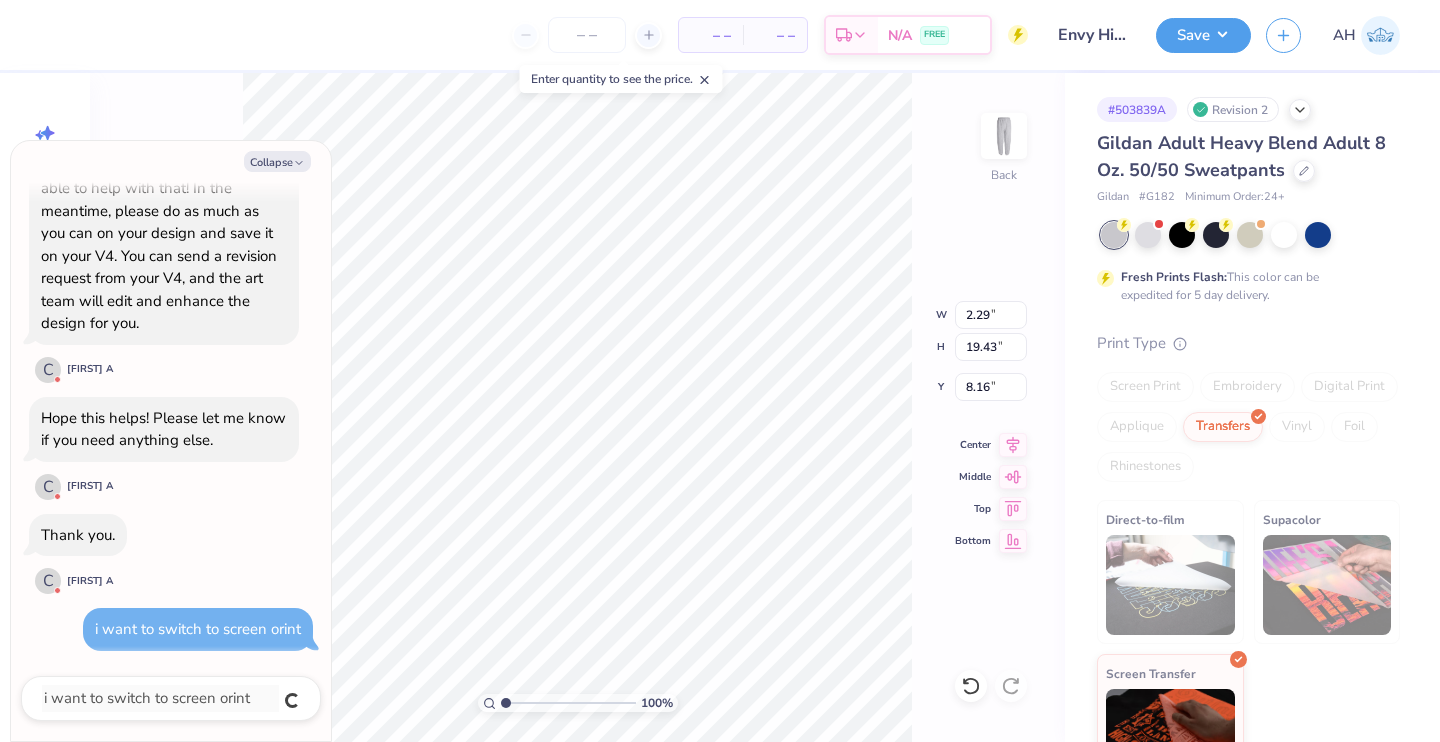type on "x" 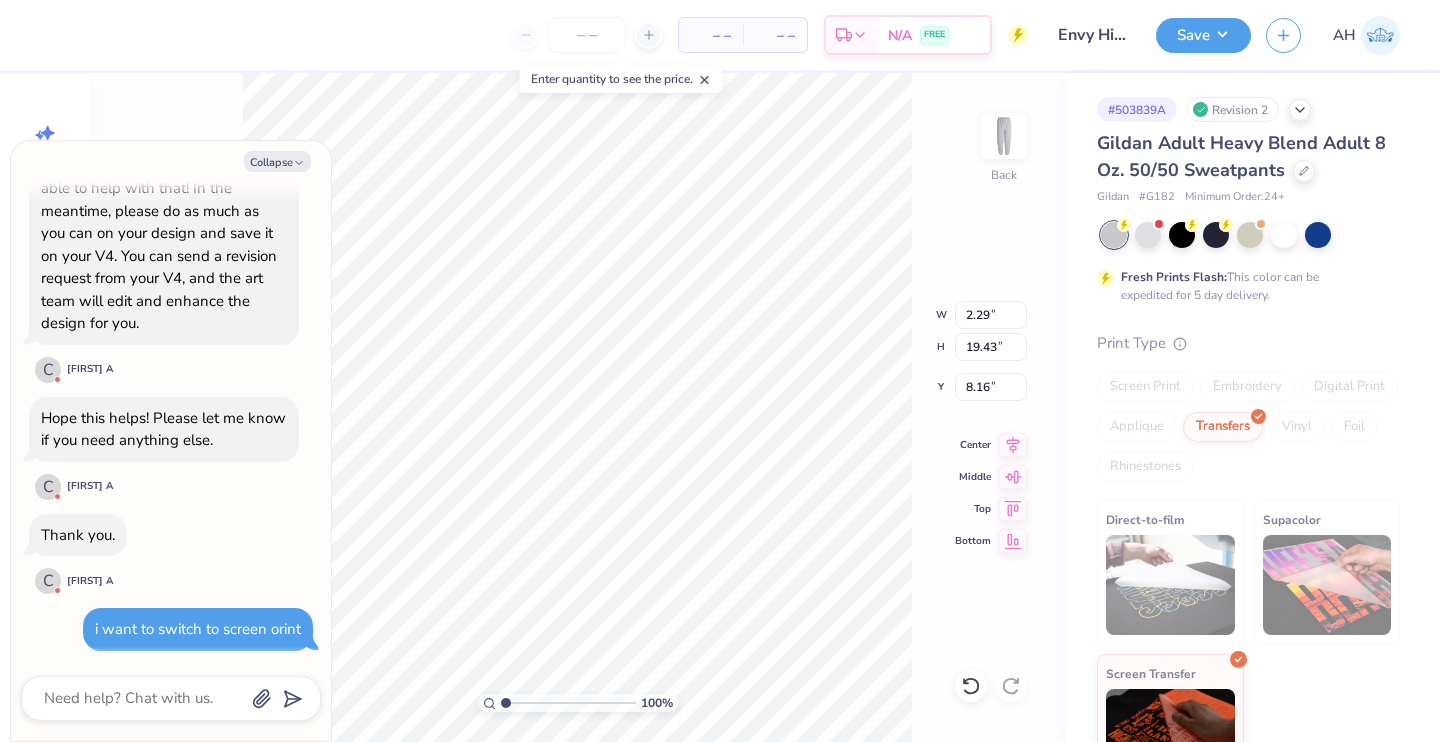 scroll, scrollTop: 3130, scrollLeft: 0, axis: vertical 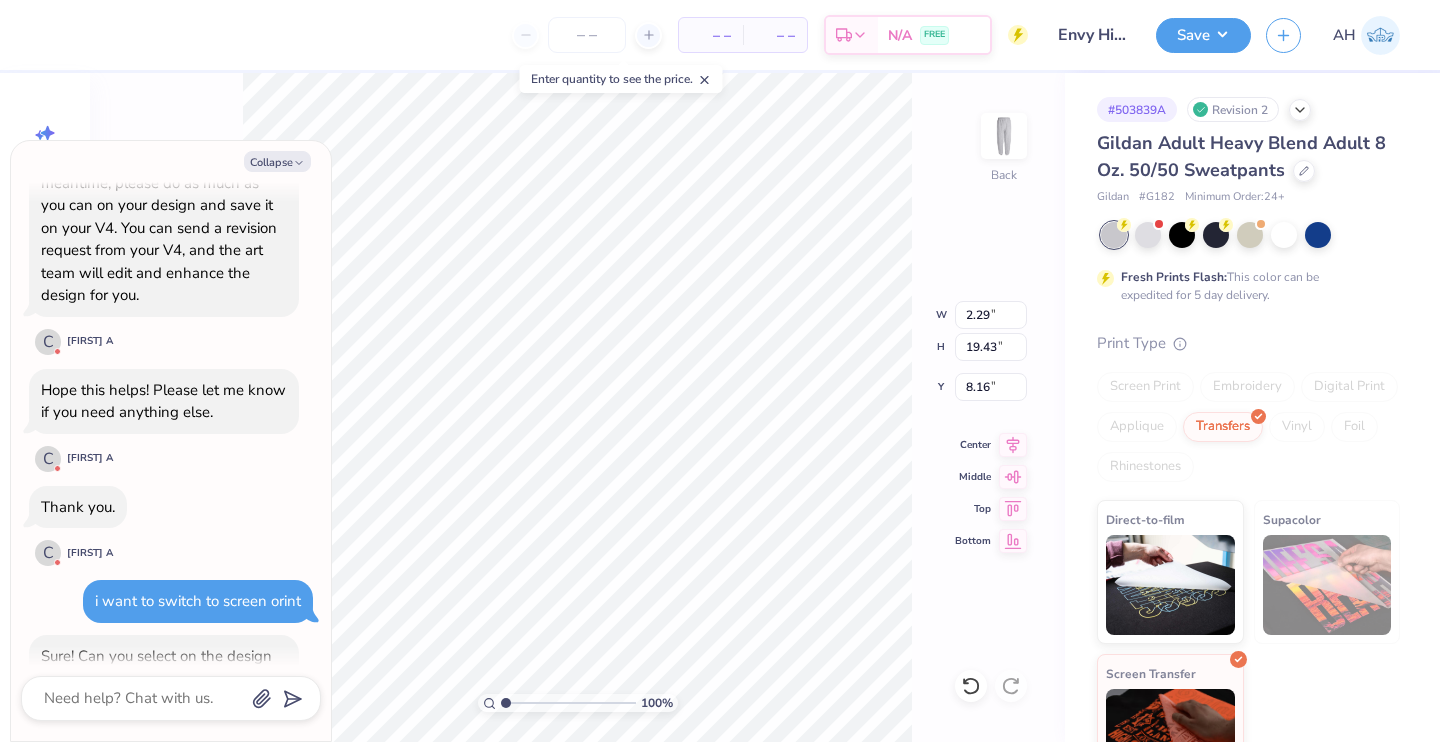 type on "x" 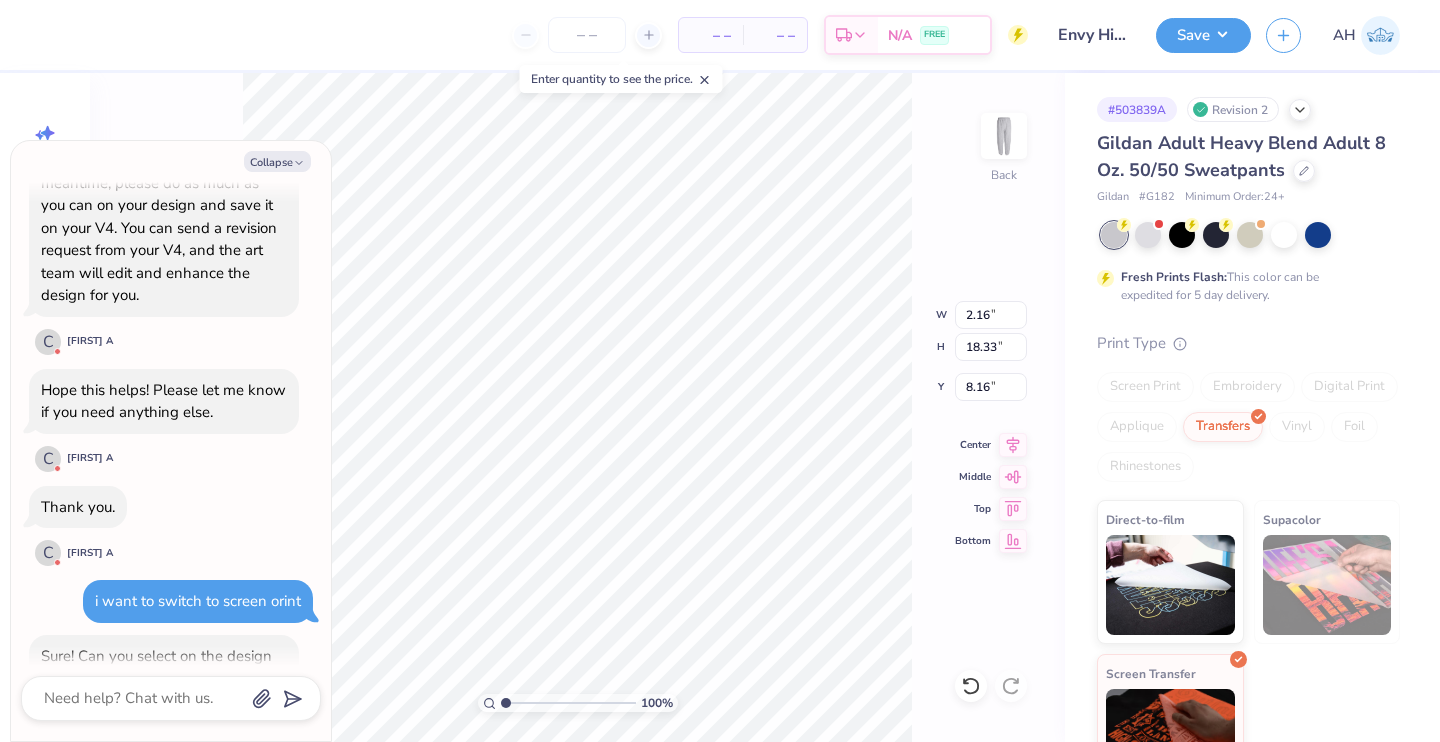 scroll, scrollTop: 3350, scrollLeft: 0, axis: vertical 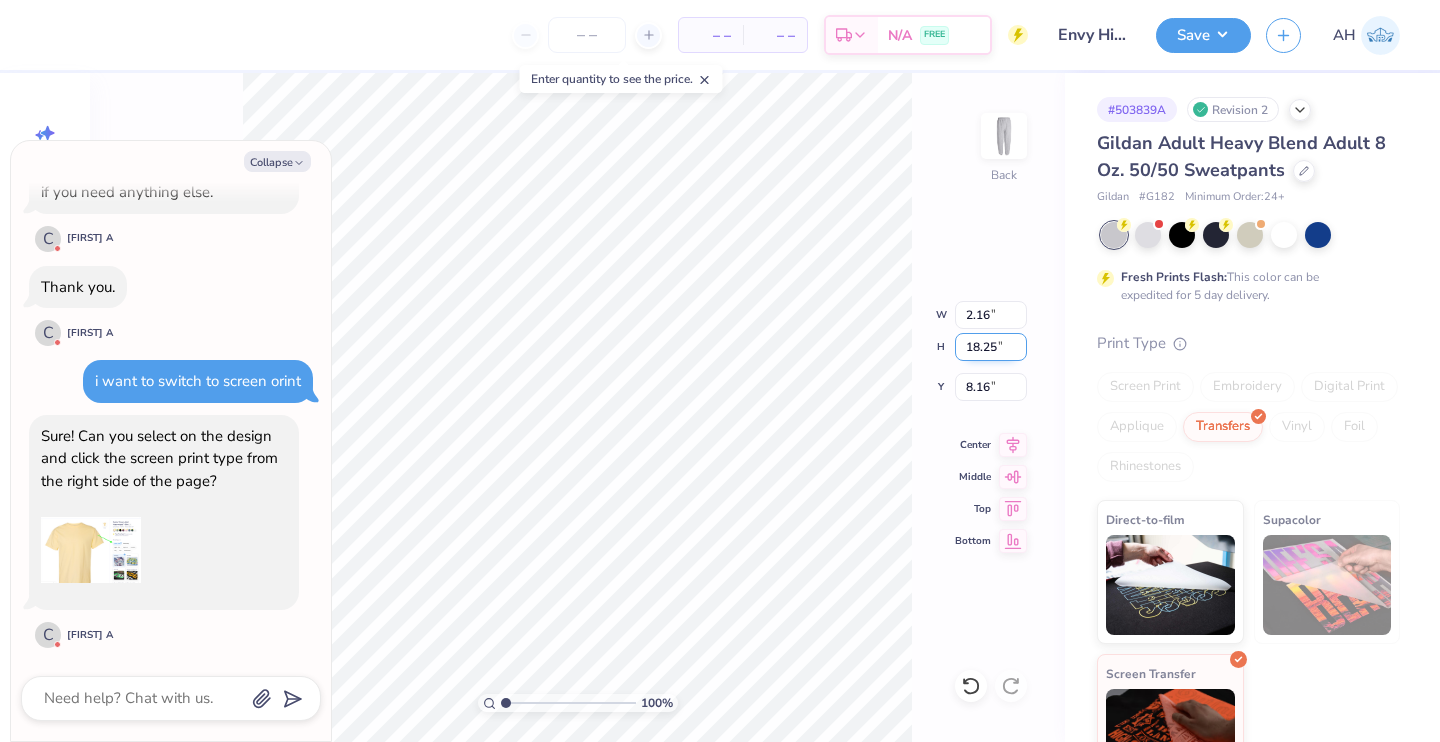 click on "18.25" at bounding box center (991, 347) 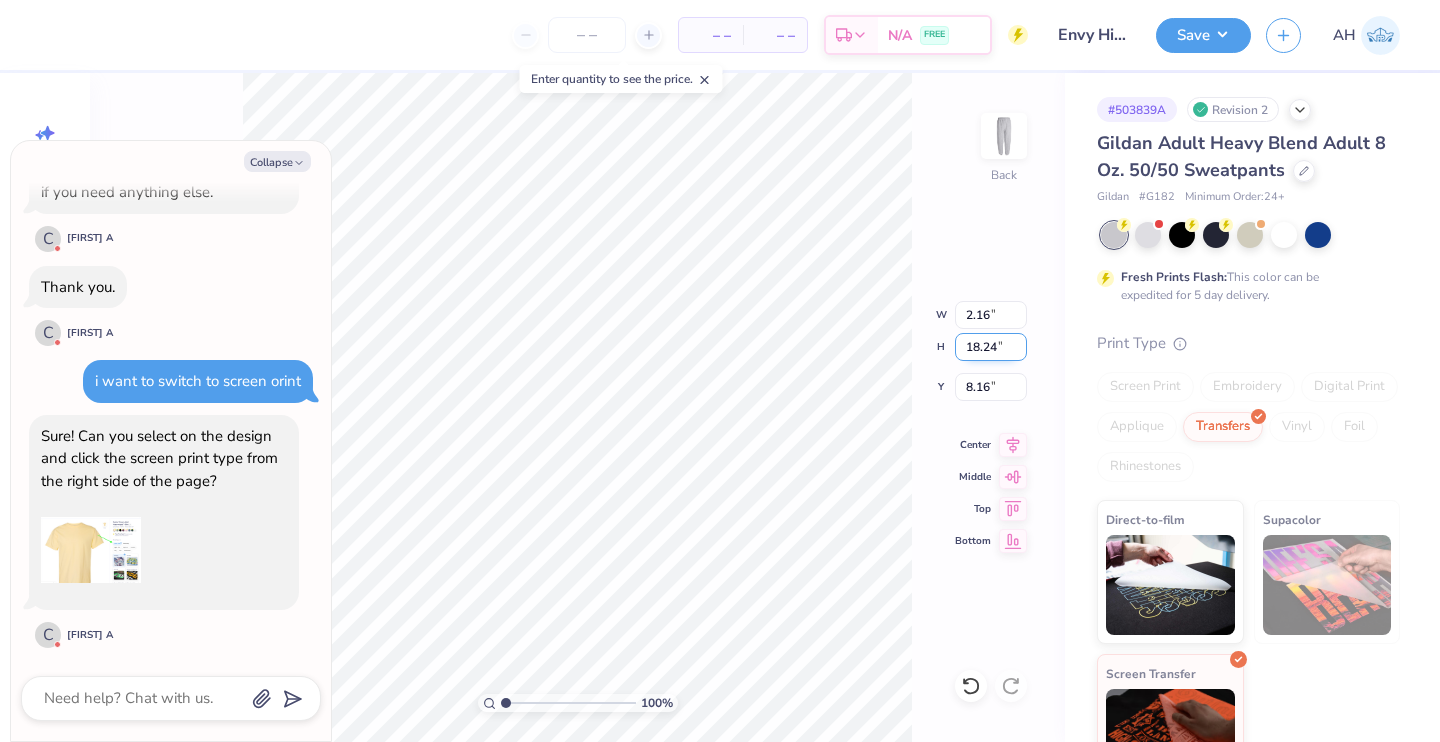 click on "18.24" at bounding box center [991, 347] 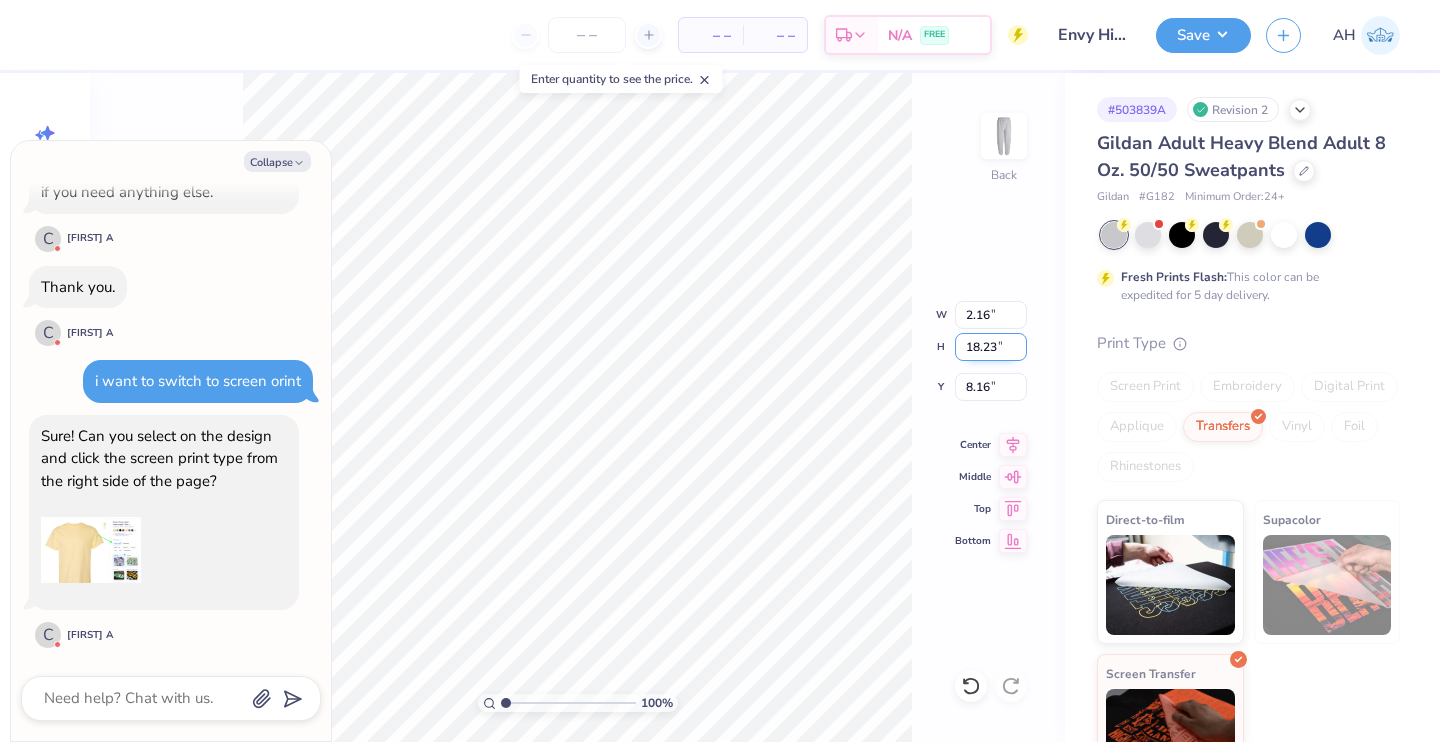 click on "18.23" at bounding box center [991, 347] 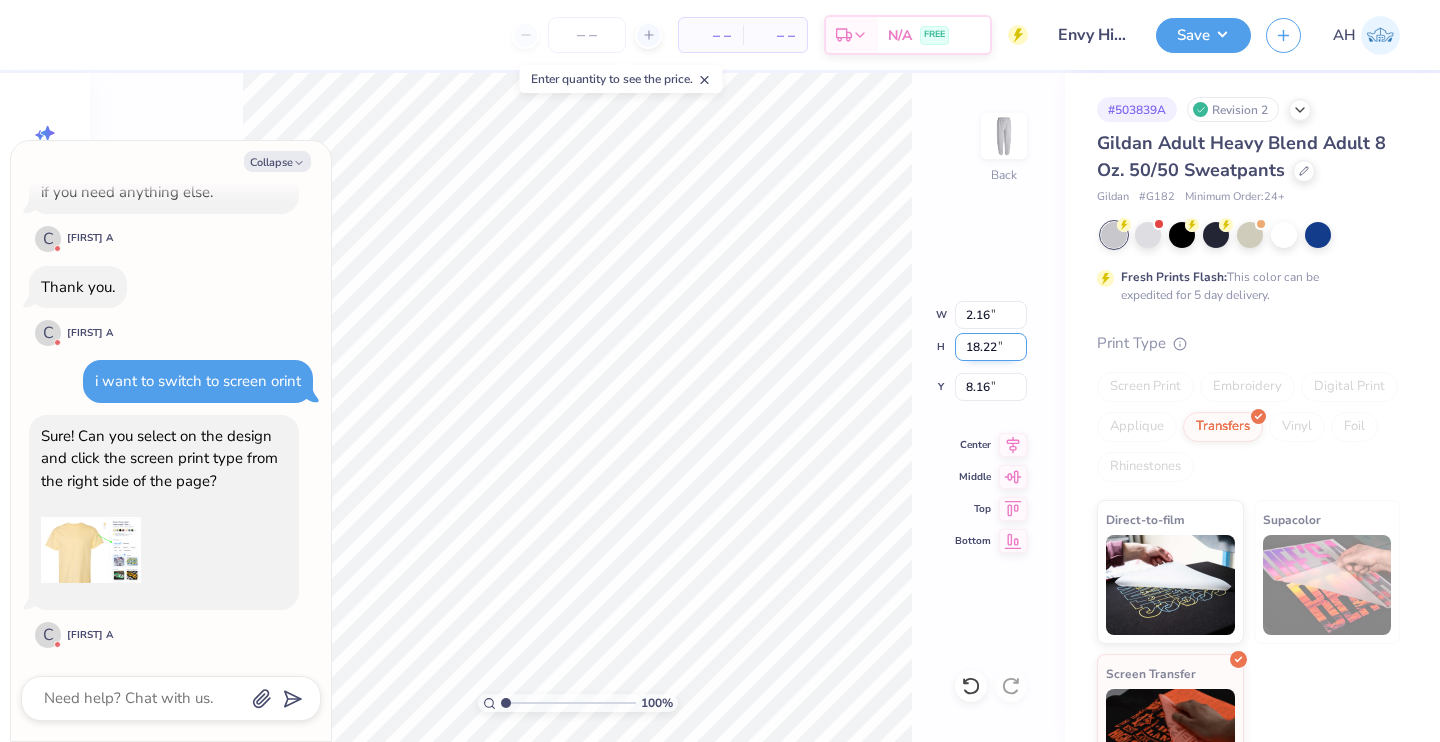 click on "18.22" at bounding box center (991, 347) 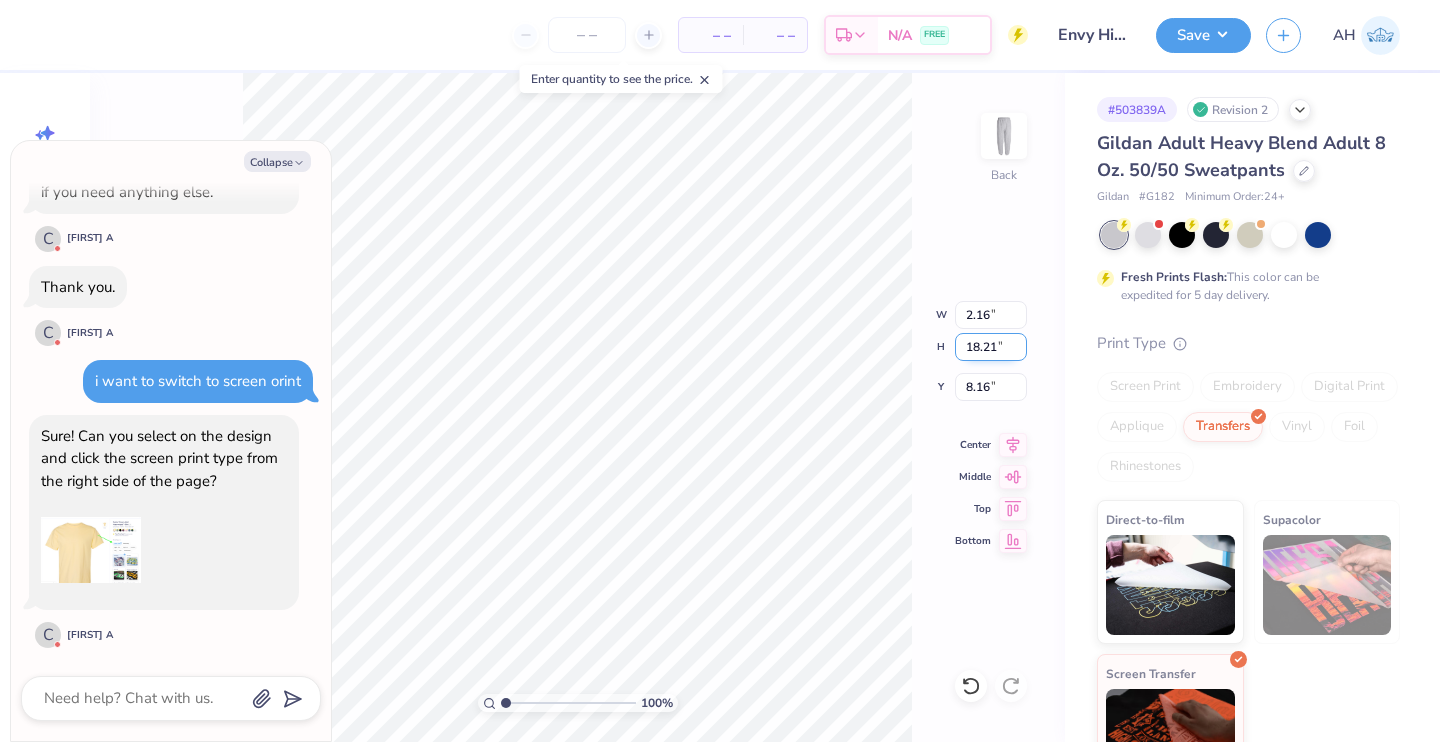 click on "18.21" at bounding box center [991, 347] 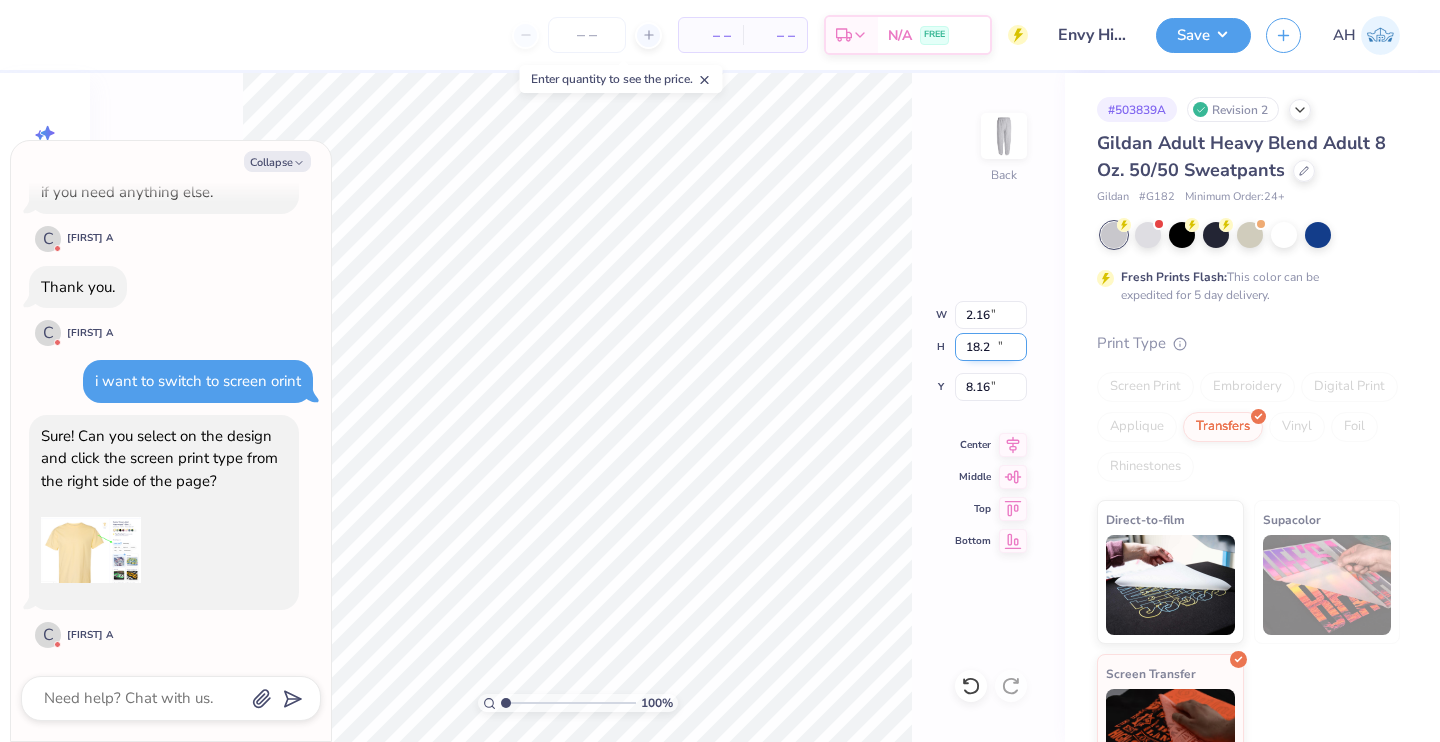 click on "18.2" at bounding box center [991, 347] 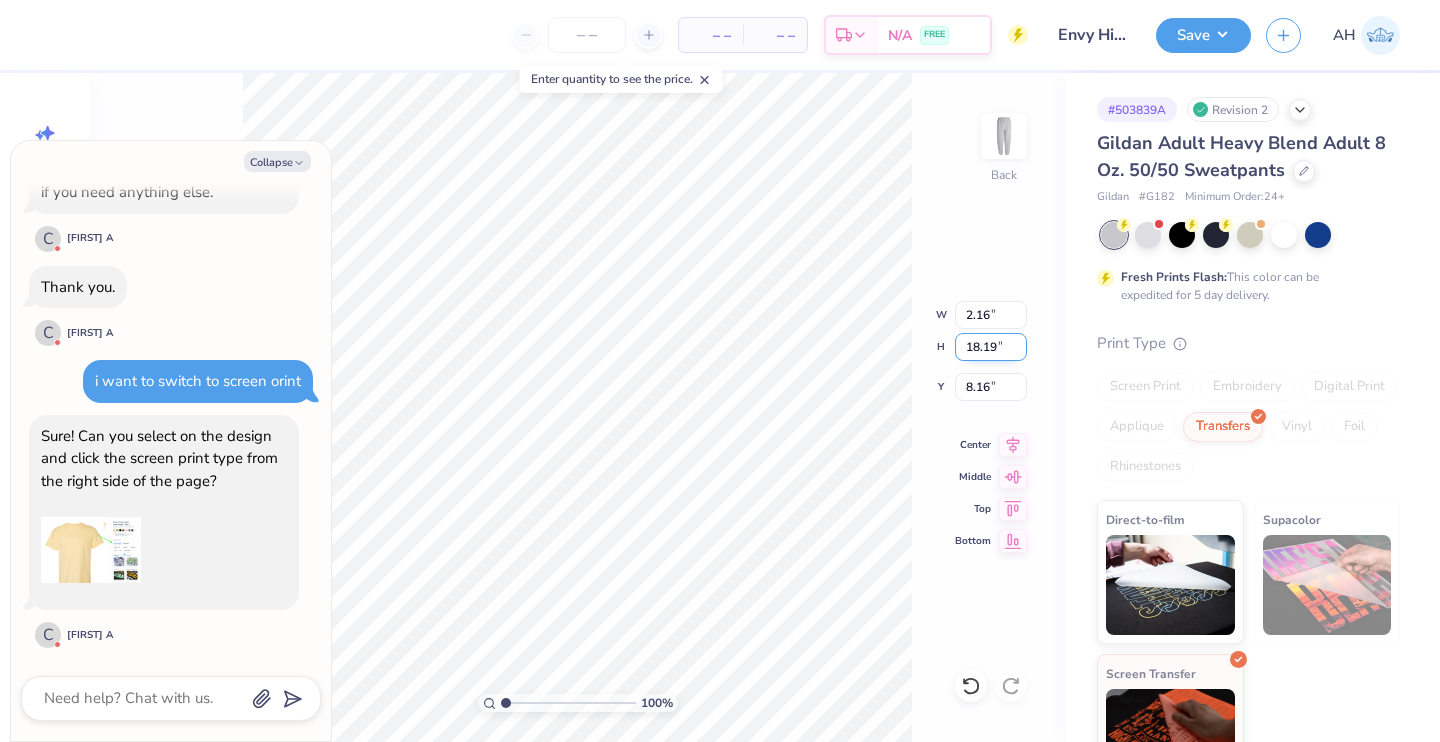 click on "18.19" at bounding box center (991, 347) 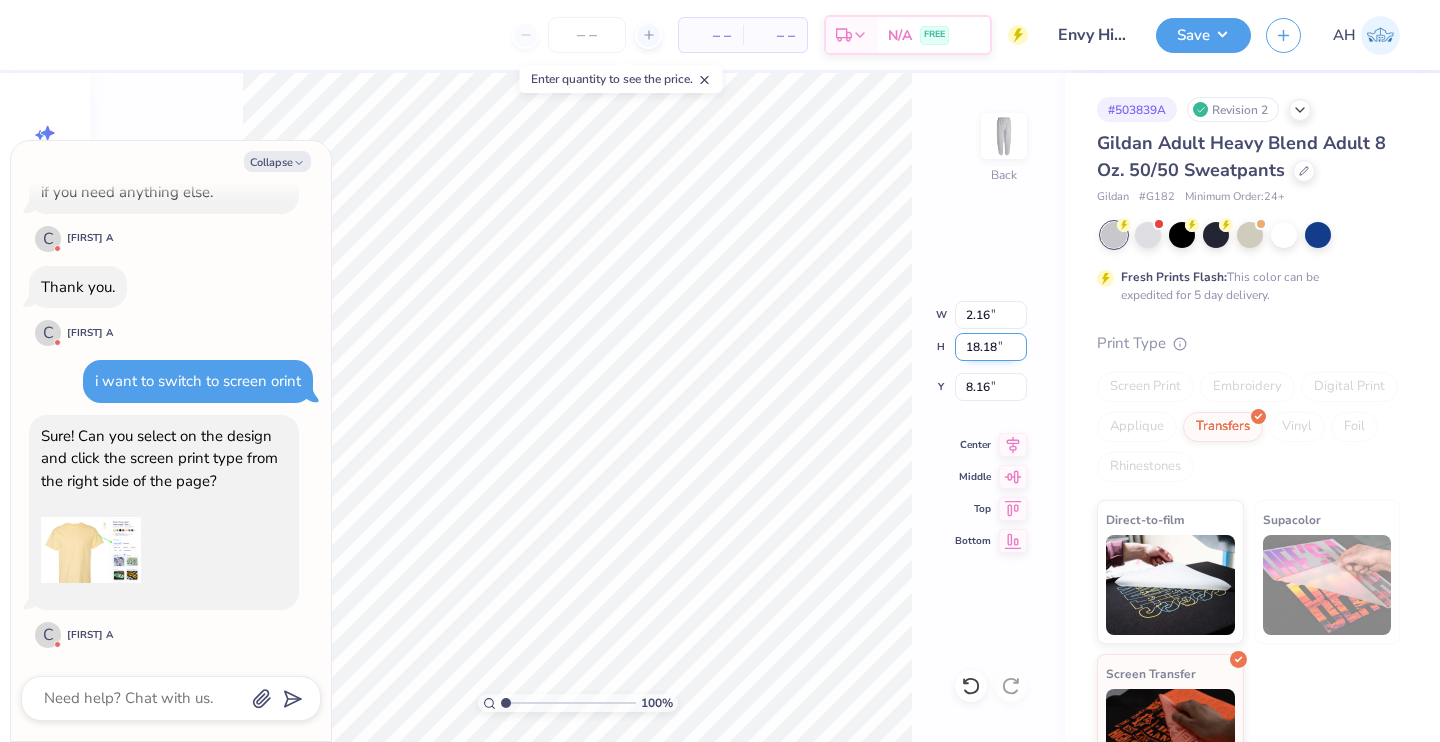 click on "18.18" at bounding box center [991, 347] 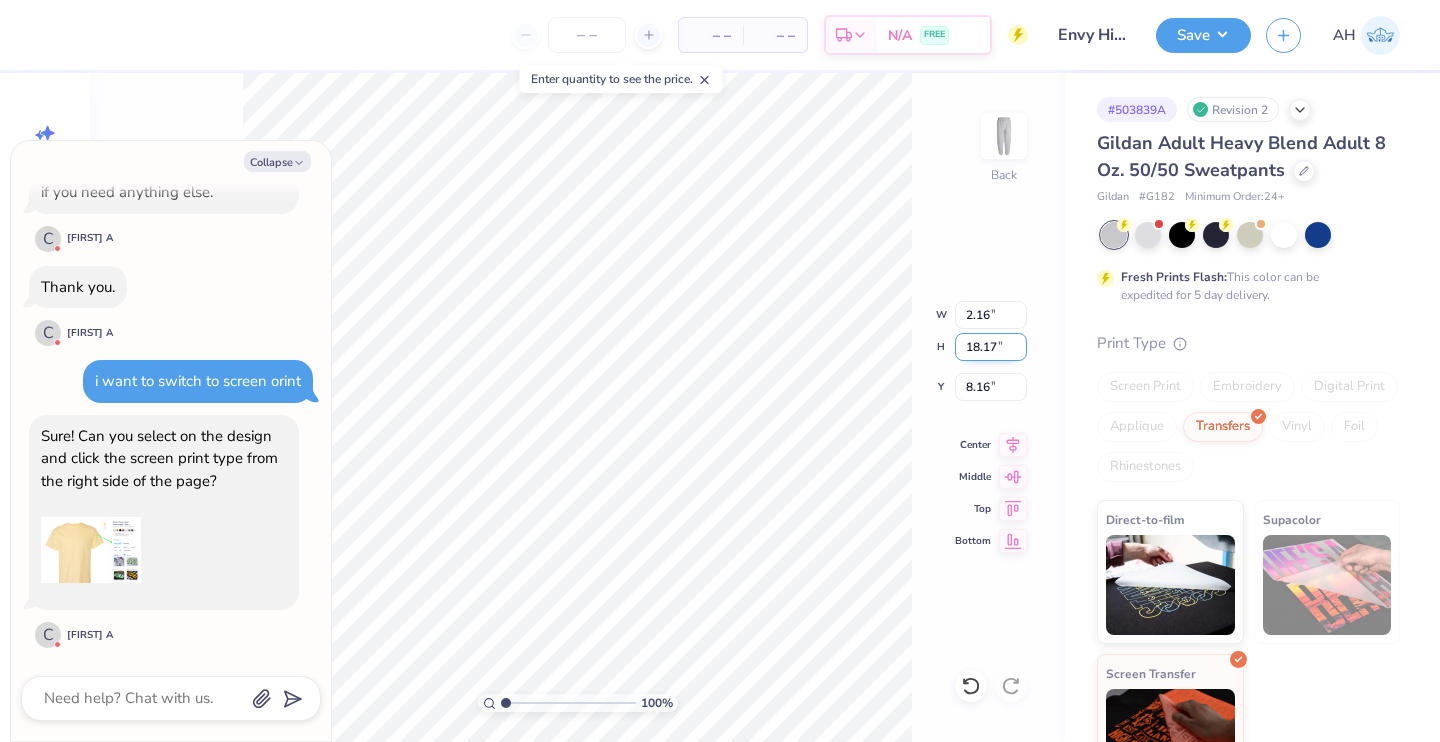 click on "18.17" at bounding box center (991, 347) 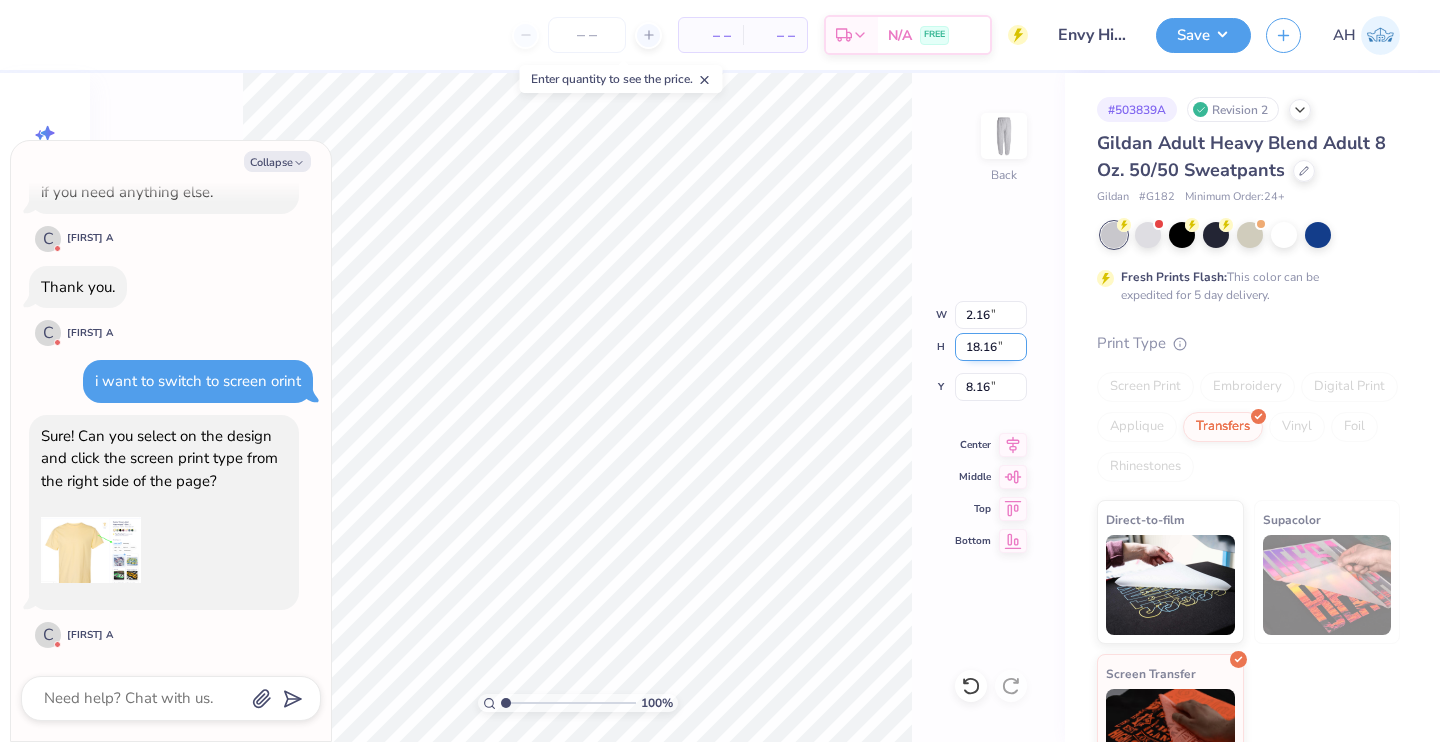 click on "18.16" at bounding box center [991, 347] 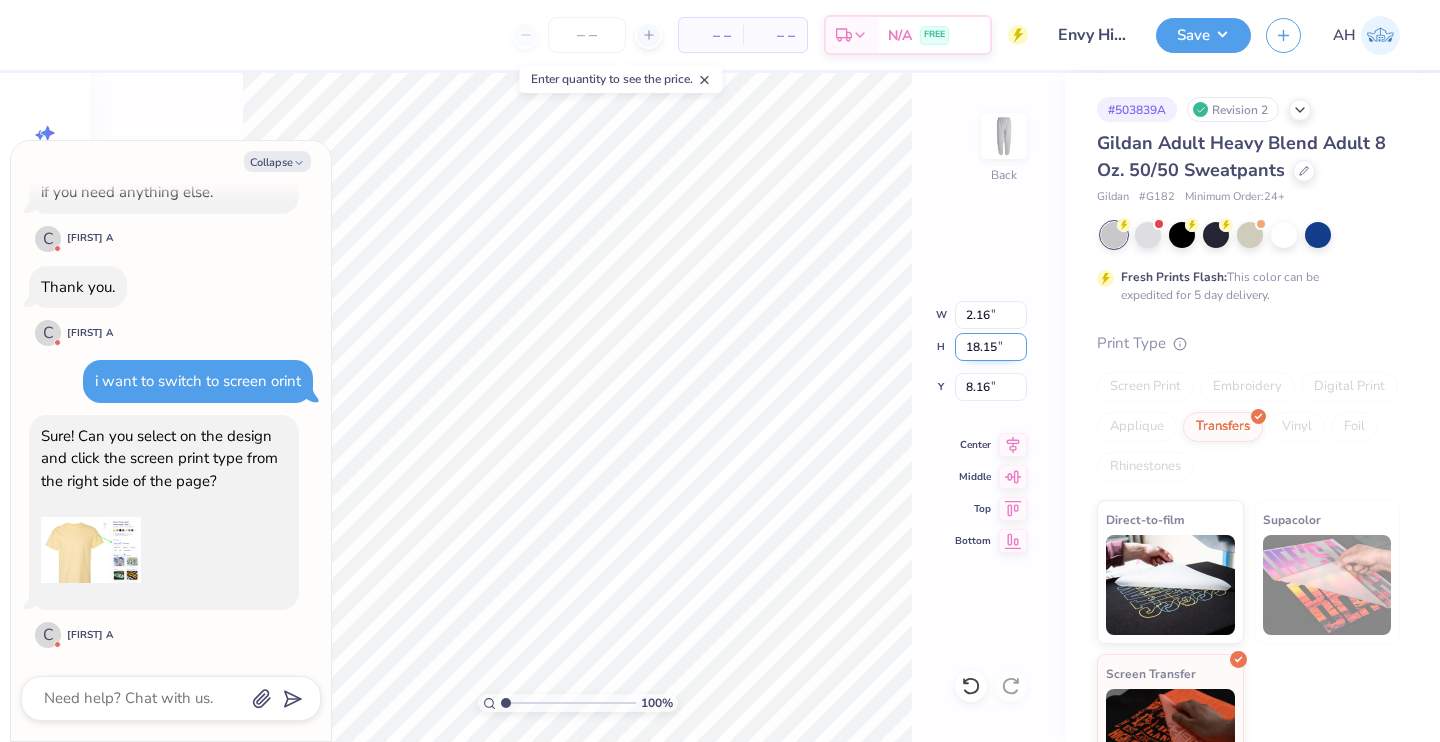 click on "18.15" at bounding box center (991, 347) 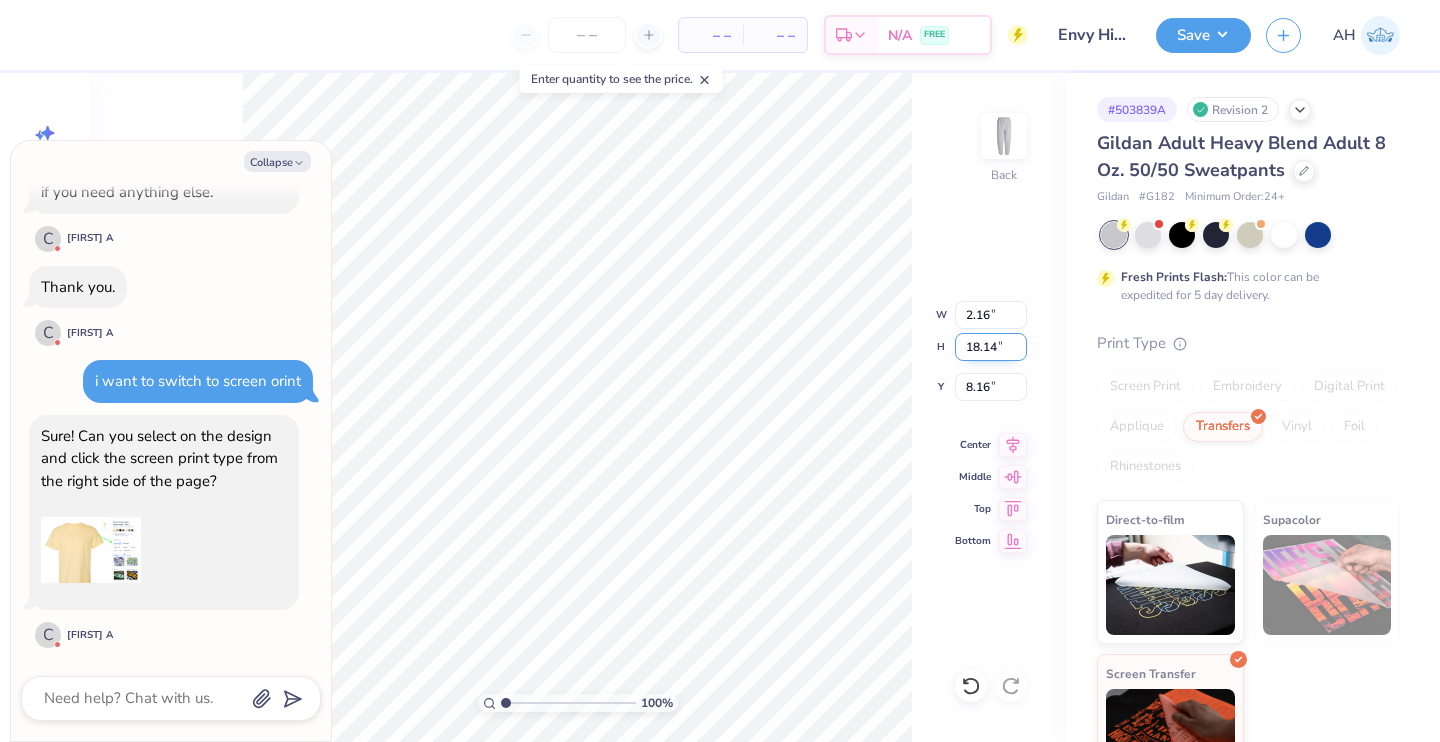 click on "18.14" at bounding box center [991, 347] 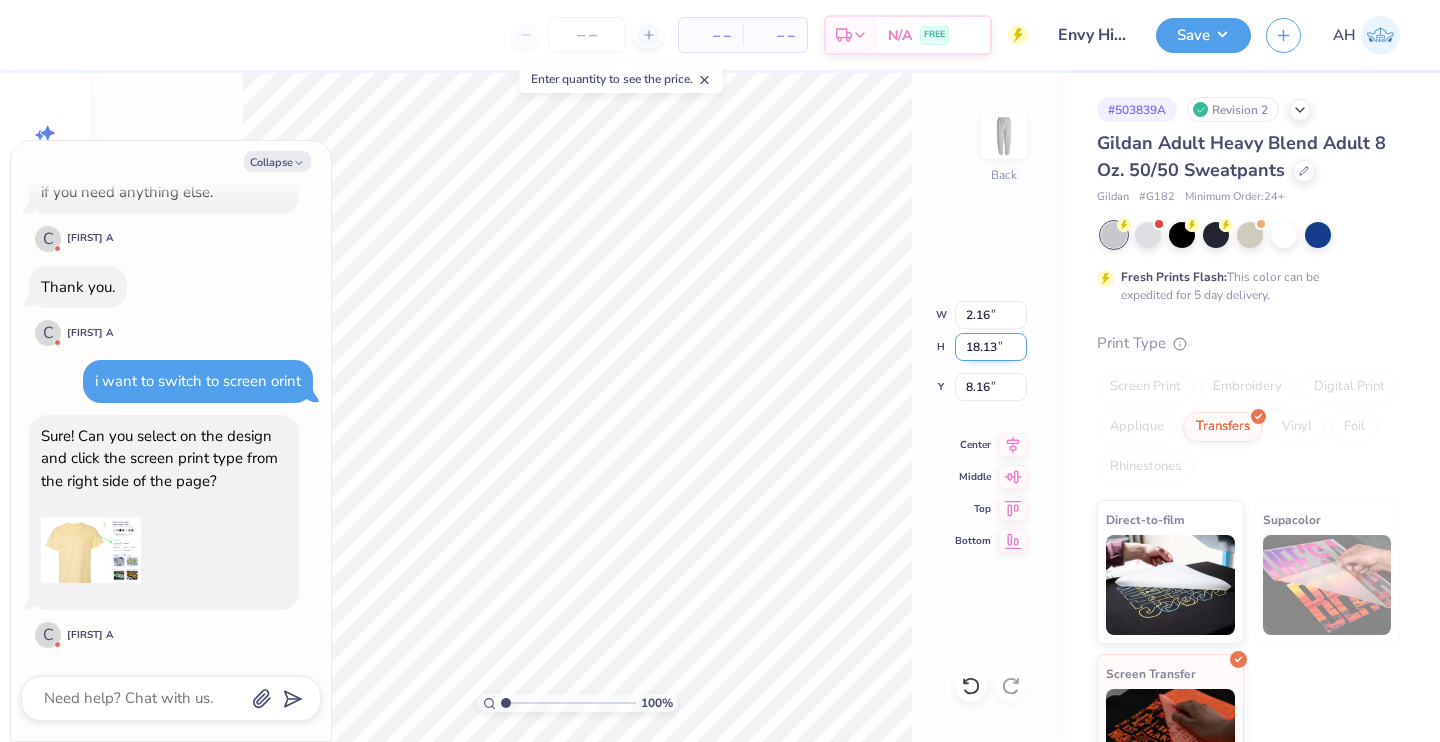 click on "18.13" at bounding box center [991, 347] 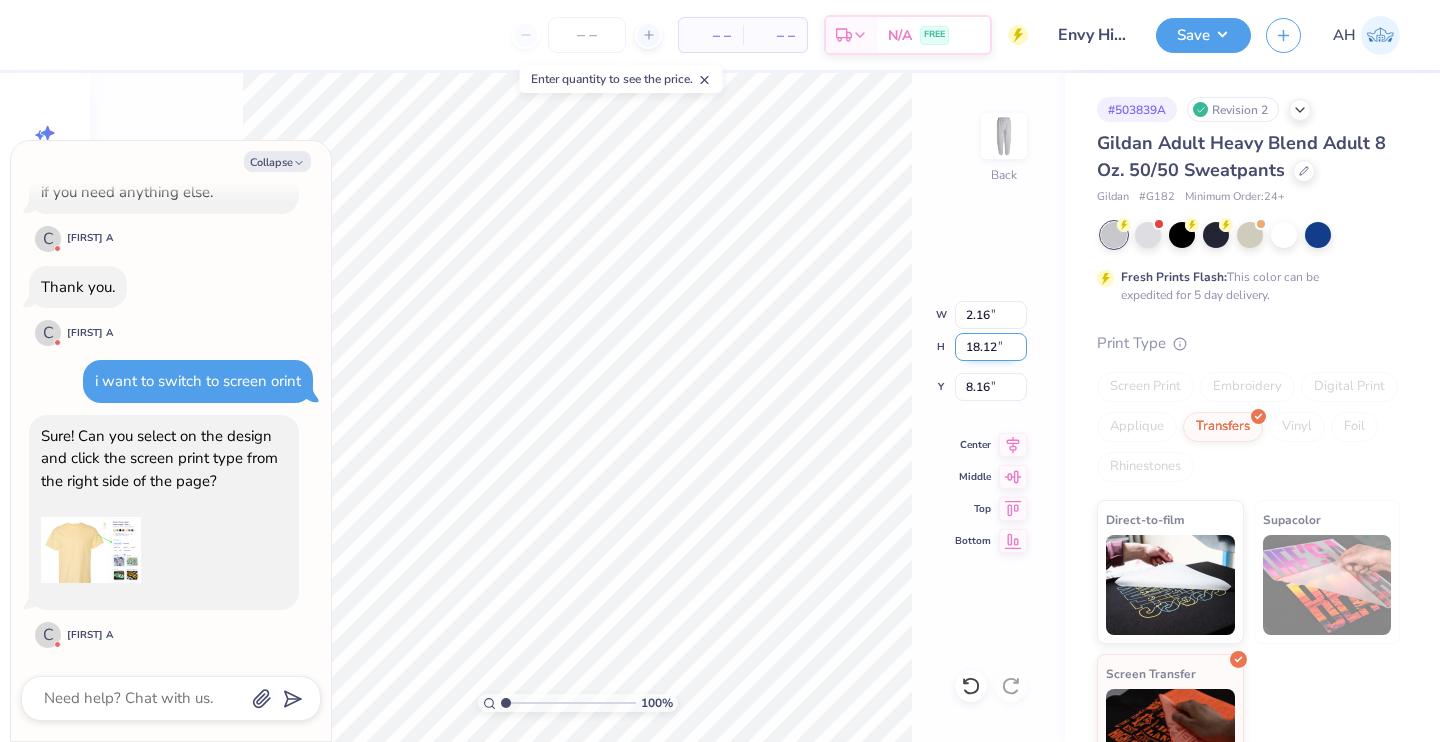 click on "18.12" at bounding box center (991, 347) 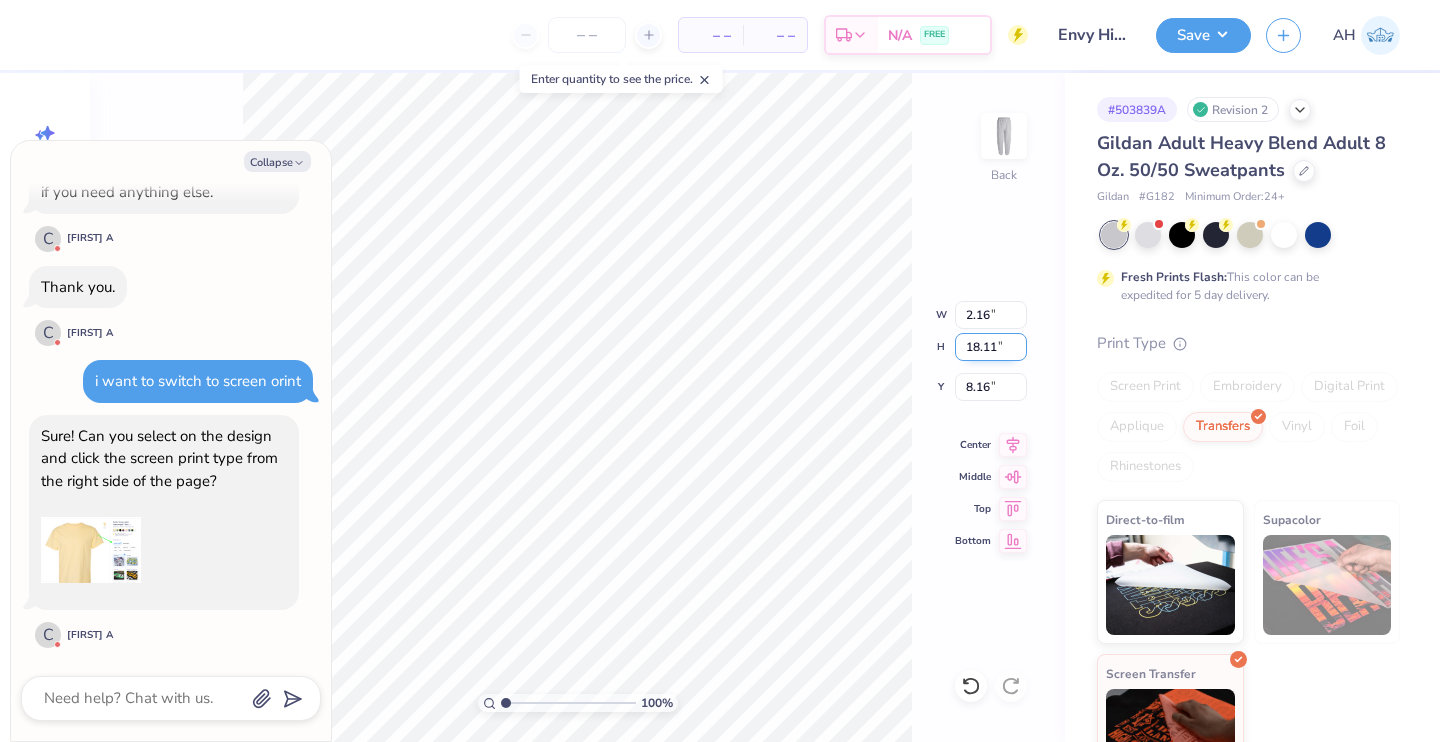 click on "18.11" at bounding box center (991, 347) 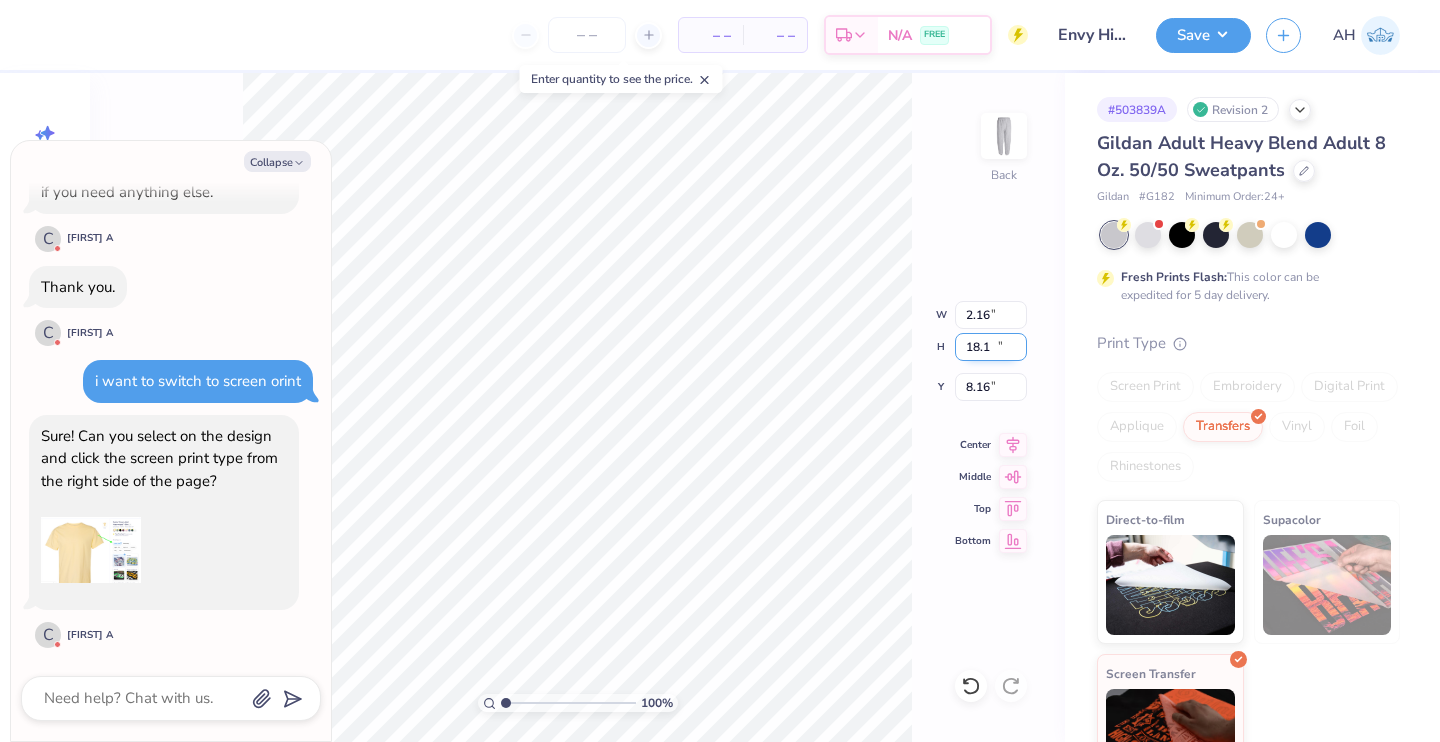 click on "18.1" at bounding box center (991, 347) 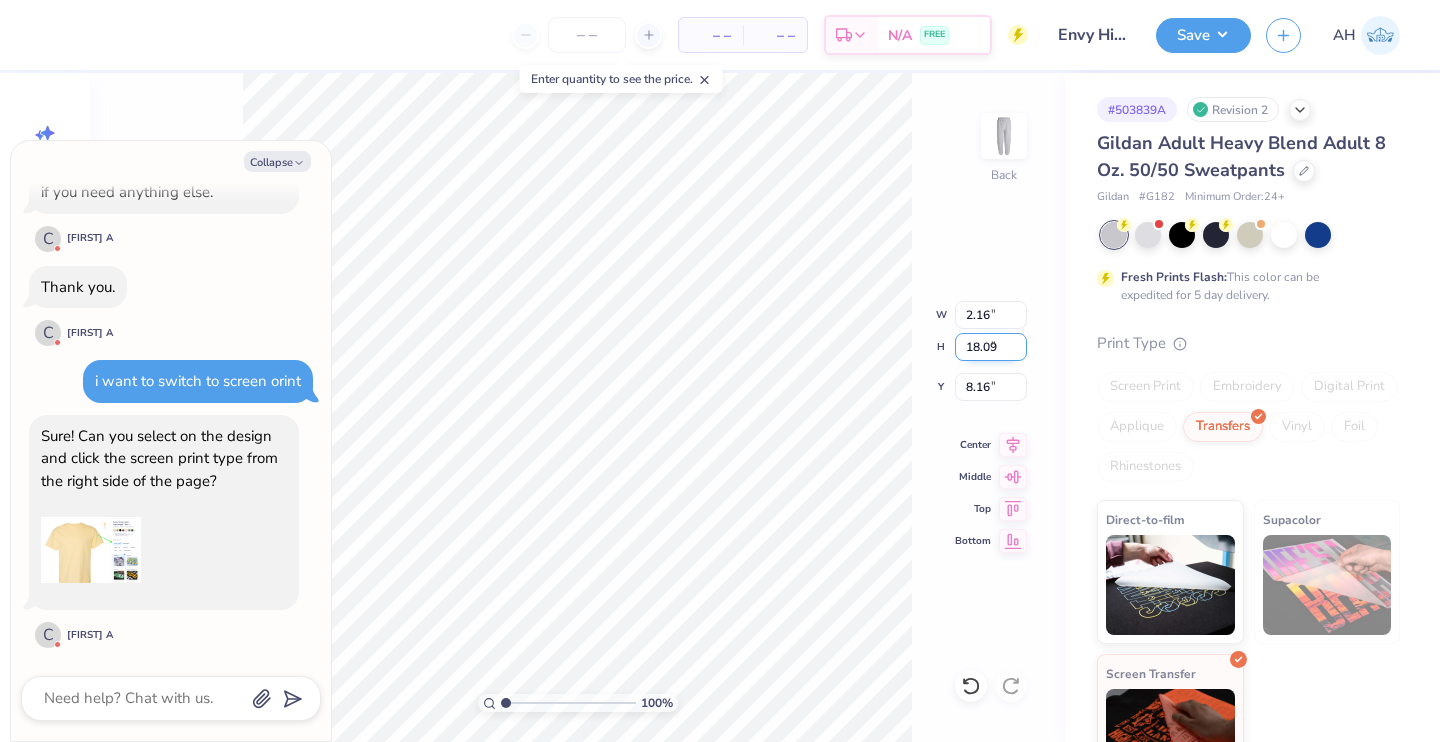 click on "18.09" at bounding box center [991, 347] 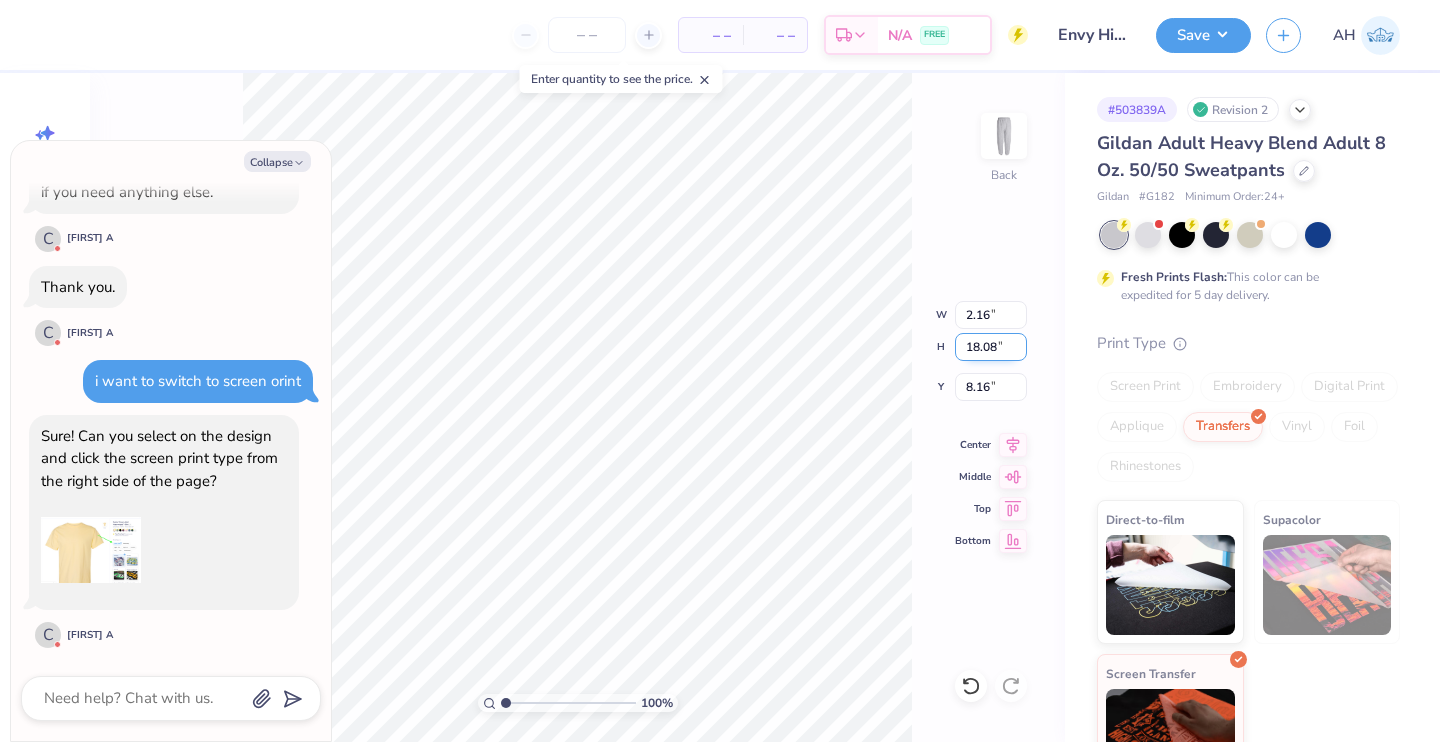 click on "18.08" at bounding box center (991, 347) 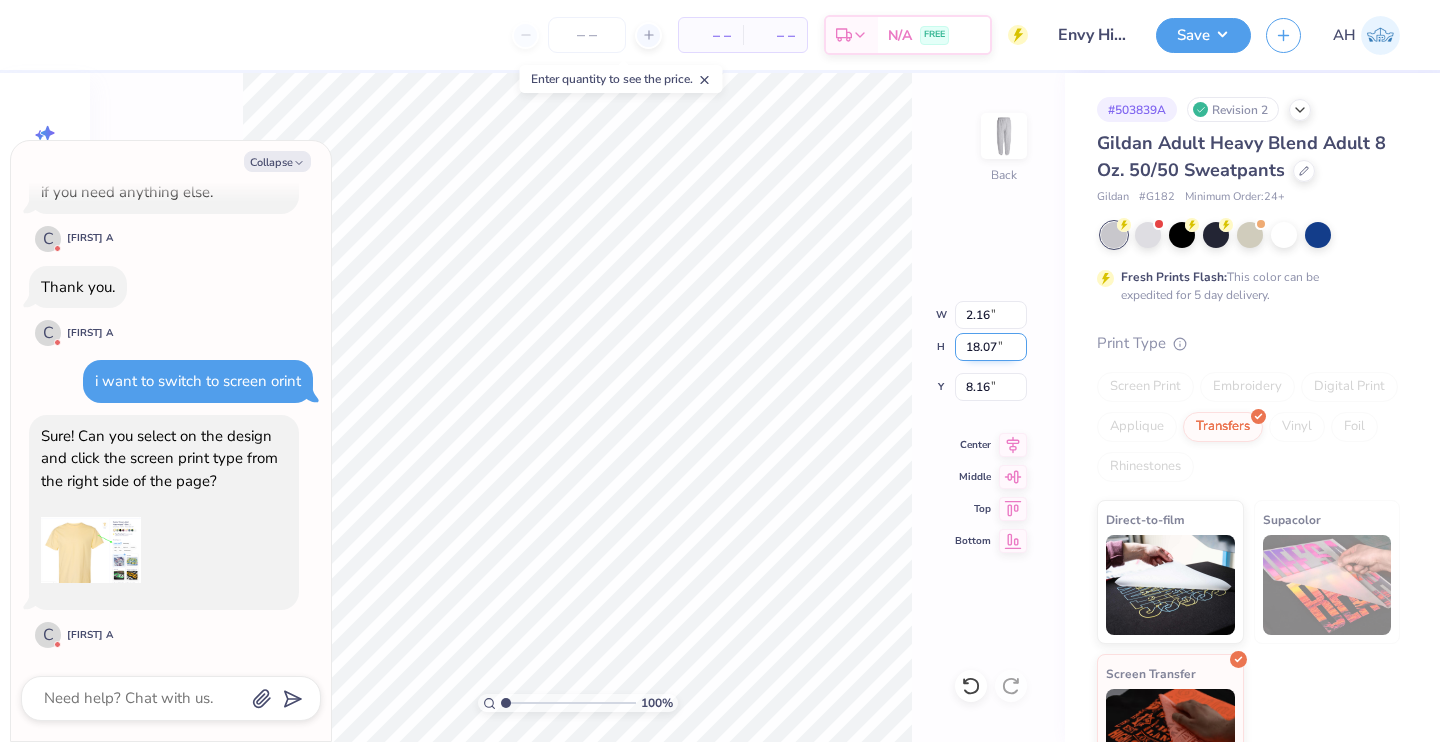 click on "18.07" at bounding box center (991, 347) 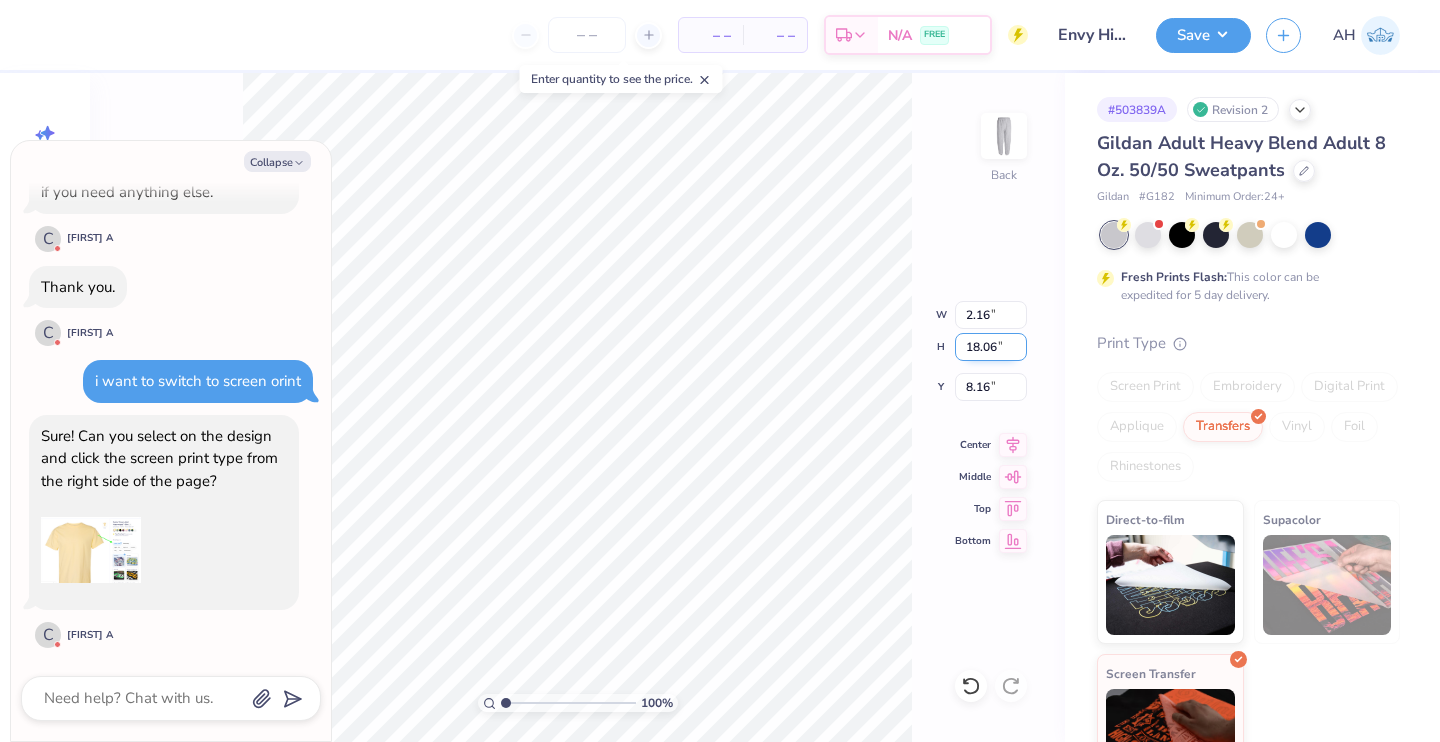 click on "18.06" at bounding box center [991, 347] 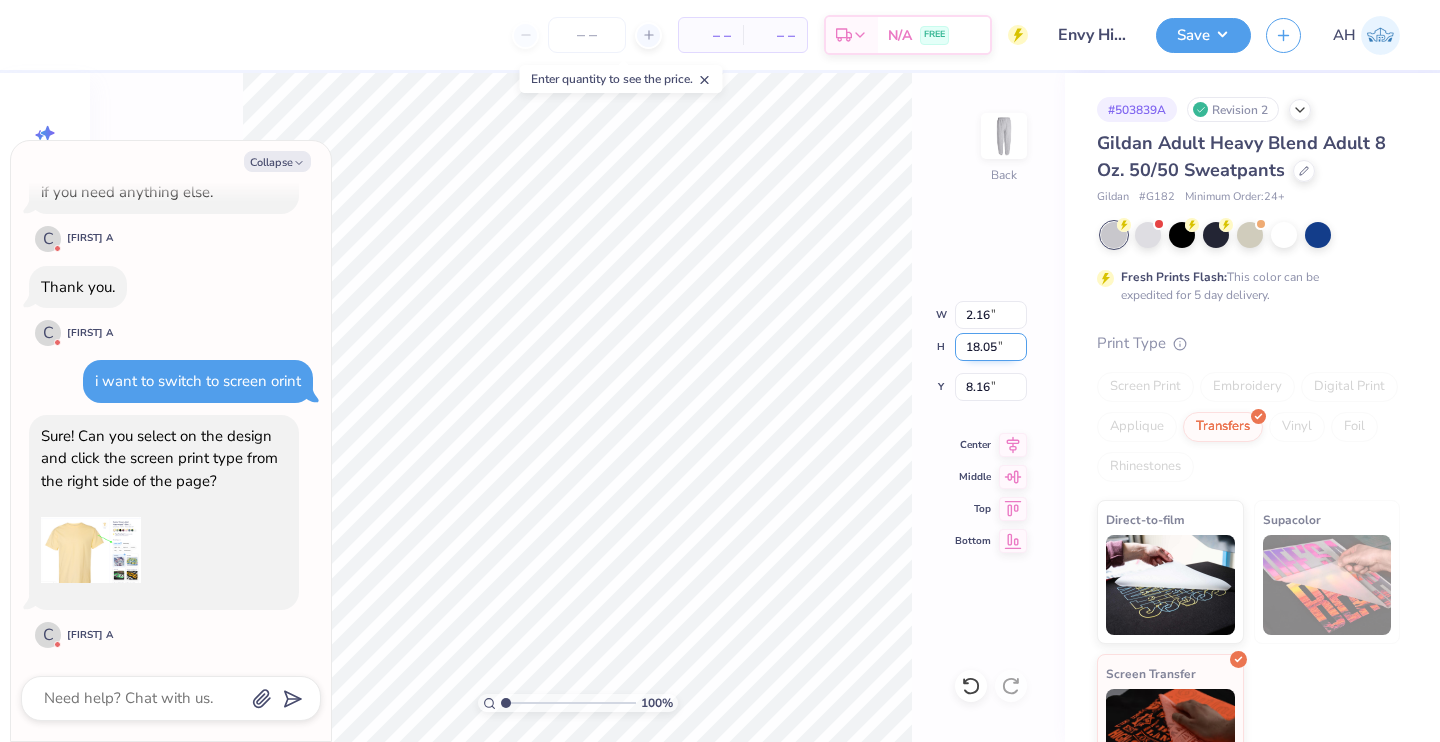 click on "18.05" at bounding box center [991, 347] 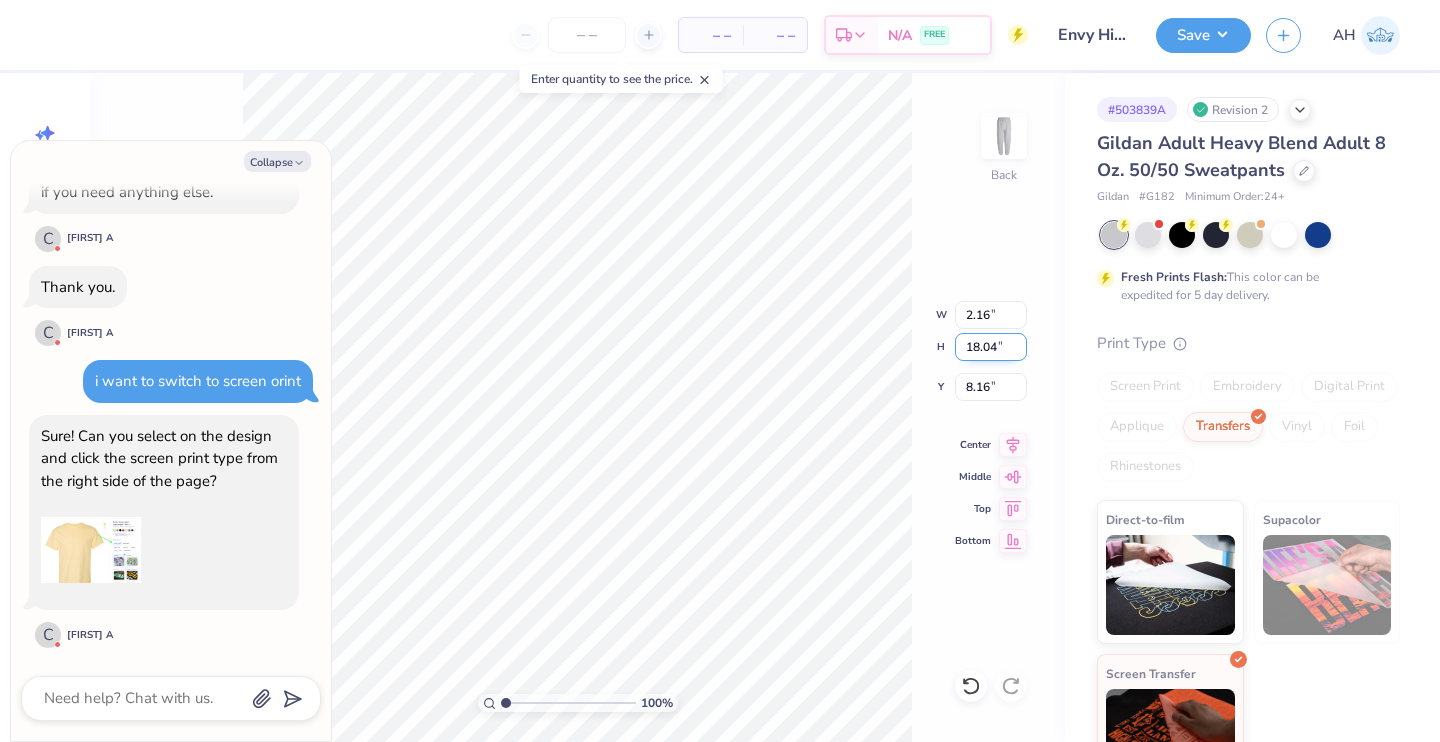 click on "18.04" at bounding box center [991, 347] 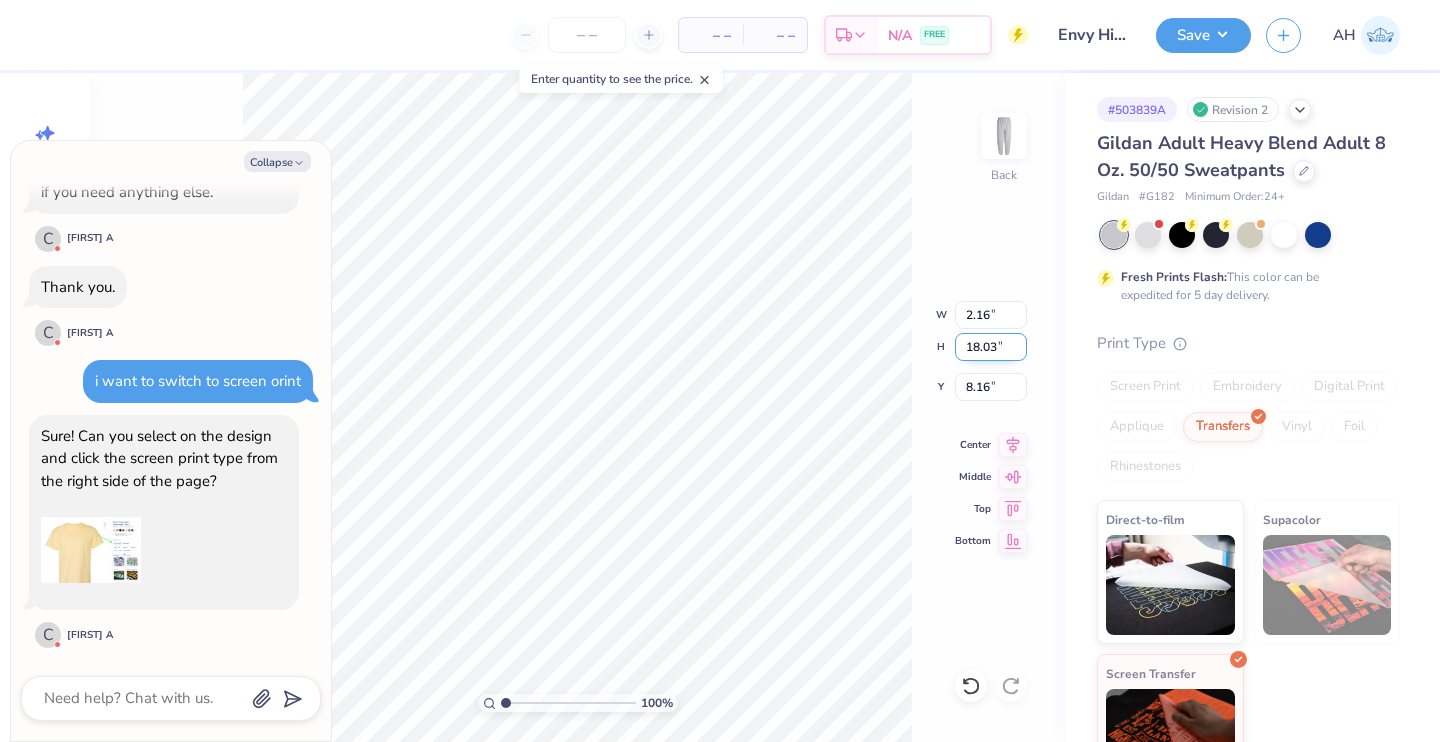 click on "18.03" at bounding box center [991, 347] 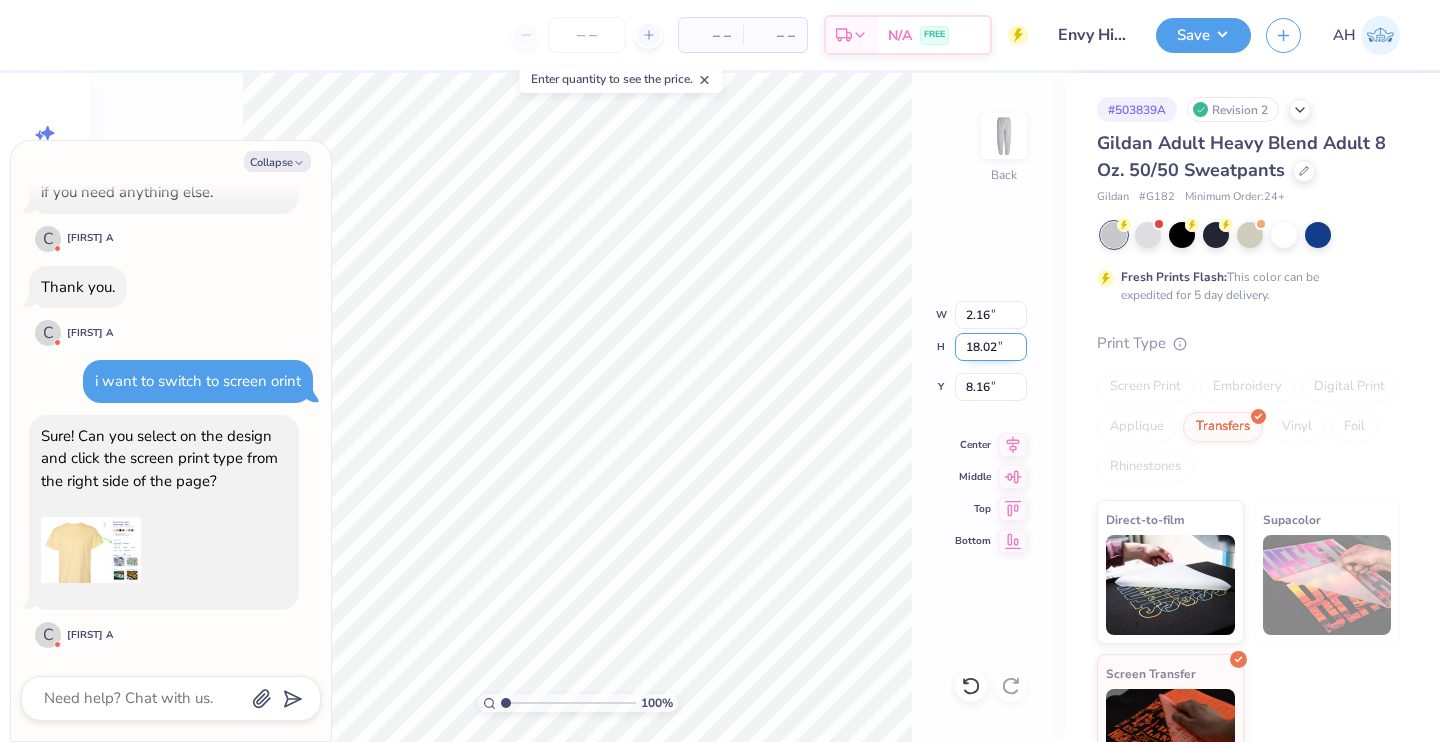 click on "18.02" at bounding box center [991, 347] 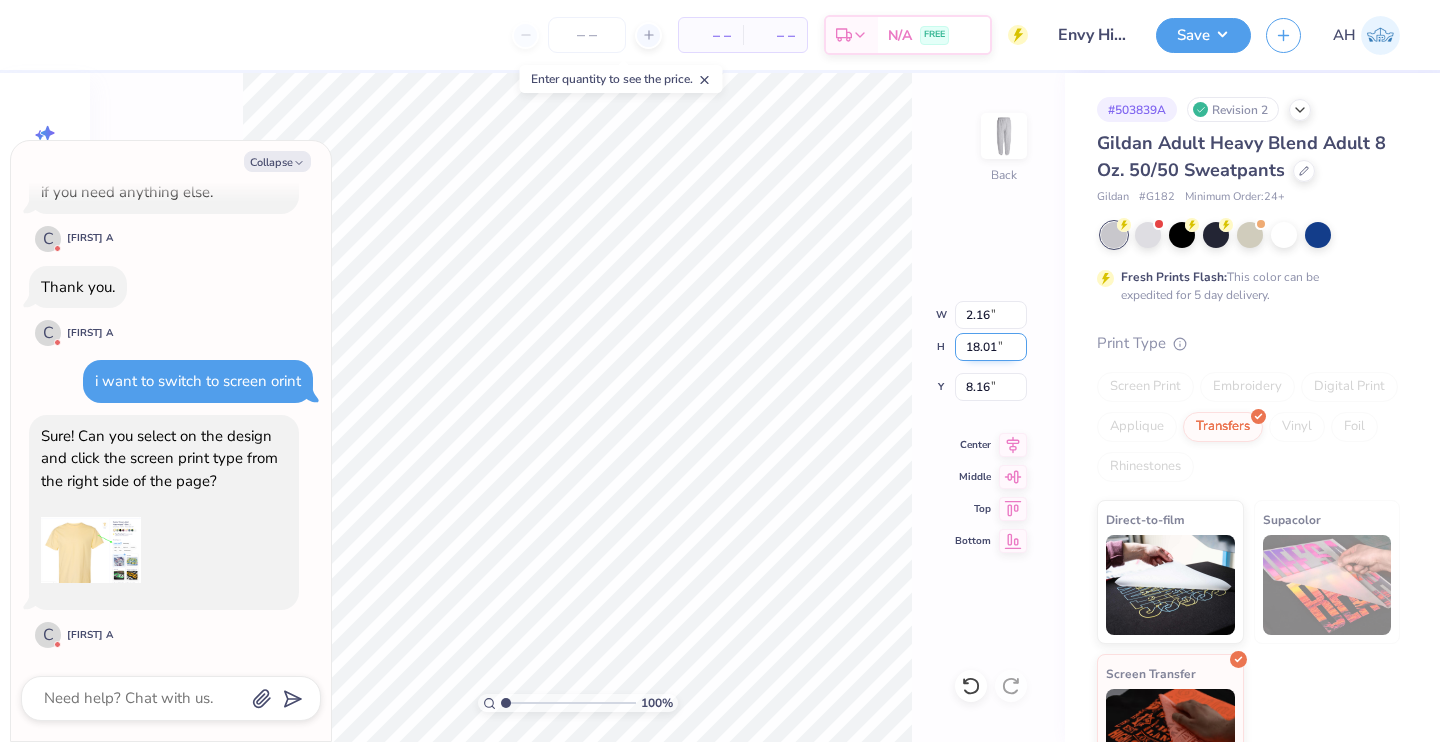 click on "18.01" at bounding box center (991, 347) 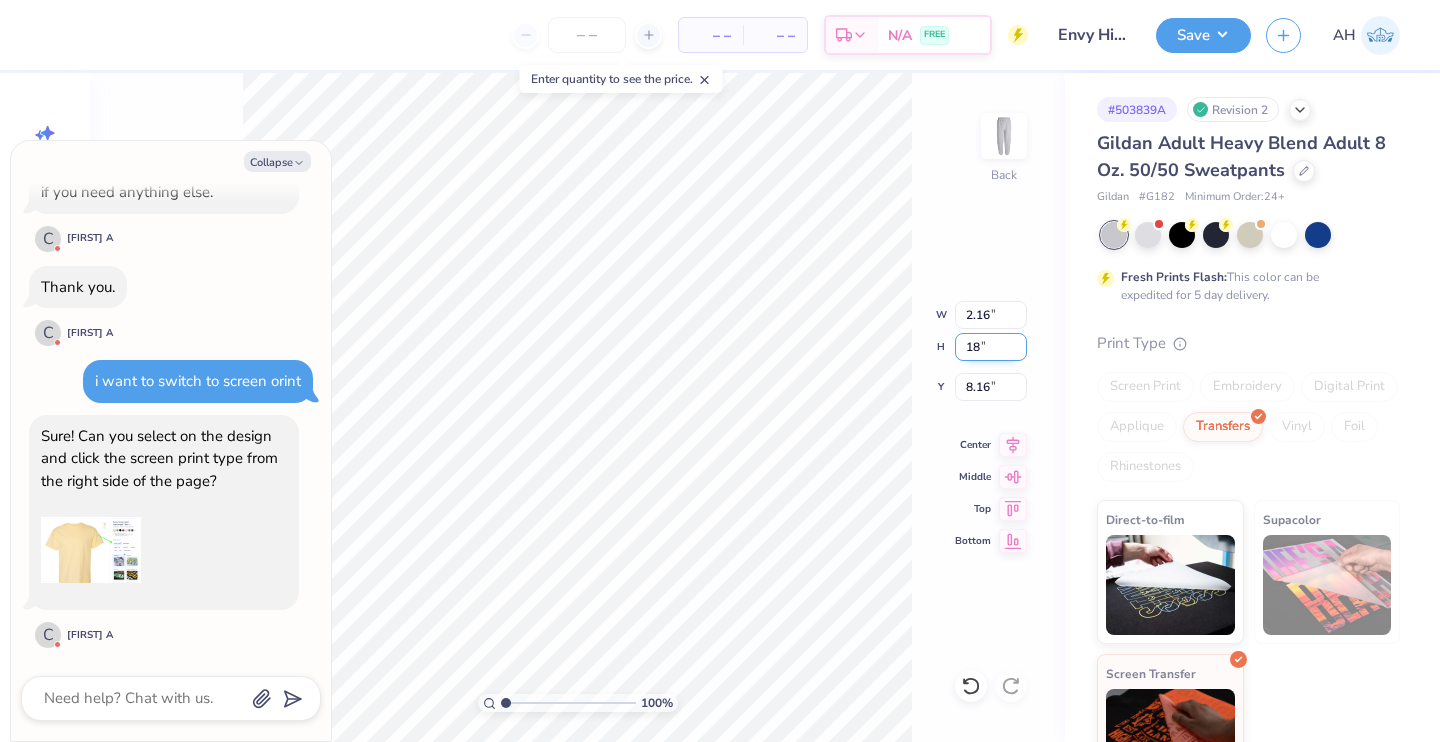 type on "18" 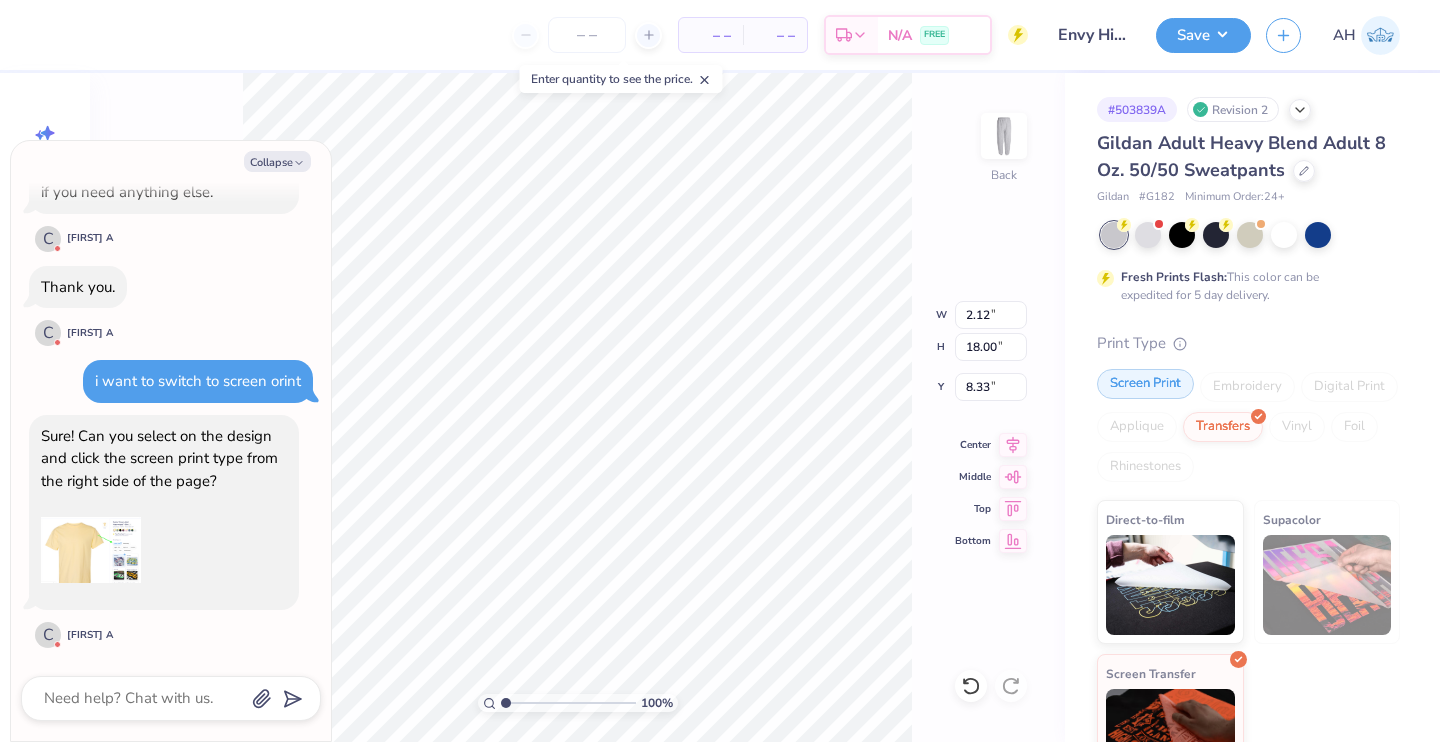click on "Screen Print" at bounding box center (1145, 384) 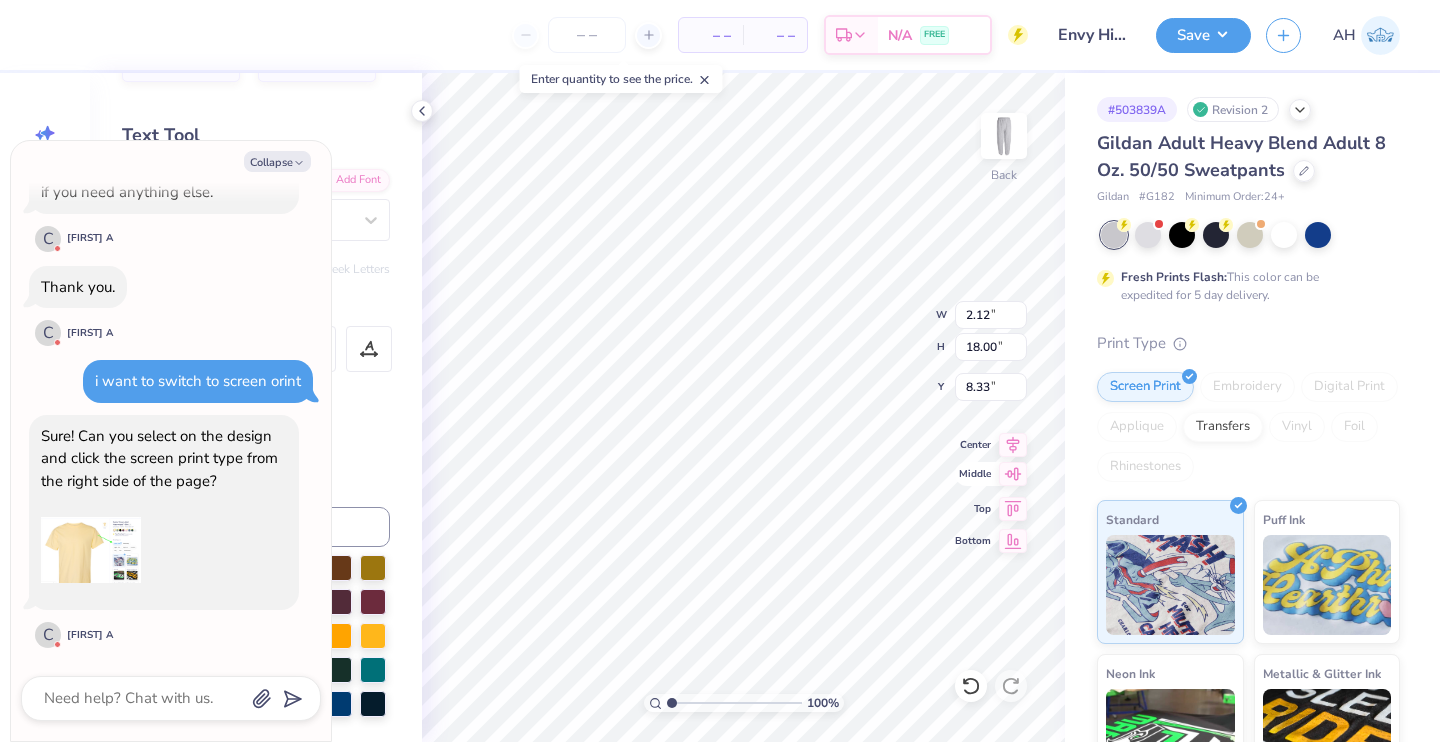 type on "x" 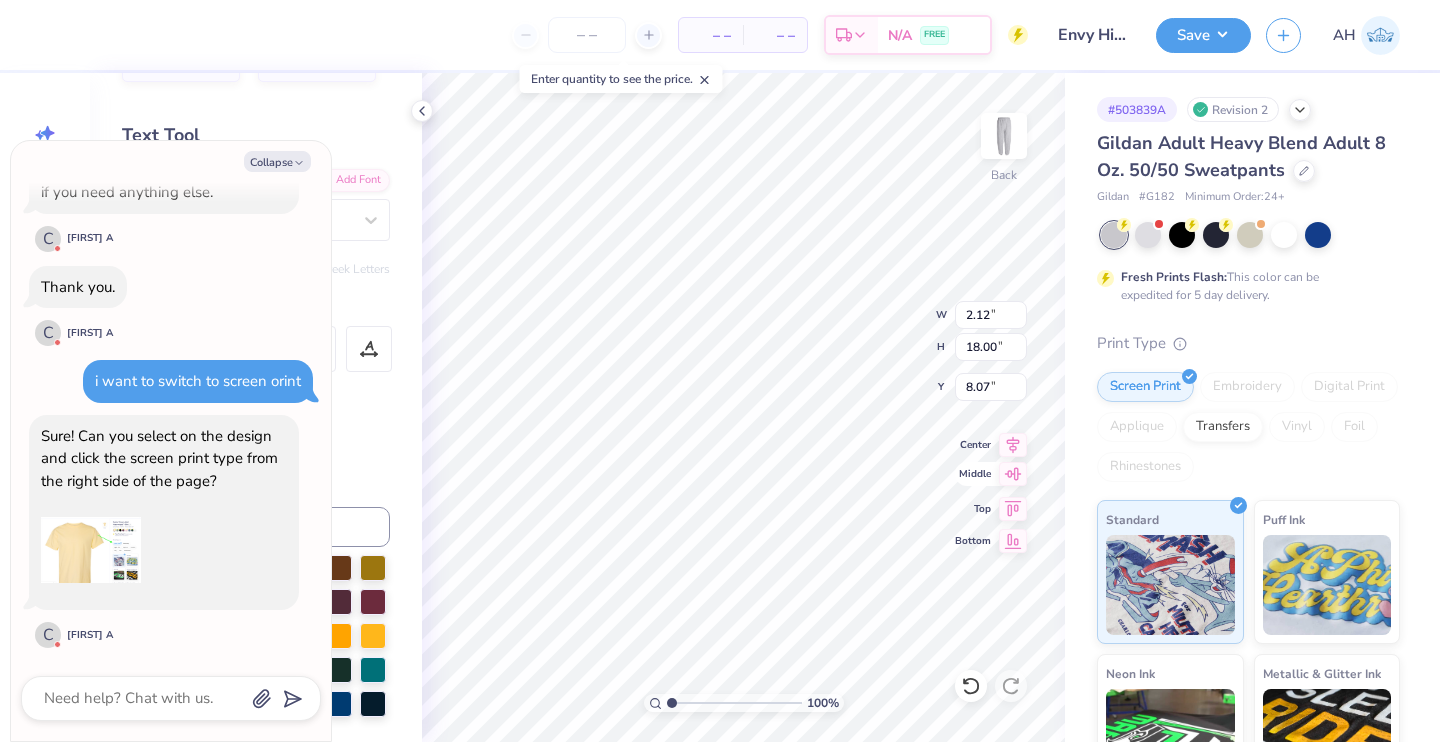 click 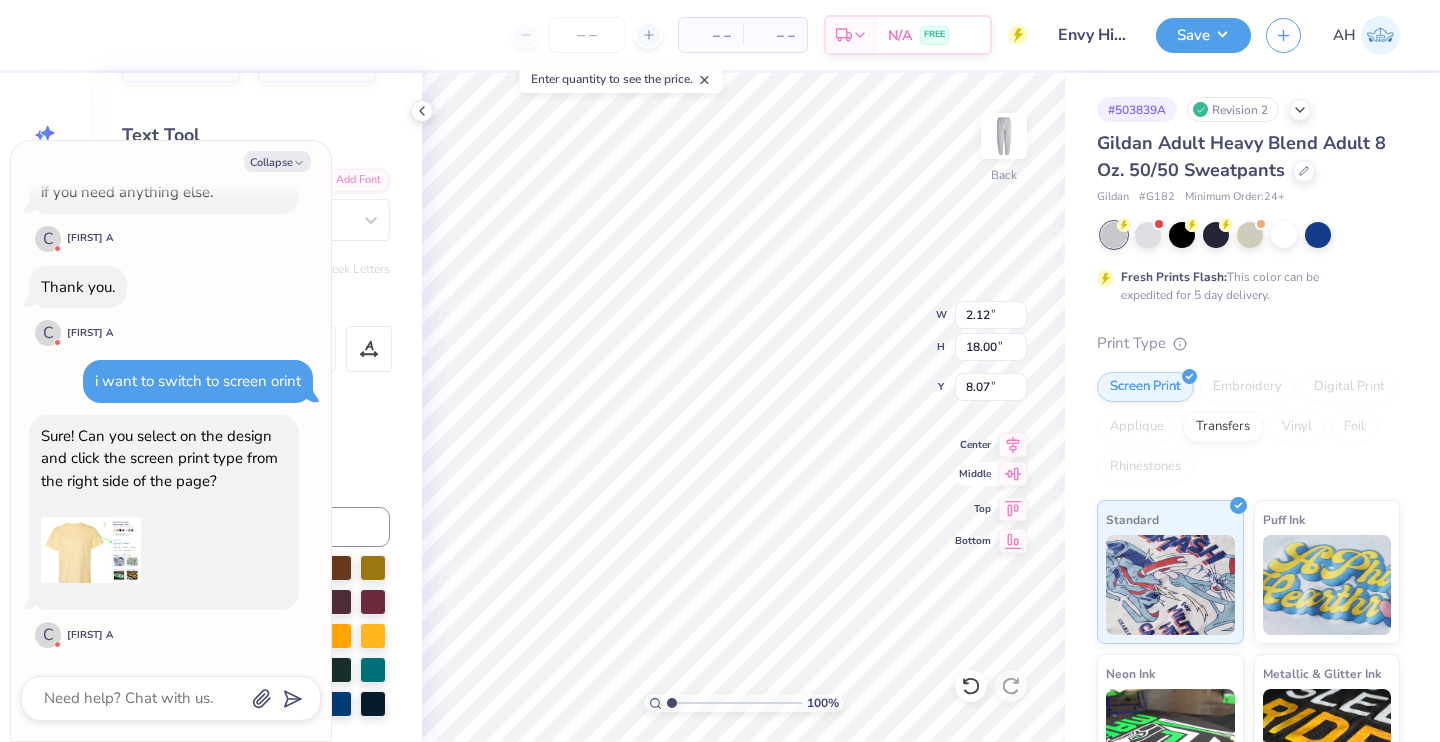 type on "x" 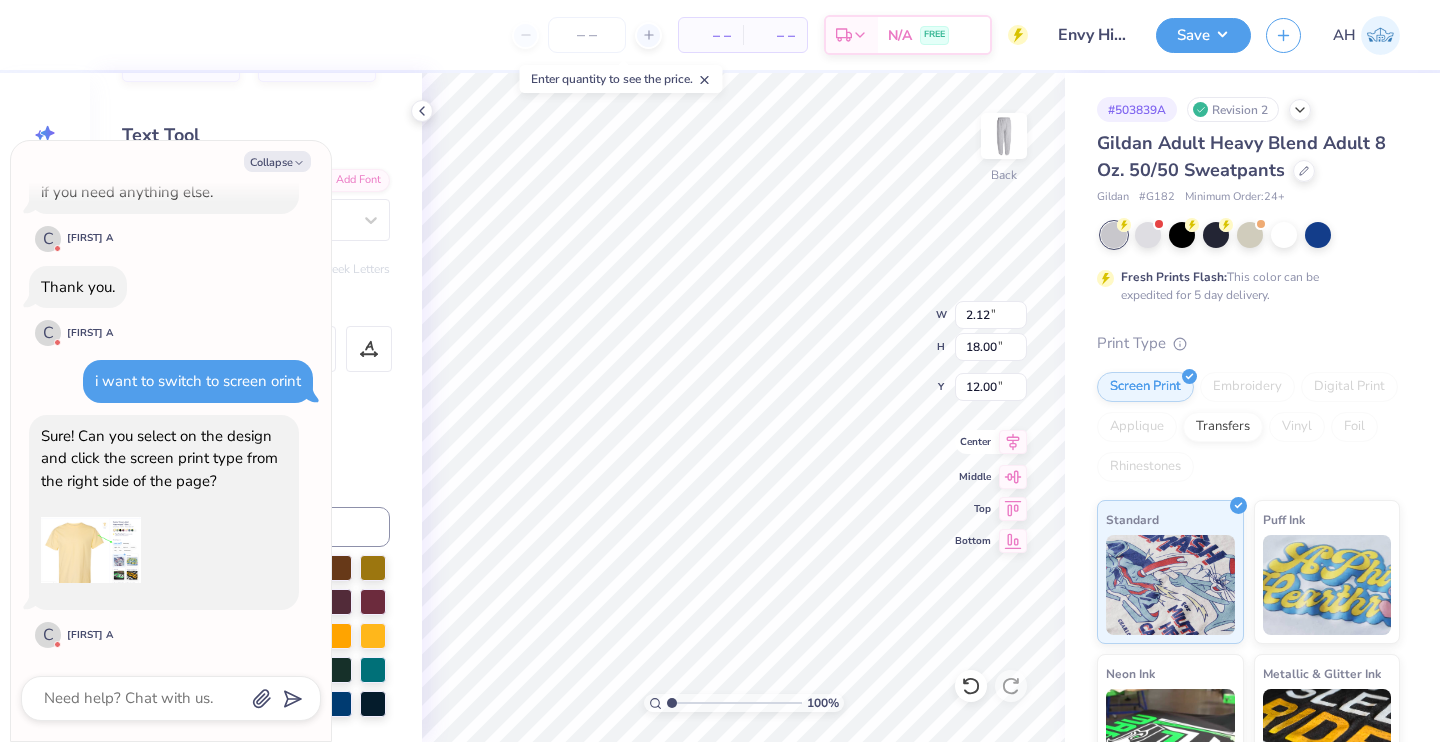 click 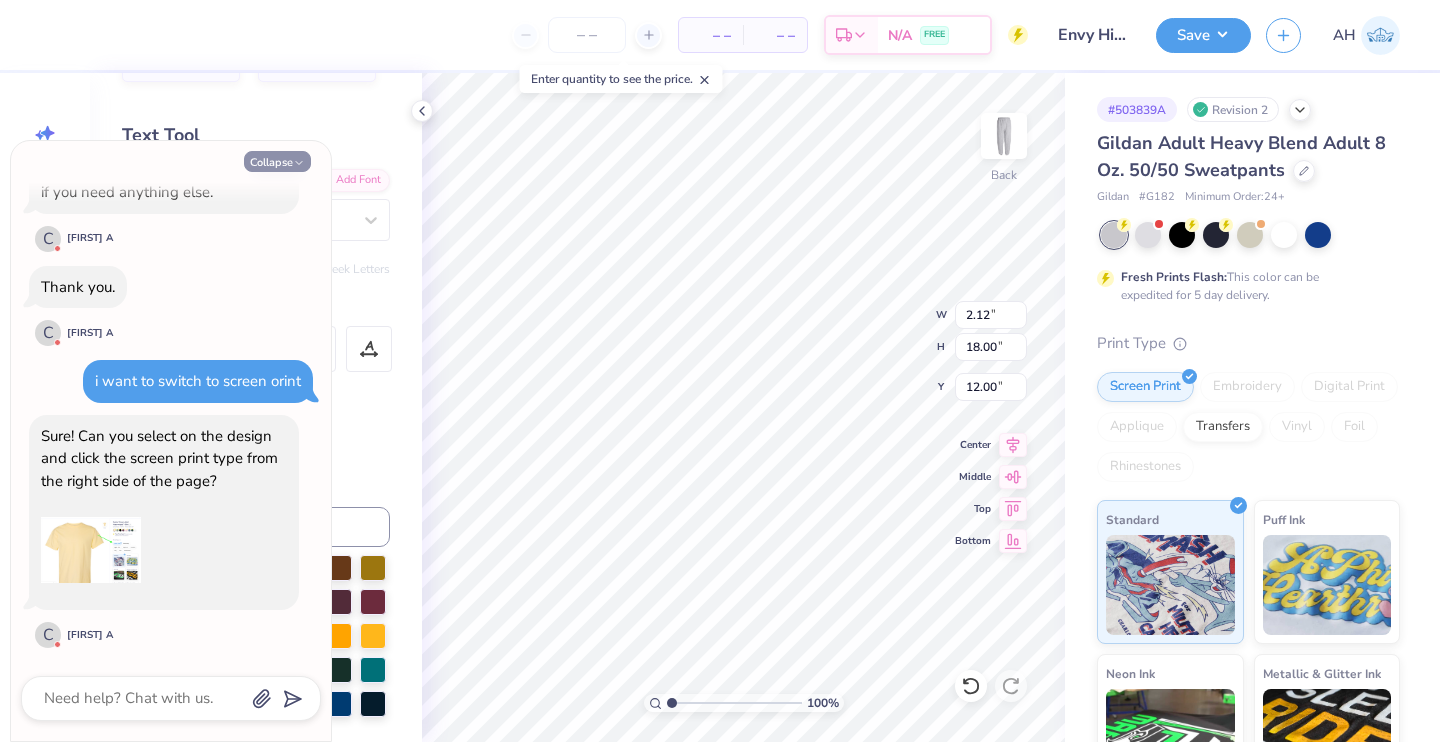 click 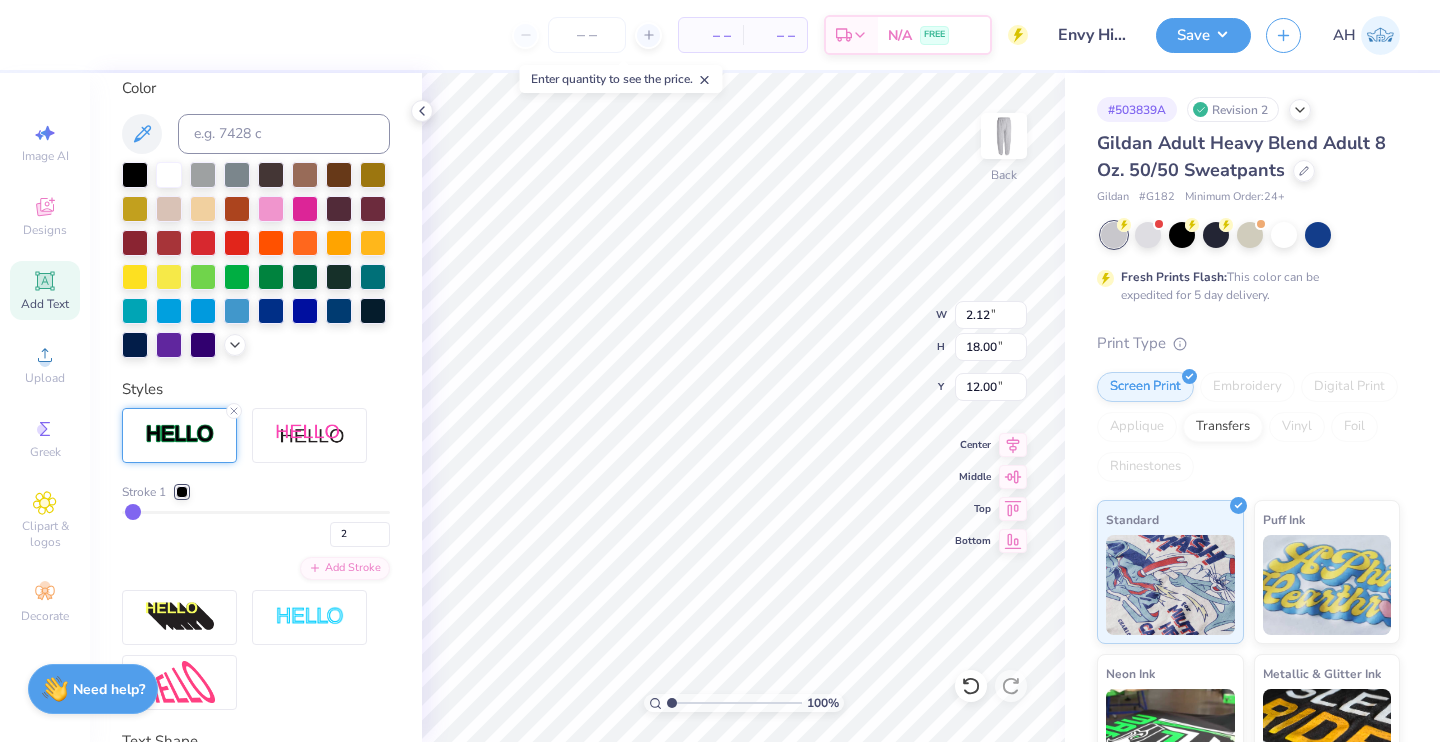 scroll, scrollTop: 468, scrollLeft: 0, axis: vertical 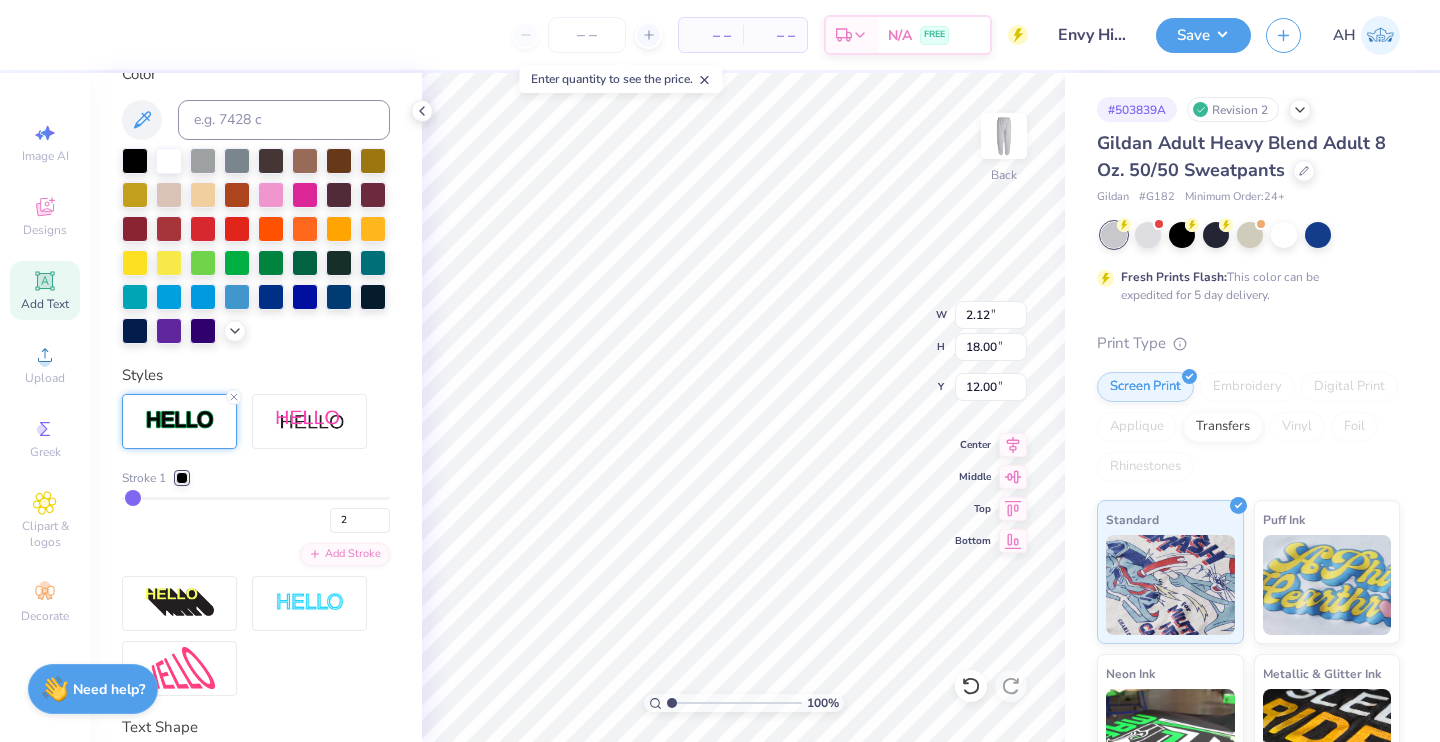 type on "3" 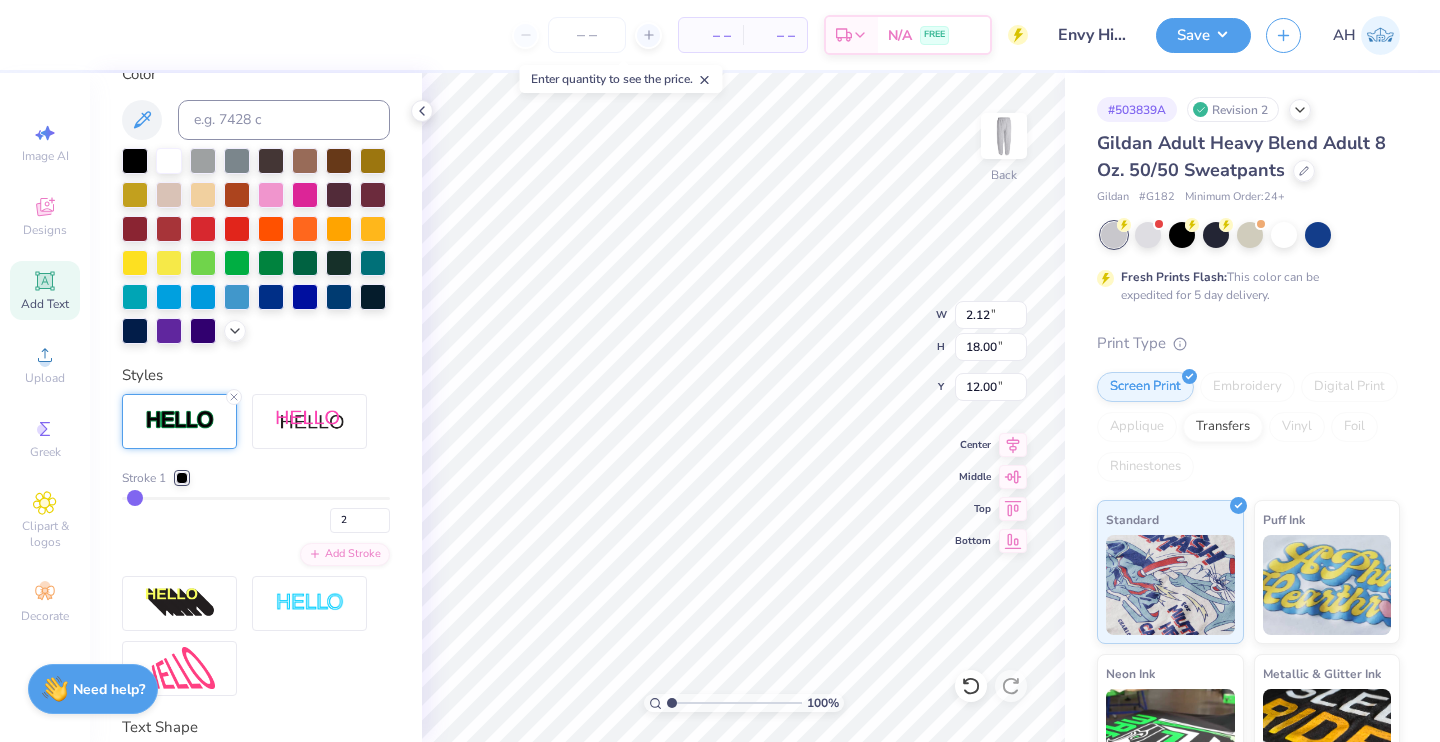 type on "3" 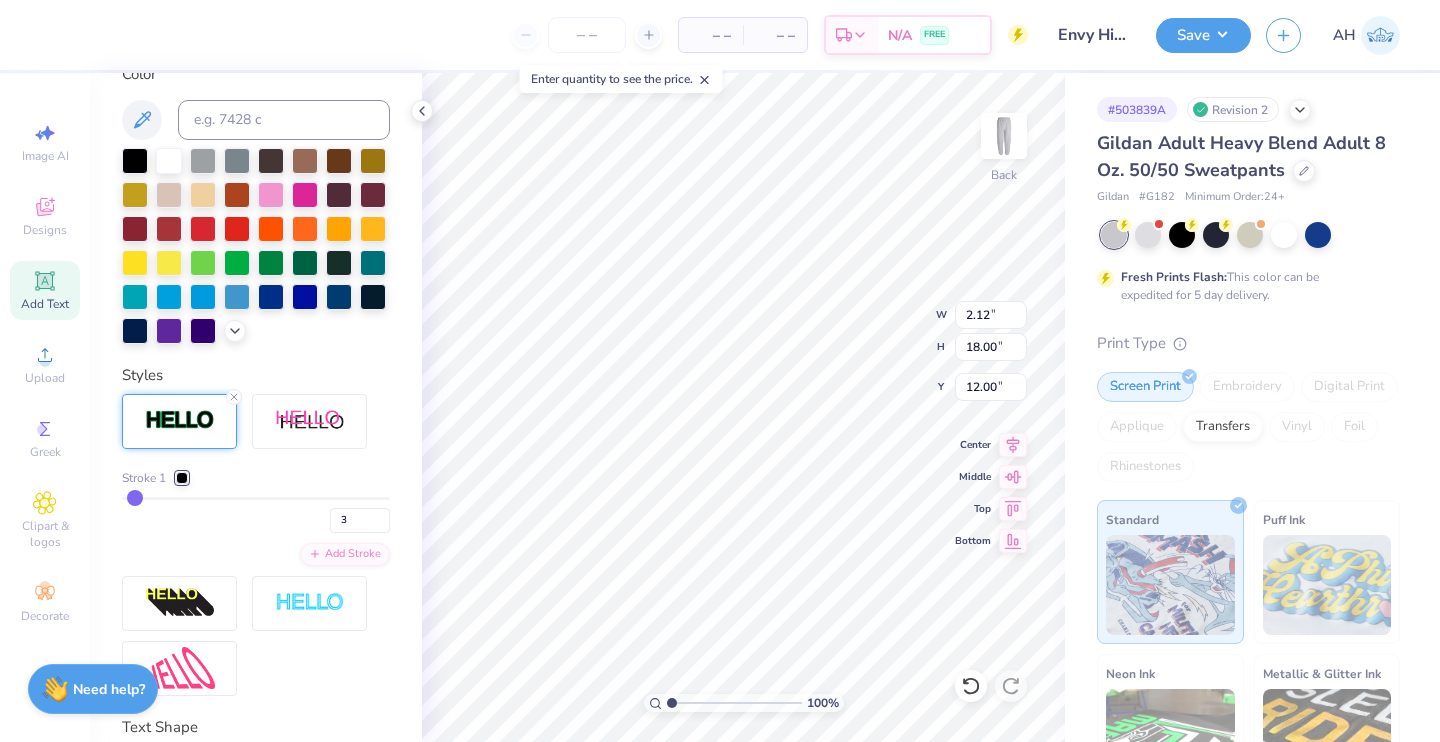 type on "2.16" 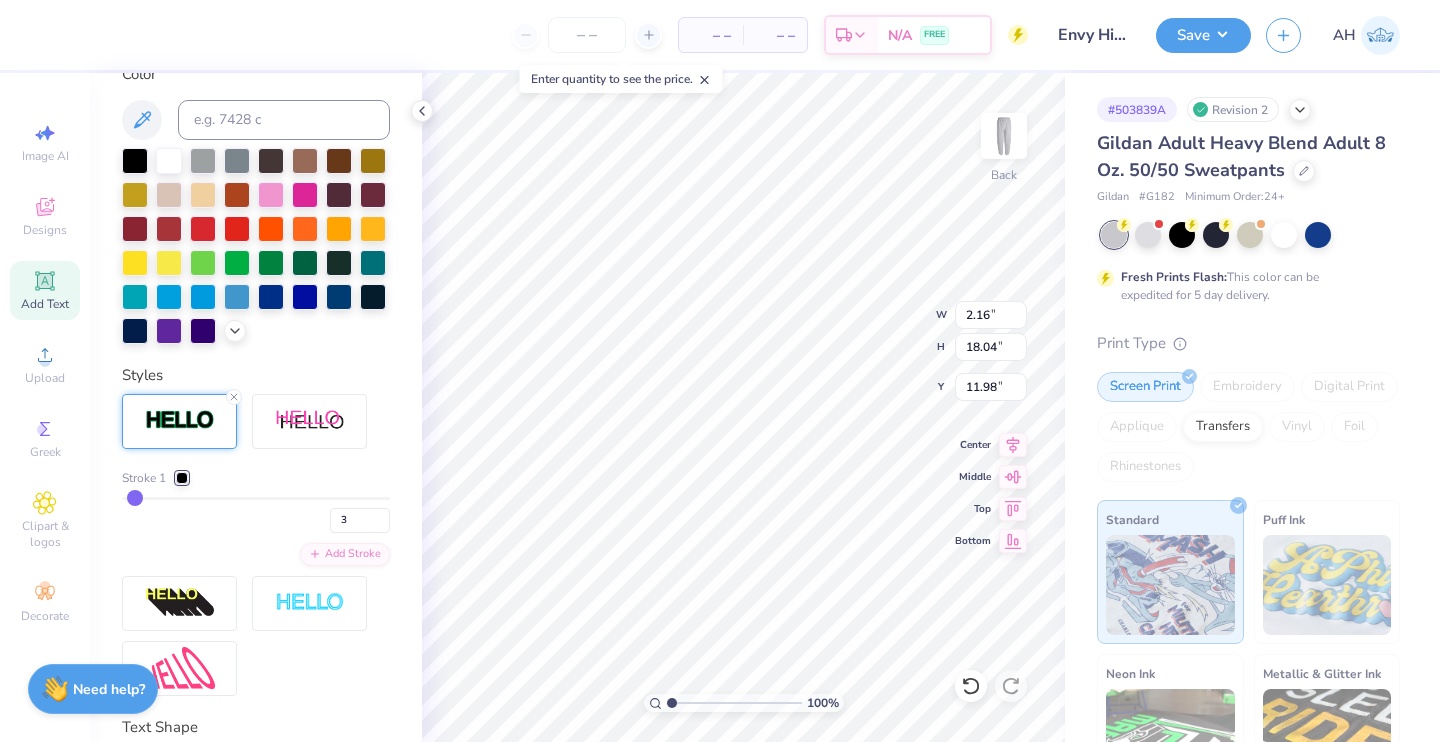 type on "4" 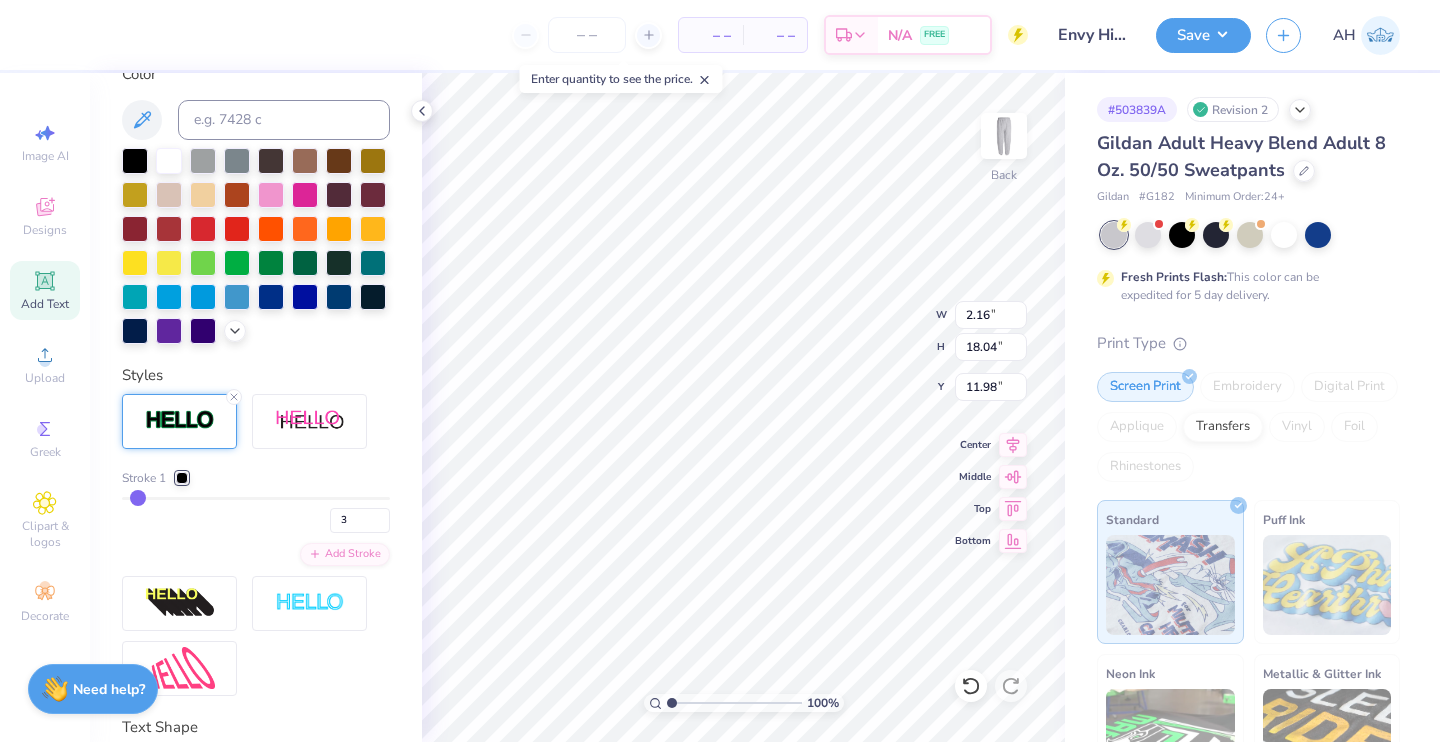 type on "4" 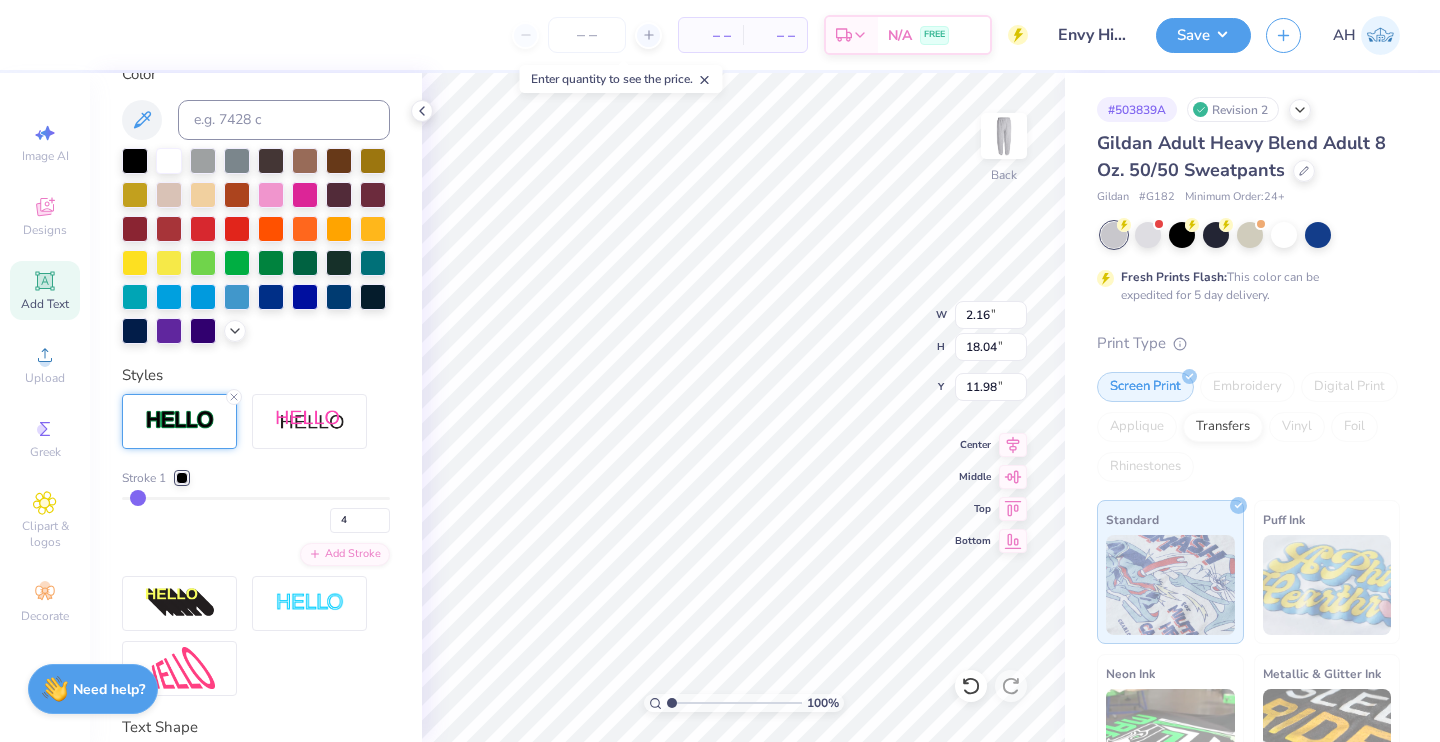 type 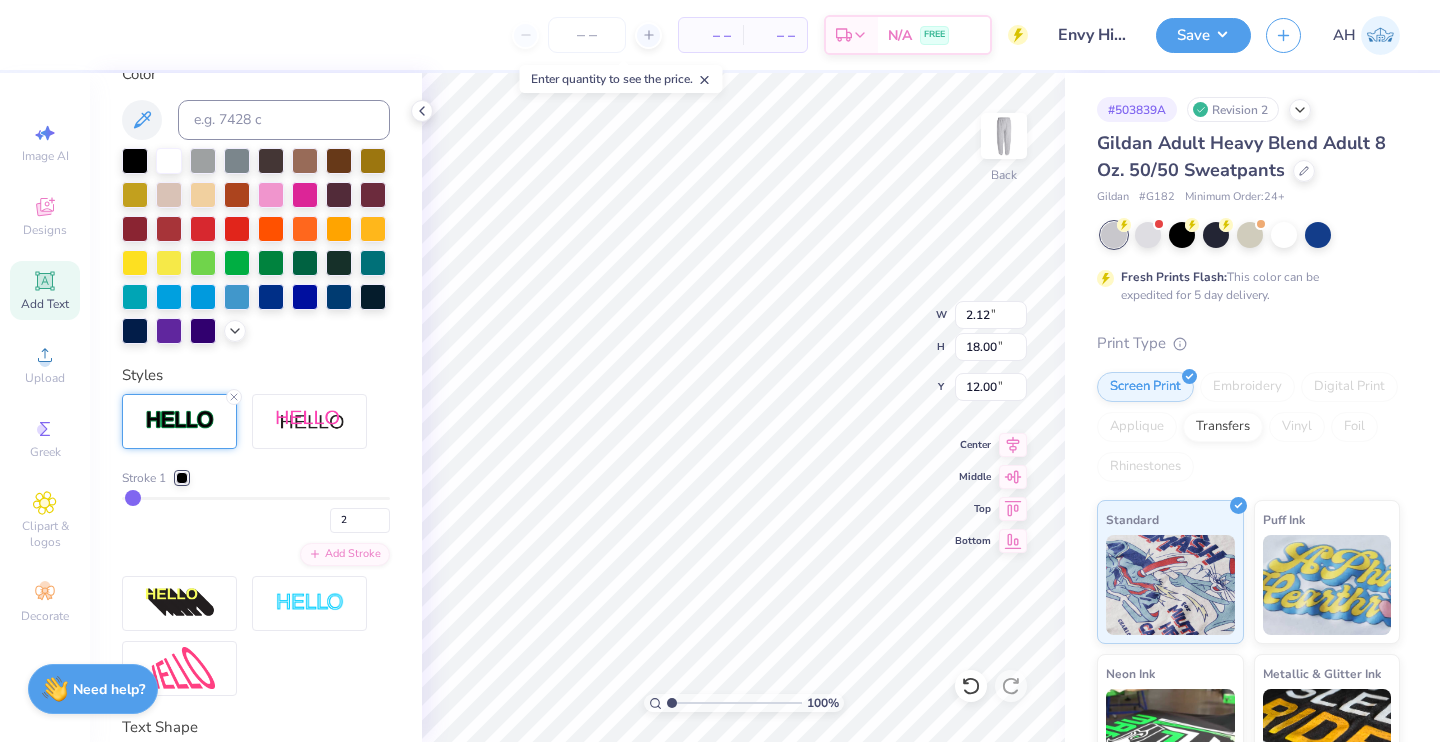 click on "2" at bounding box center (256, 515) 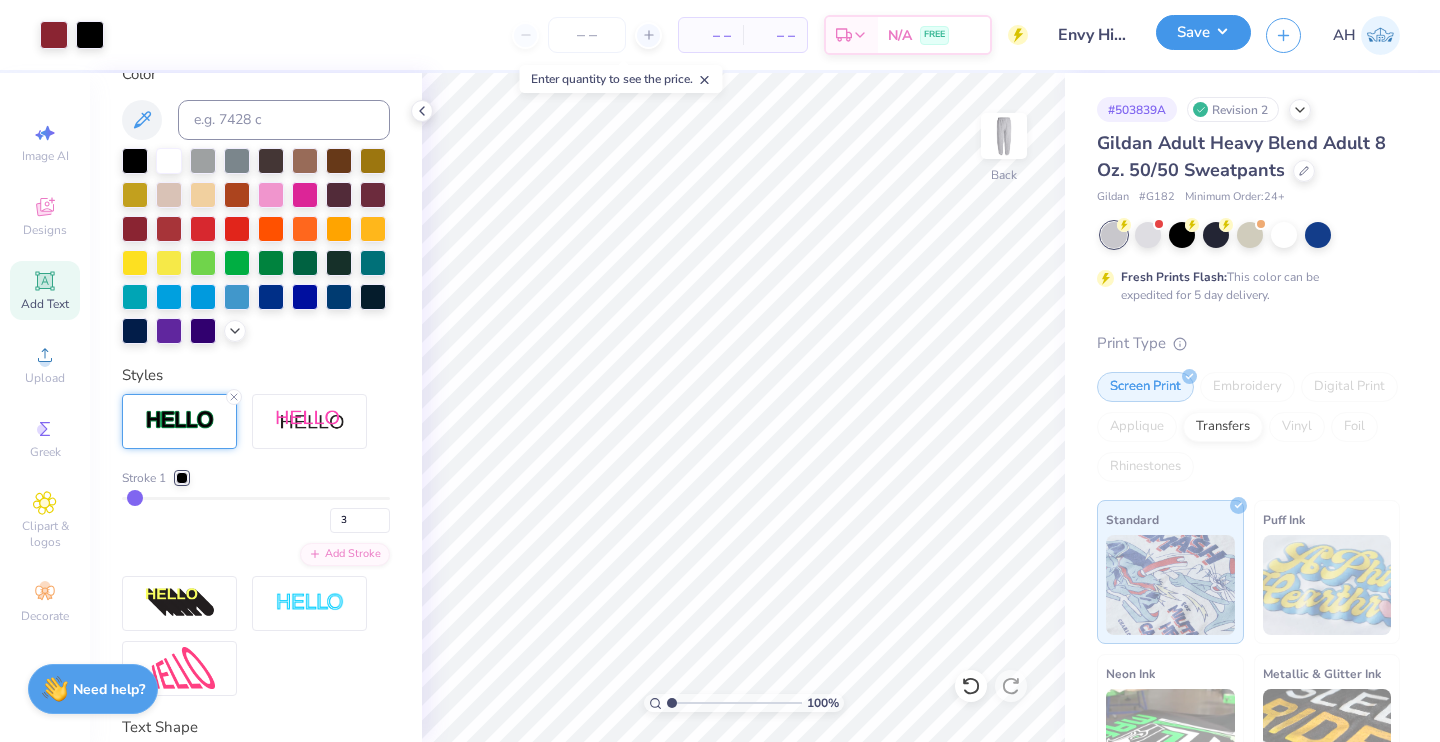 click on "Save" at bounding box center (1203, 32) 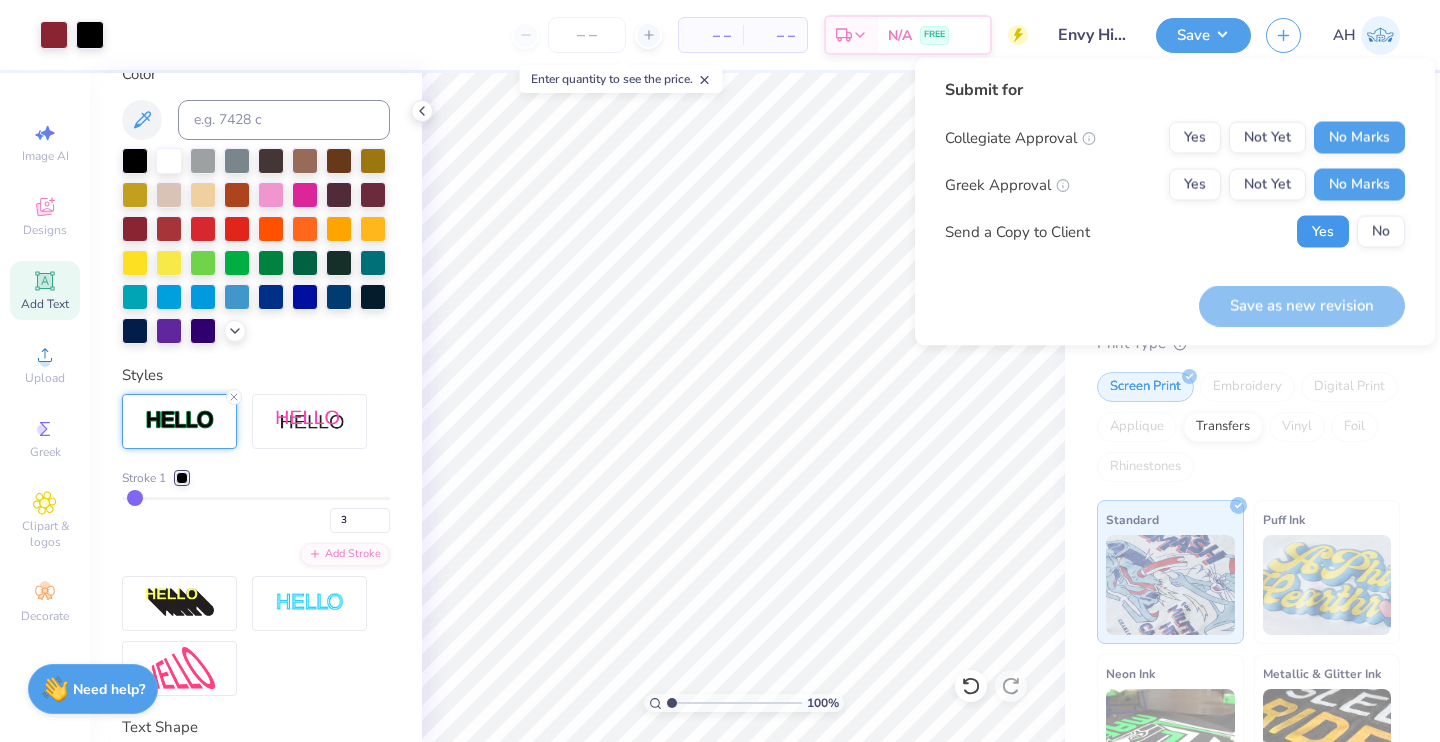 click on "Yes" at bounding box center (1323, 232) 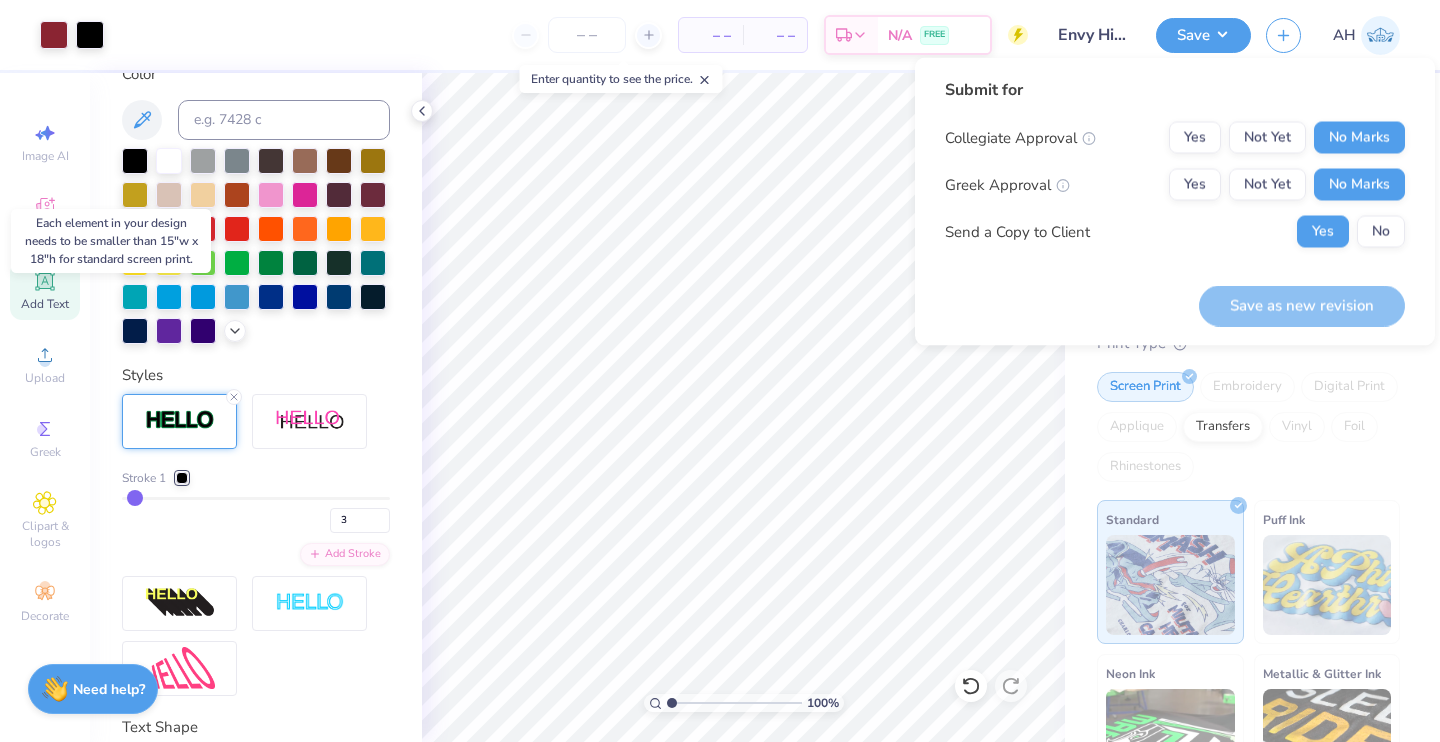 click on "Save as new revision" at bounding box center (1302, 305) 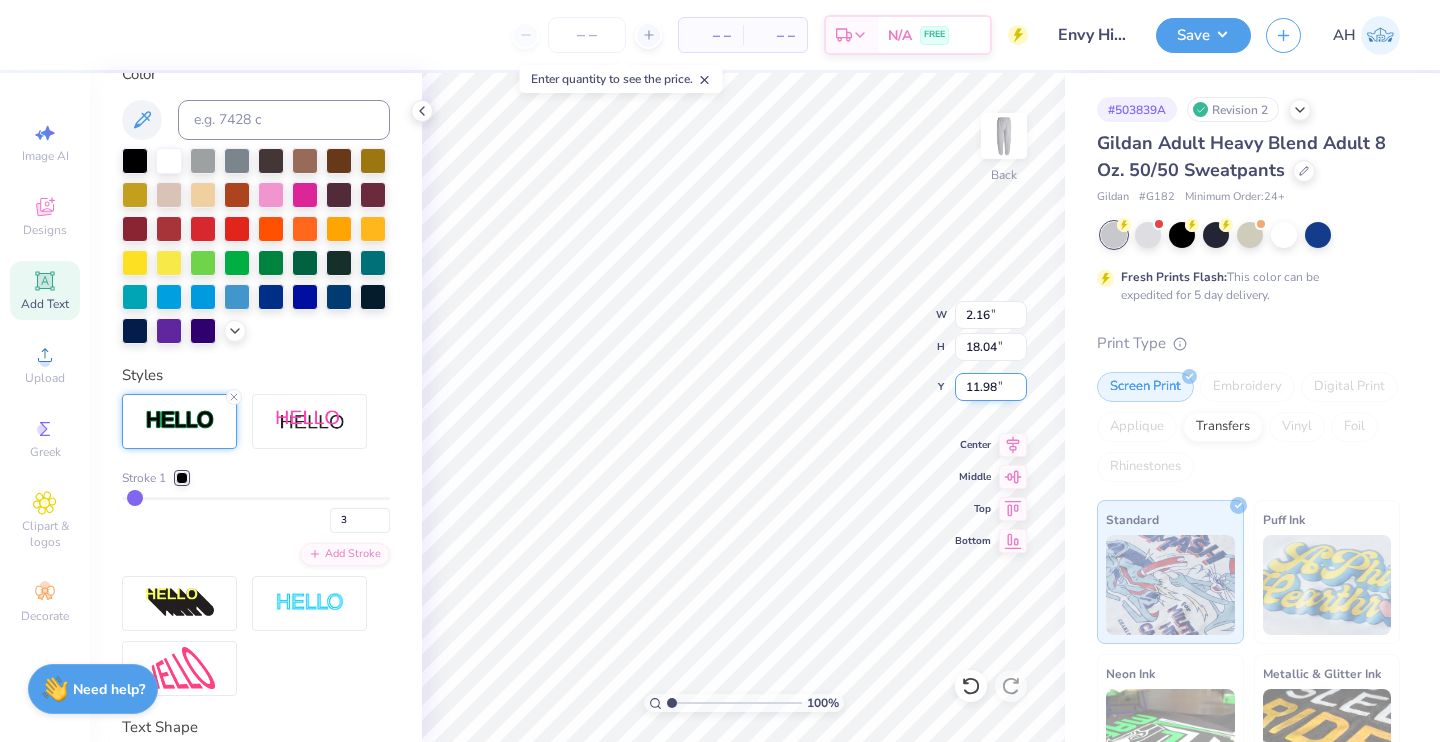 scroll, scrollTop: 16, scrollLeft: 2, axis: both 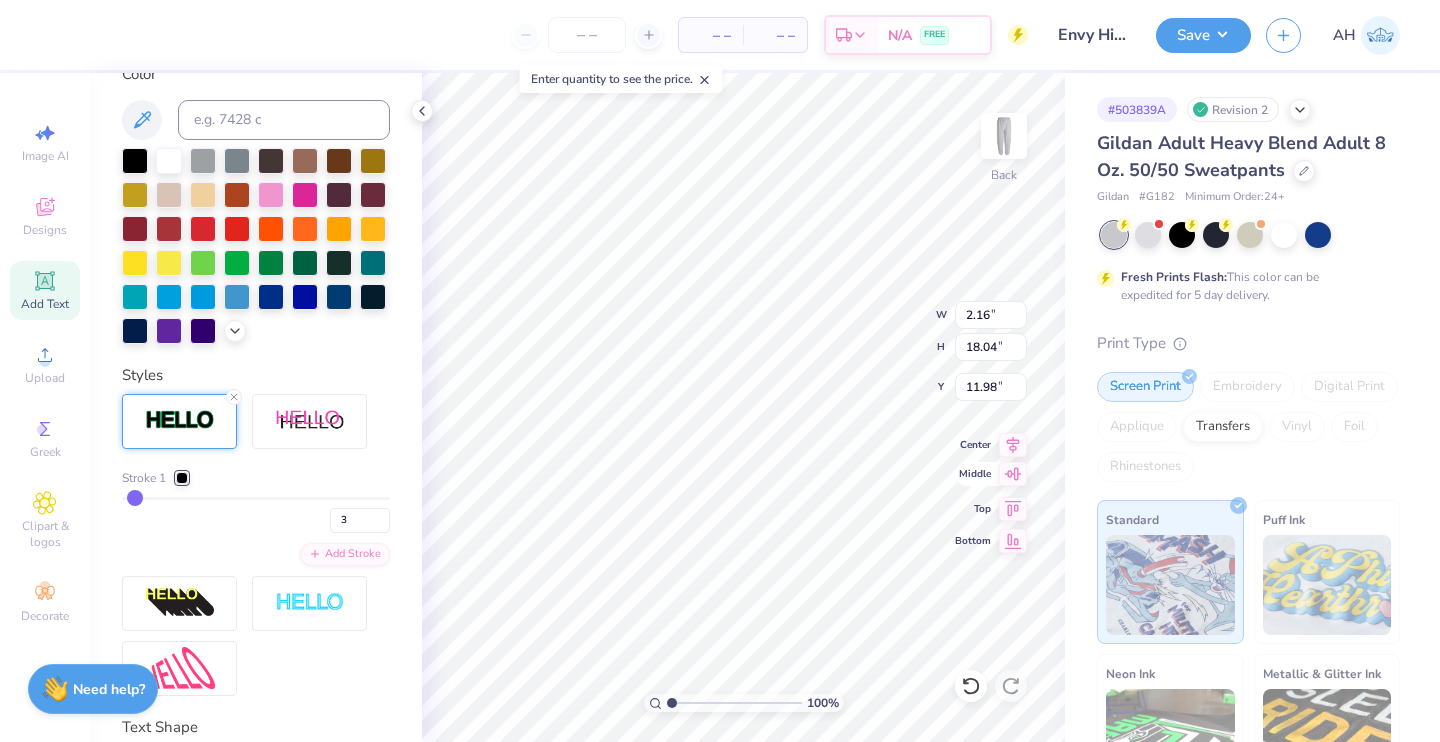 click 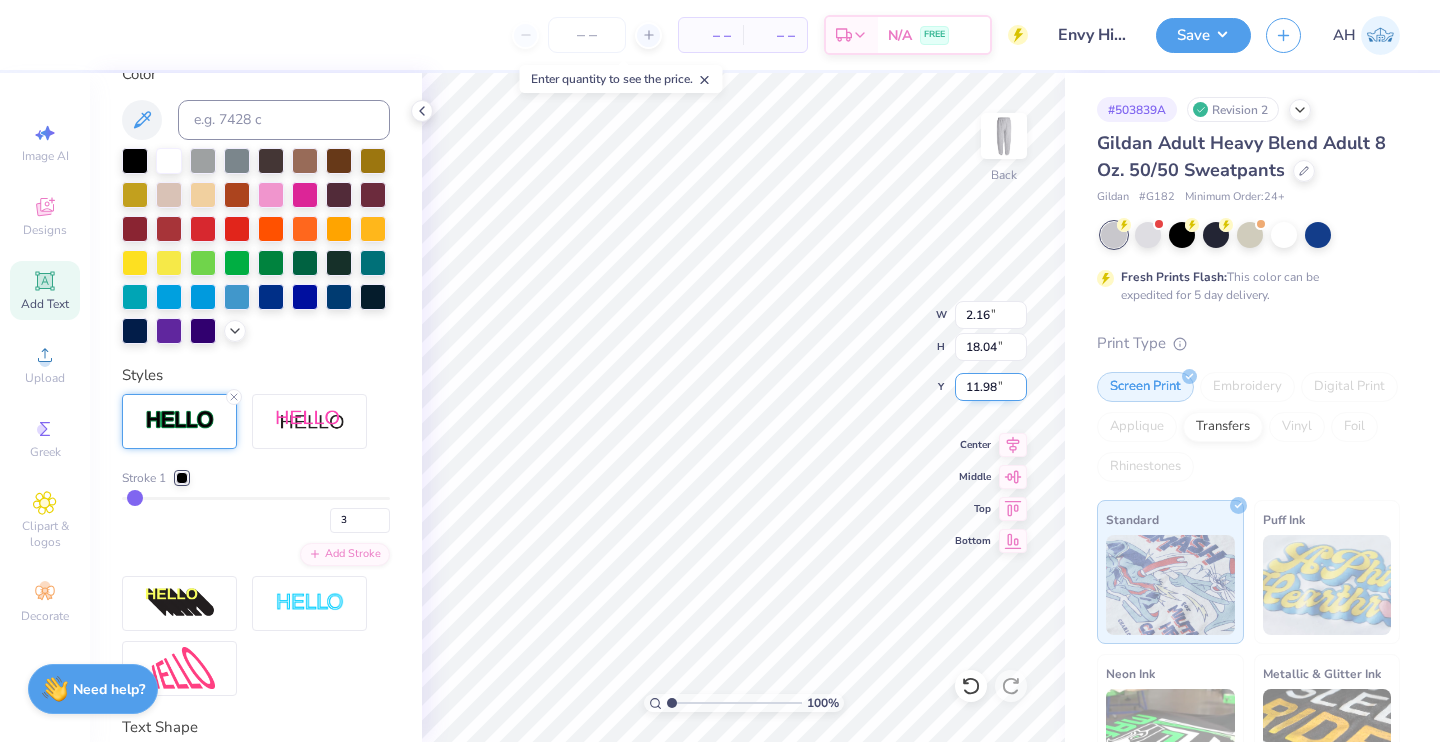 click on "100 % Back W 2.16 2.16 " H 18.04 18.04 " Y 11.98 11.98 " Center Middle Top Bottom" at bounding box center [743, 407] 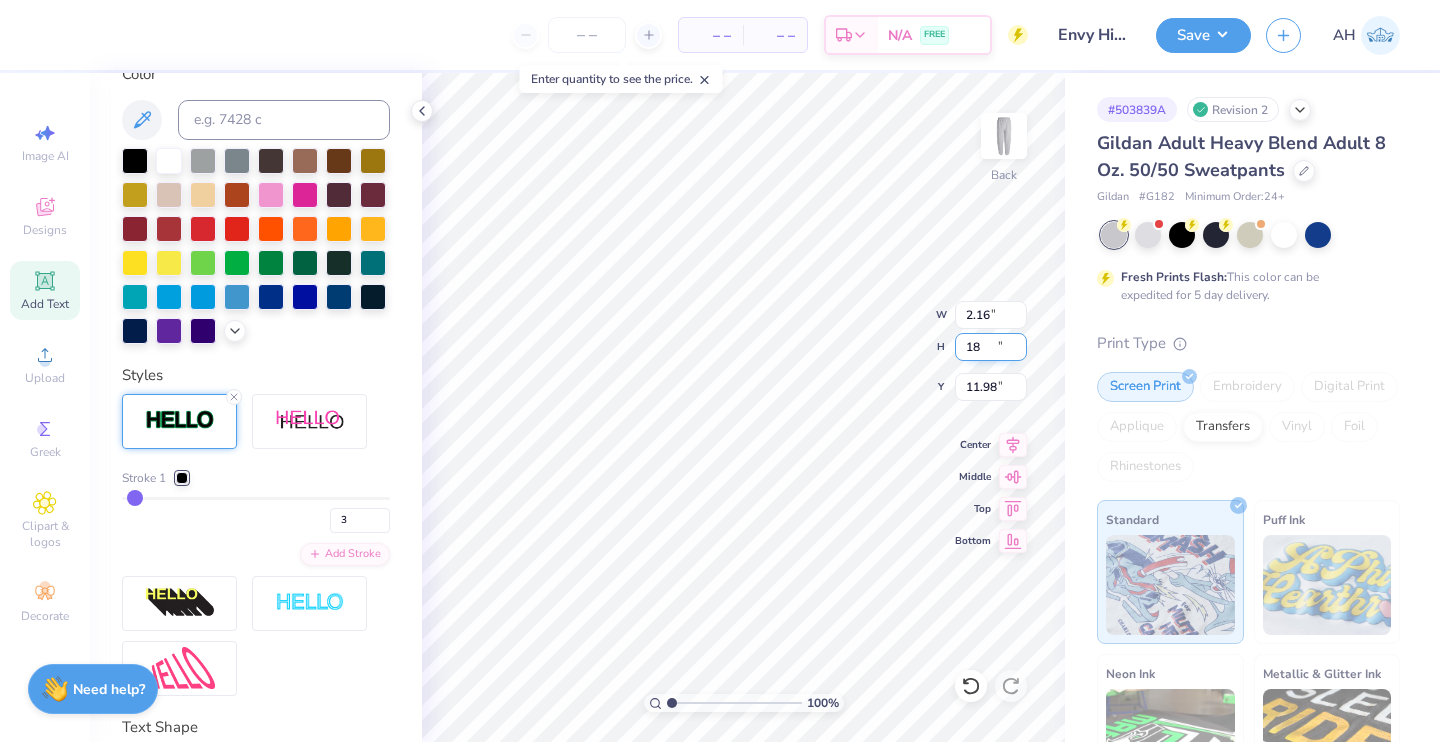 click on "18" at bounding box center [991, 347] 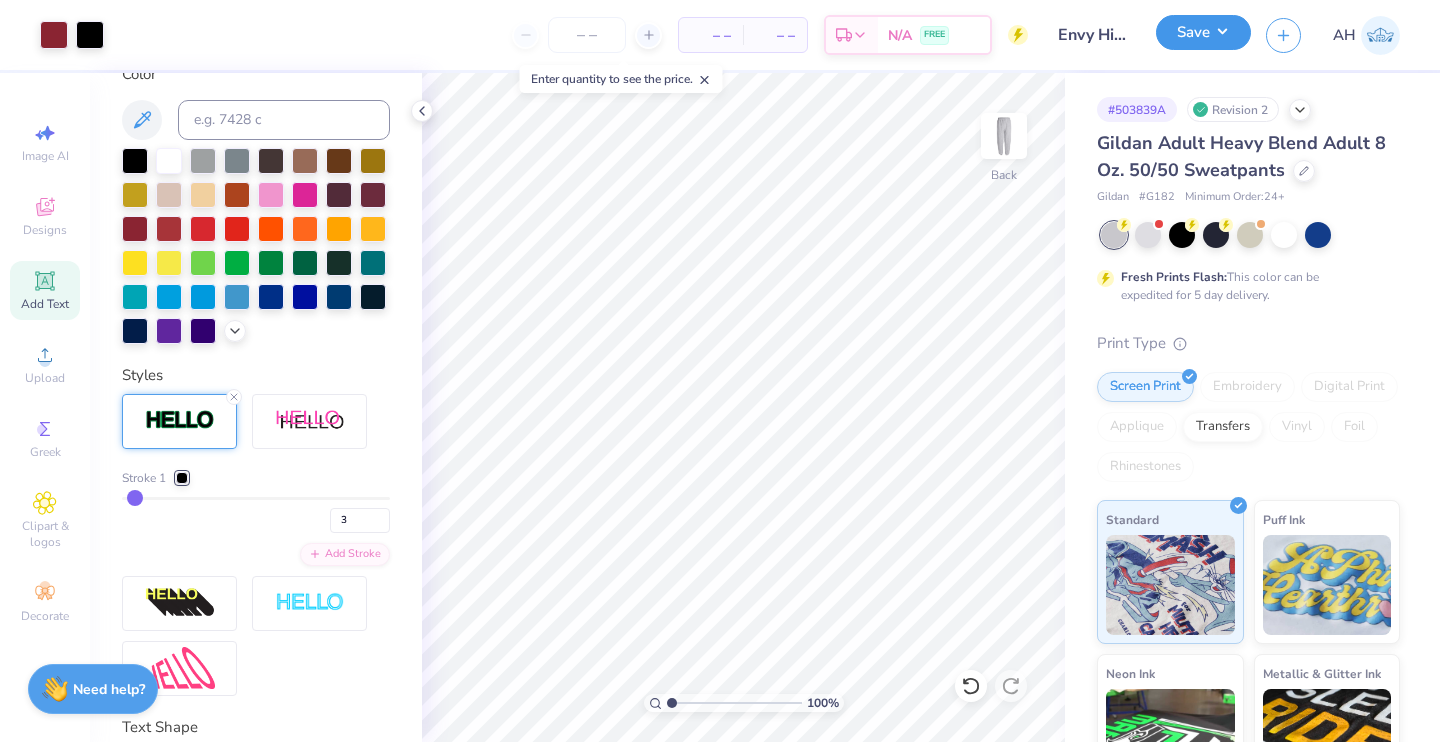 click on "Save" at bounding box center (1203, 32) 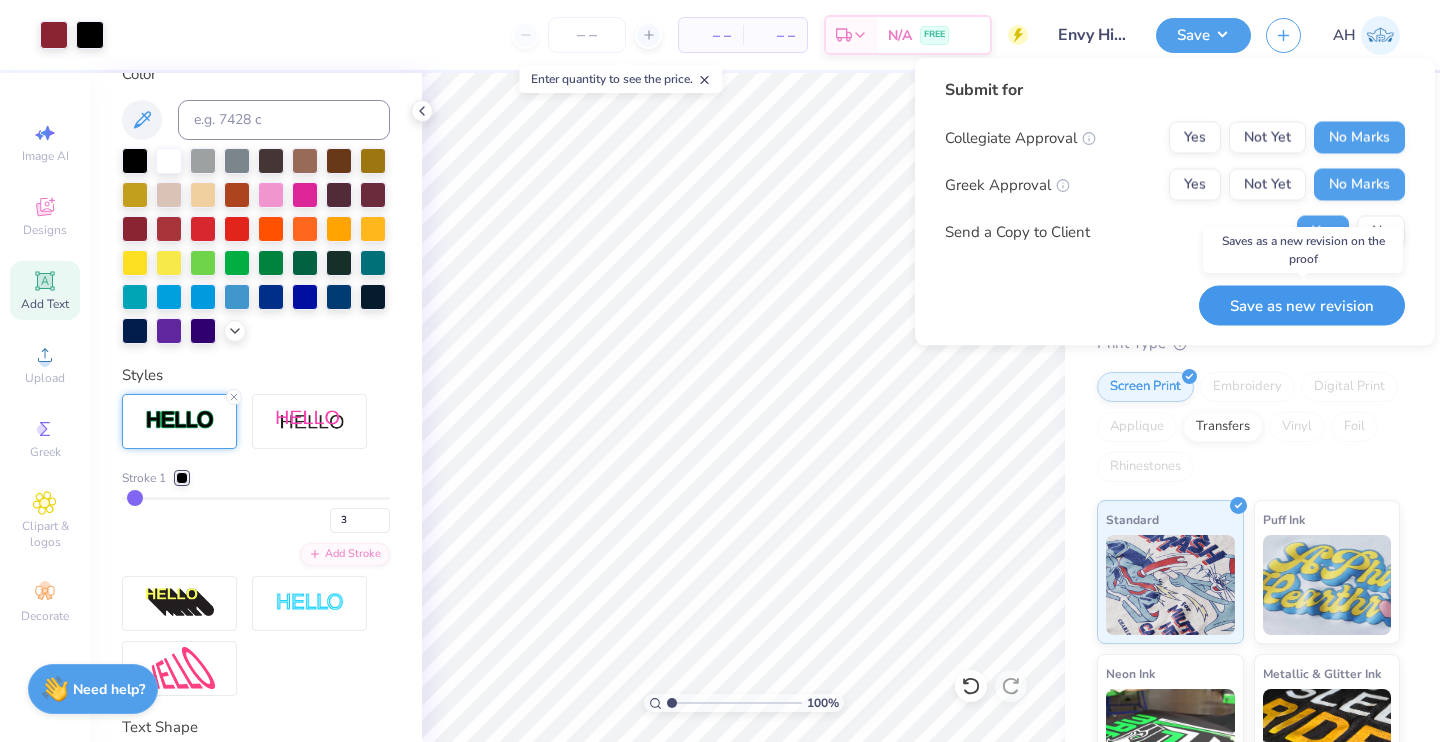 click on "Save as new revision" at bounding box center (1302, 305) 